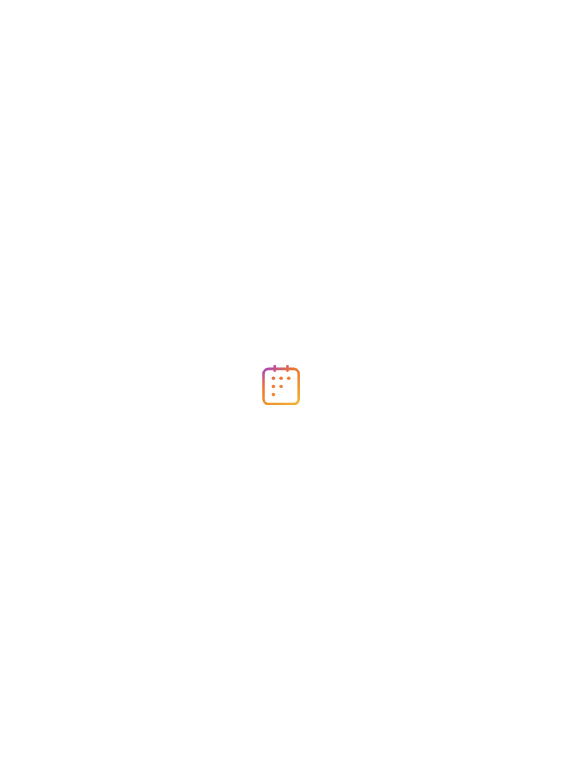 scroll, scrollTop: 0, scrollLeft: 0, axis: both 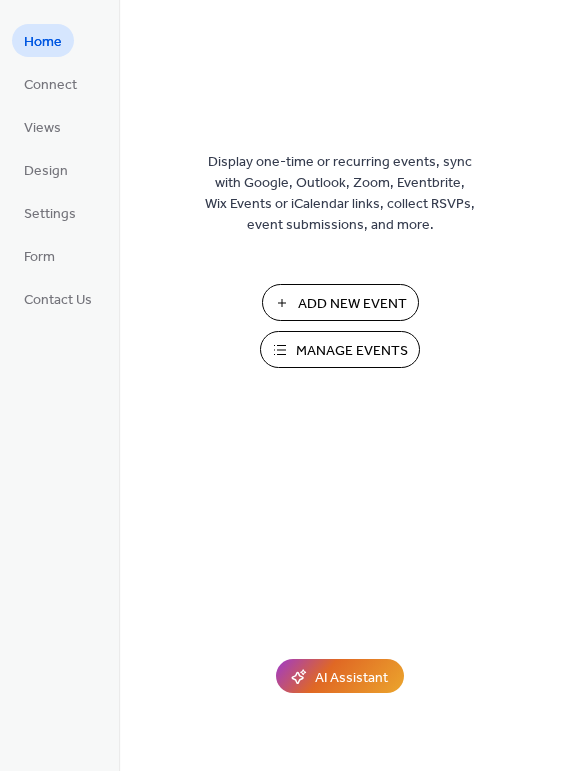 click on "Add New Event" at bounding box center [340, 302] 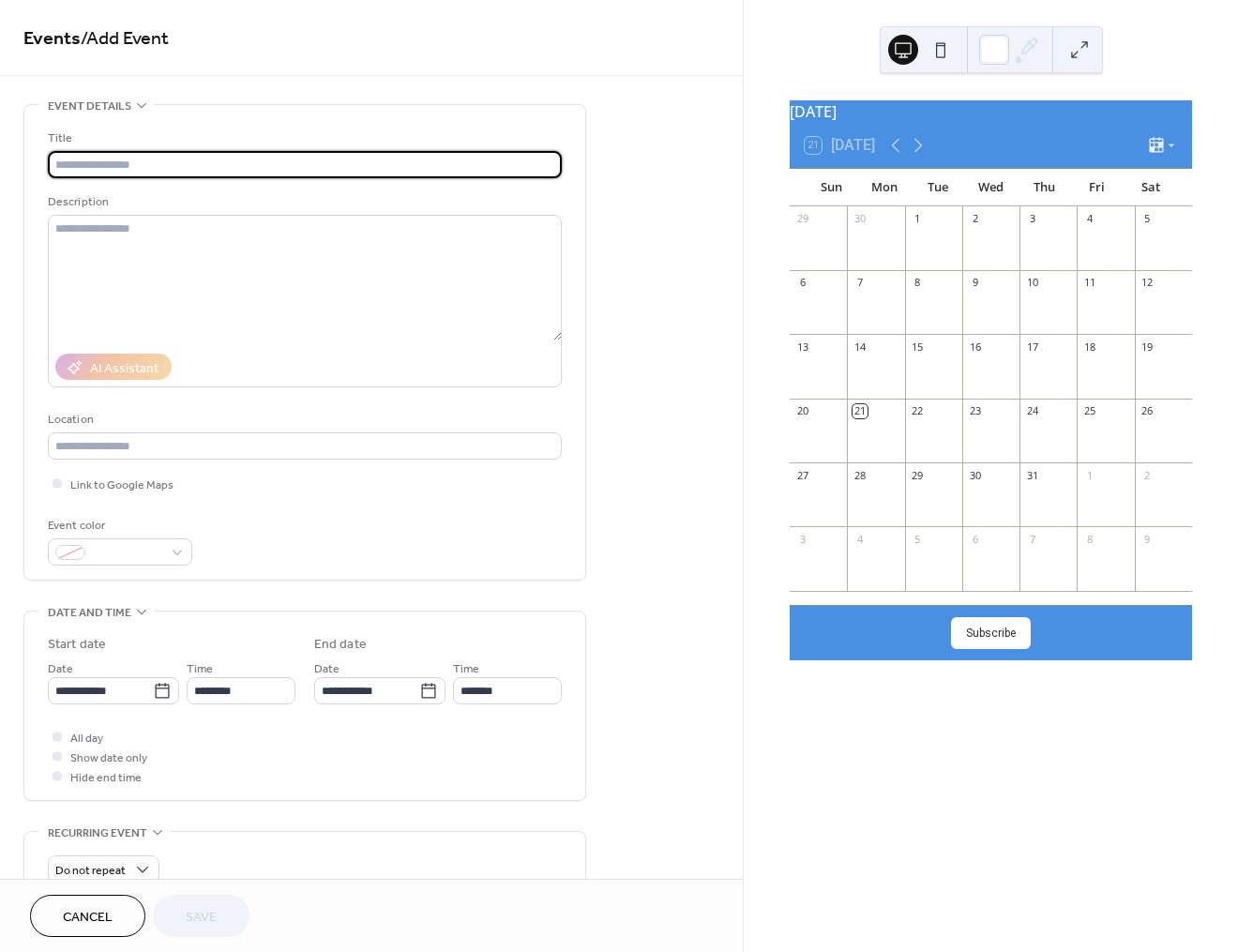 scroll, scrollTop: 0, scrollLeft: 0, axis: both 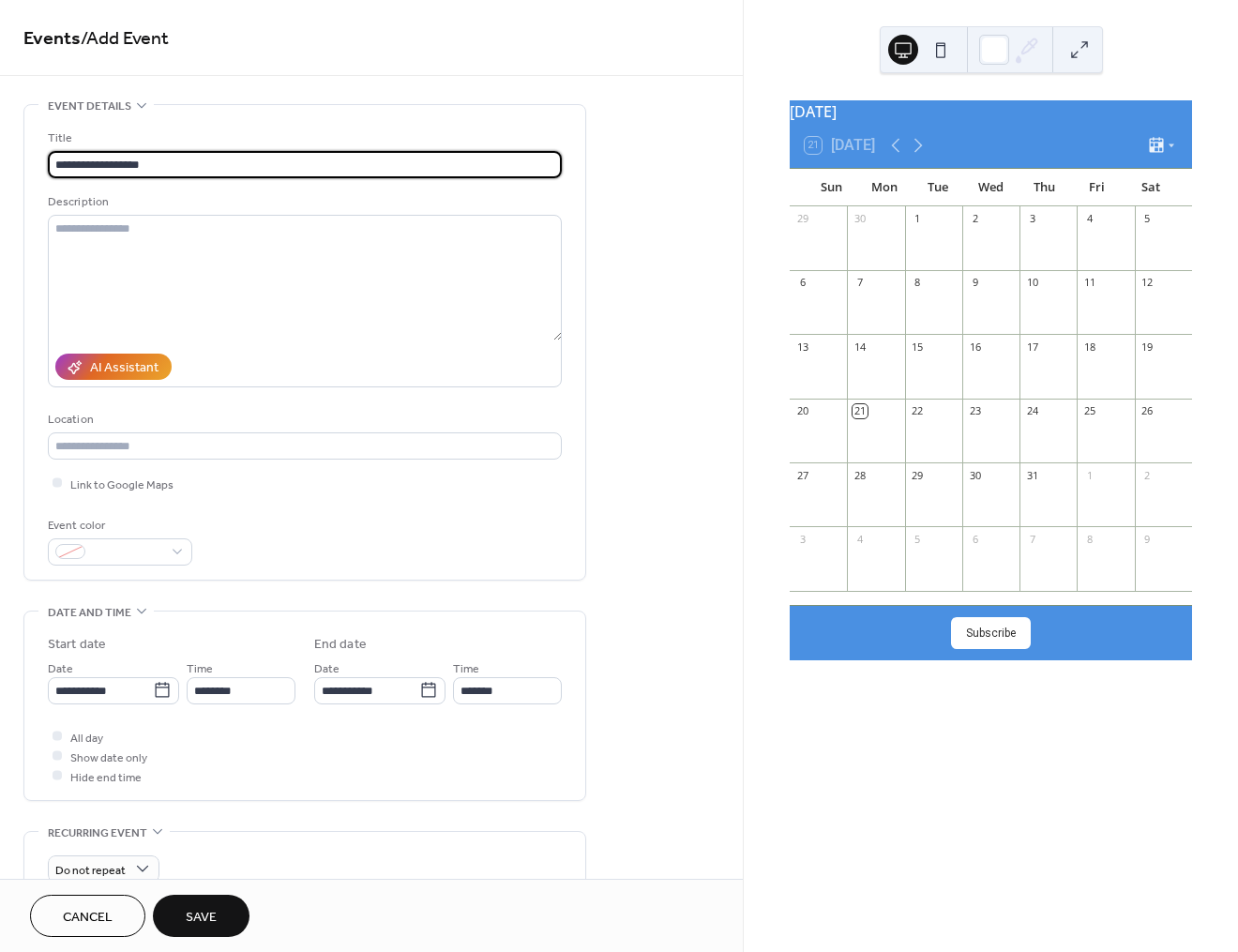 drag, startPoint x: 350, startPoint y: 162, endPoint x: -22, endPoint y: 174, distance: 372.1935 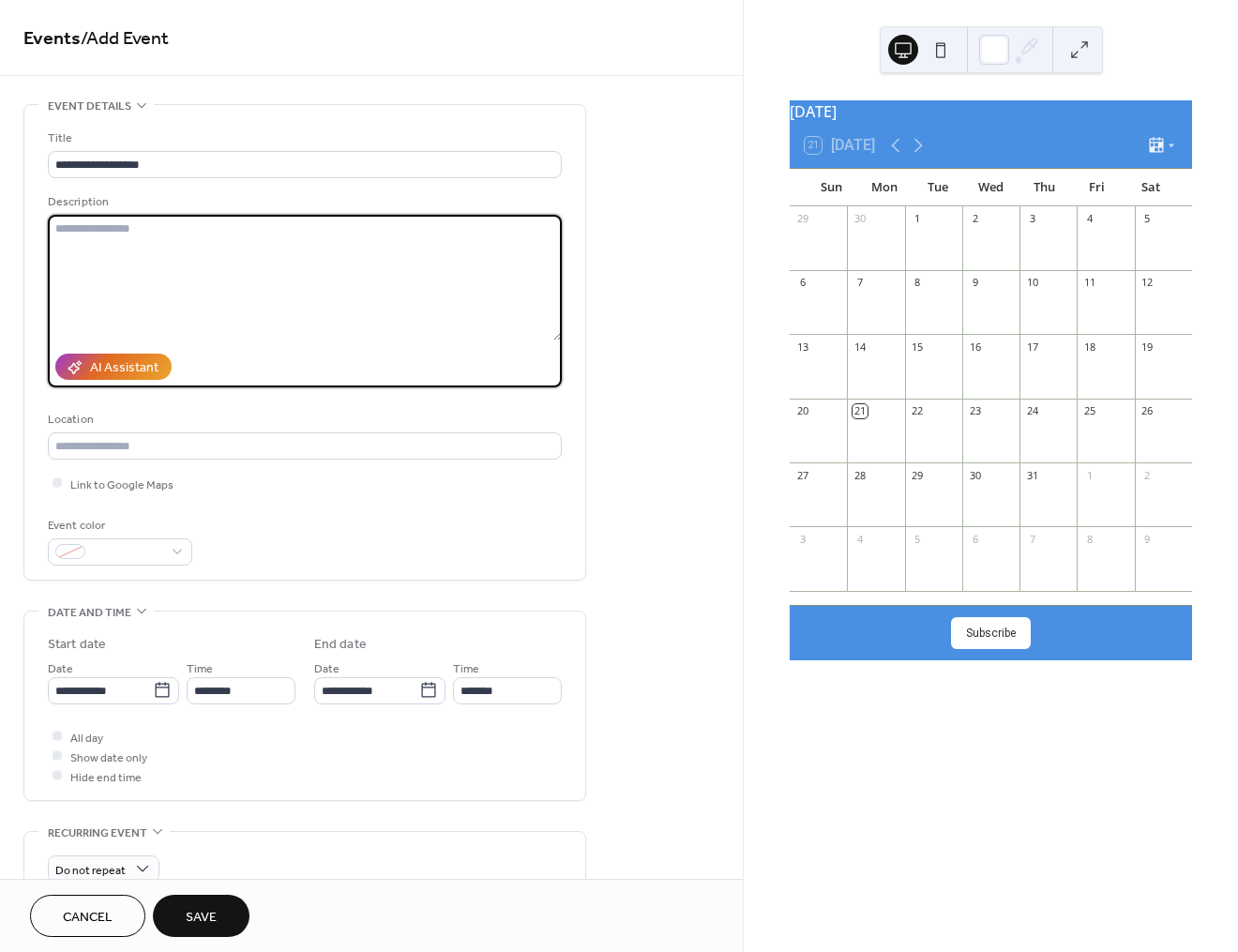 click at bounding box center [305, 278] 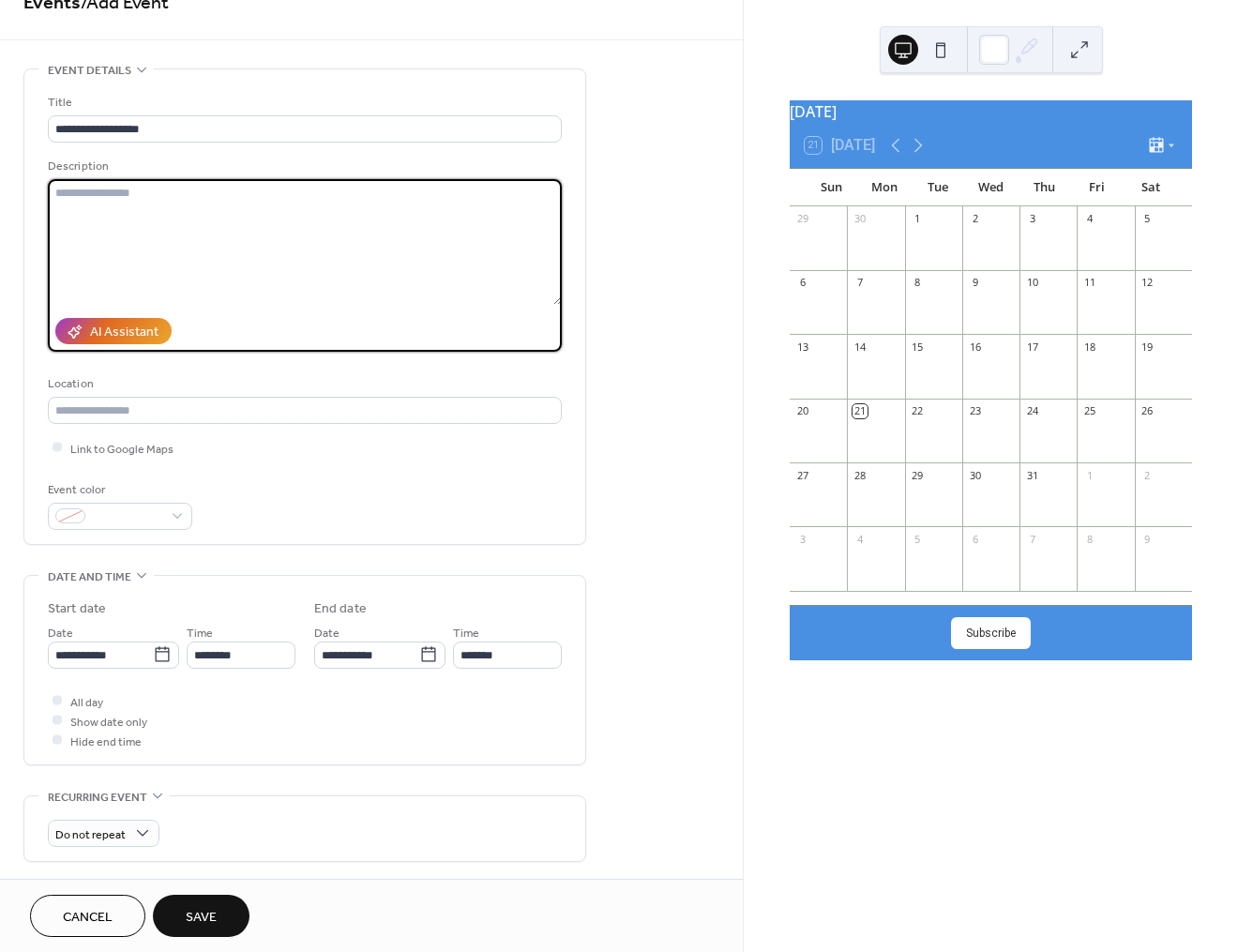 scroll, scrollTop: 188, scrollLeft: 0, axis: vertical 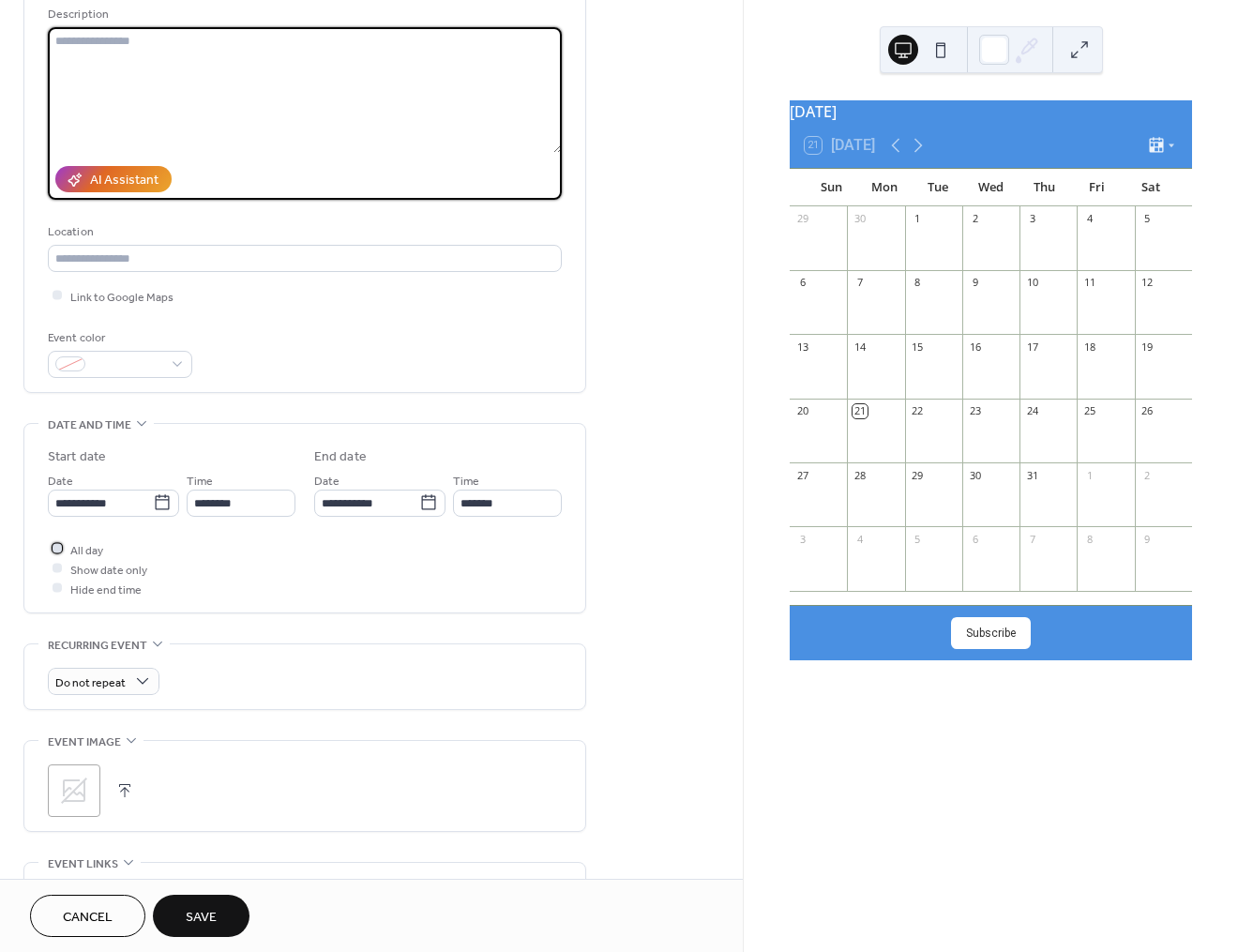 click on "All day" at bounding box center [86, 550] 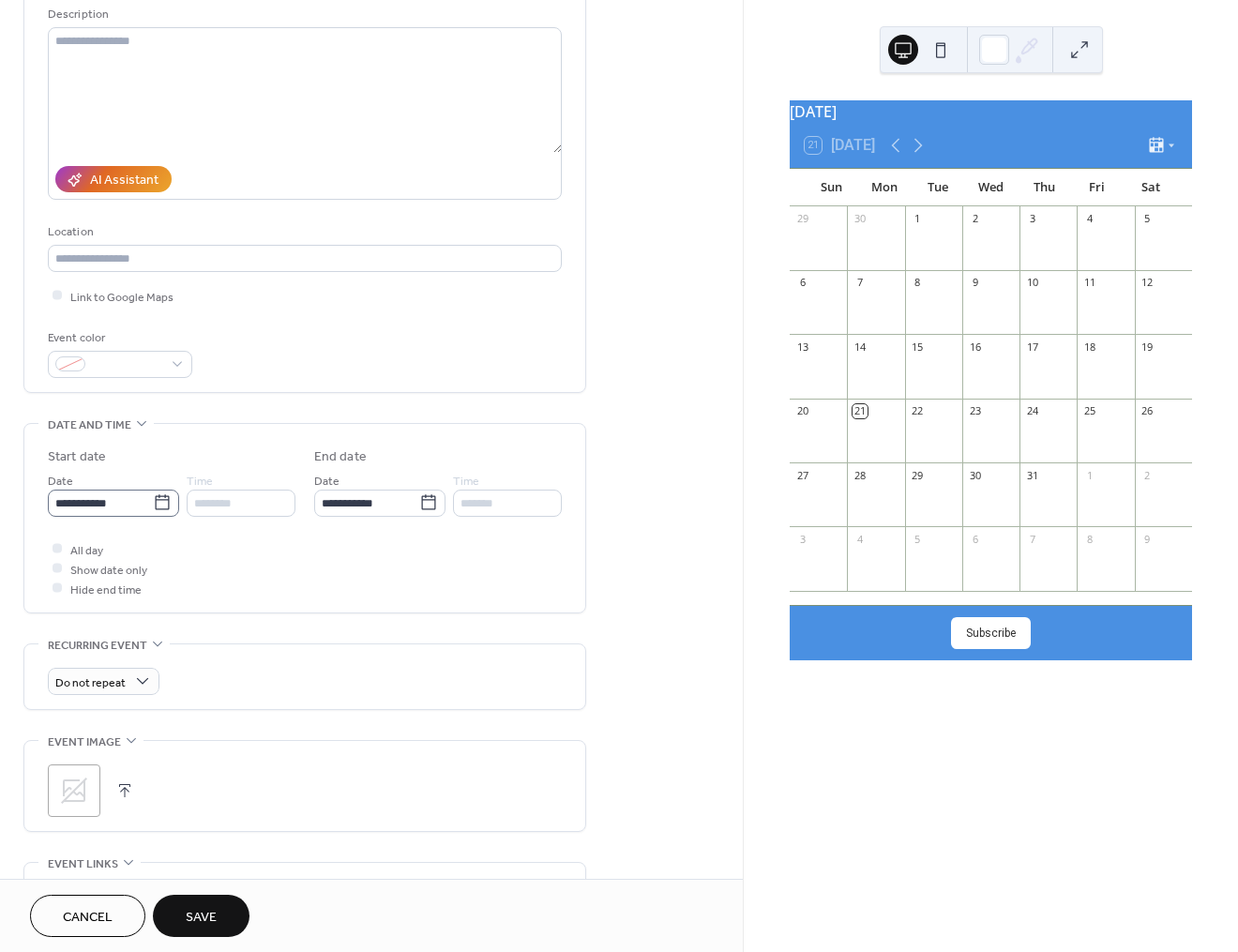 click 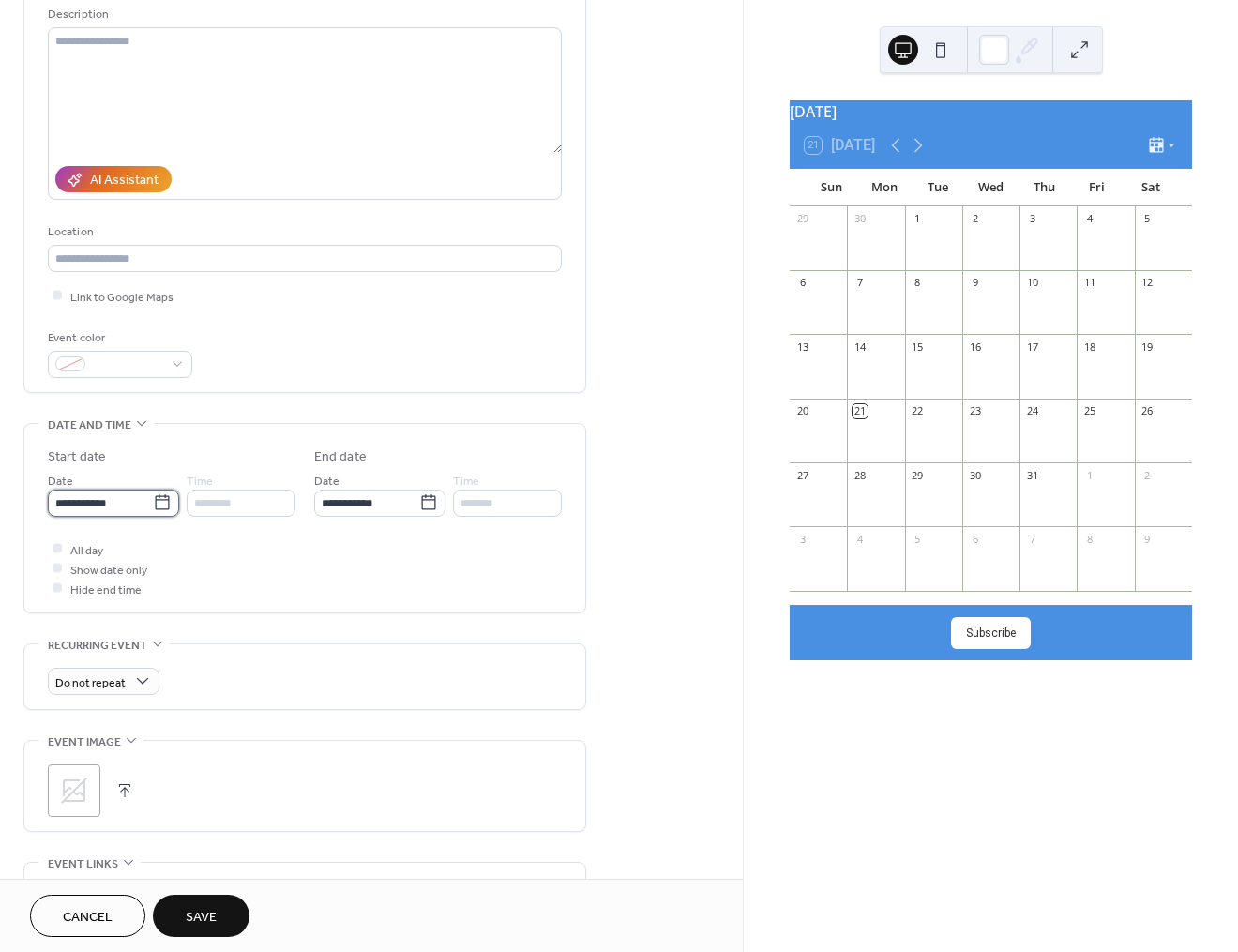 click on "**********" at bounding box center (100, 503) 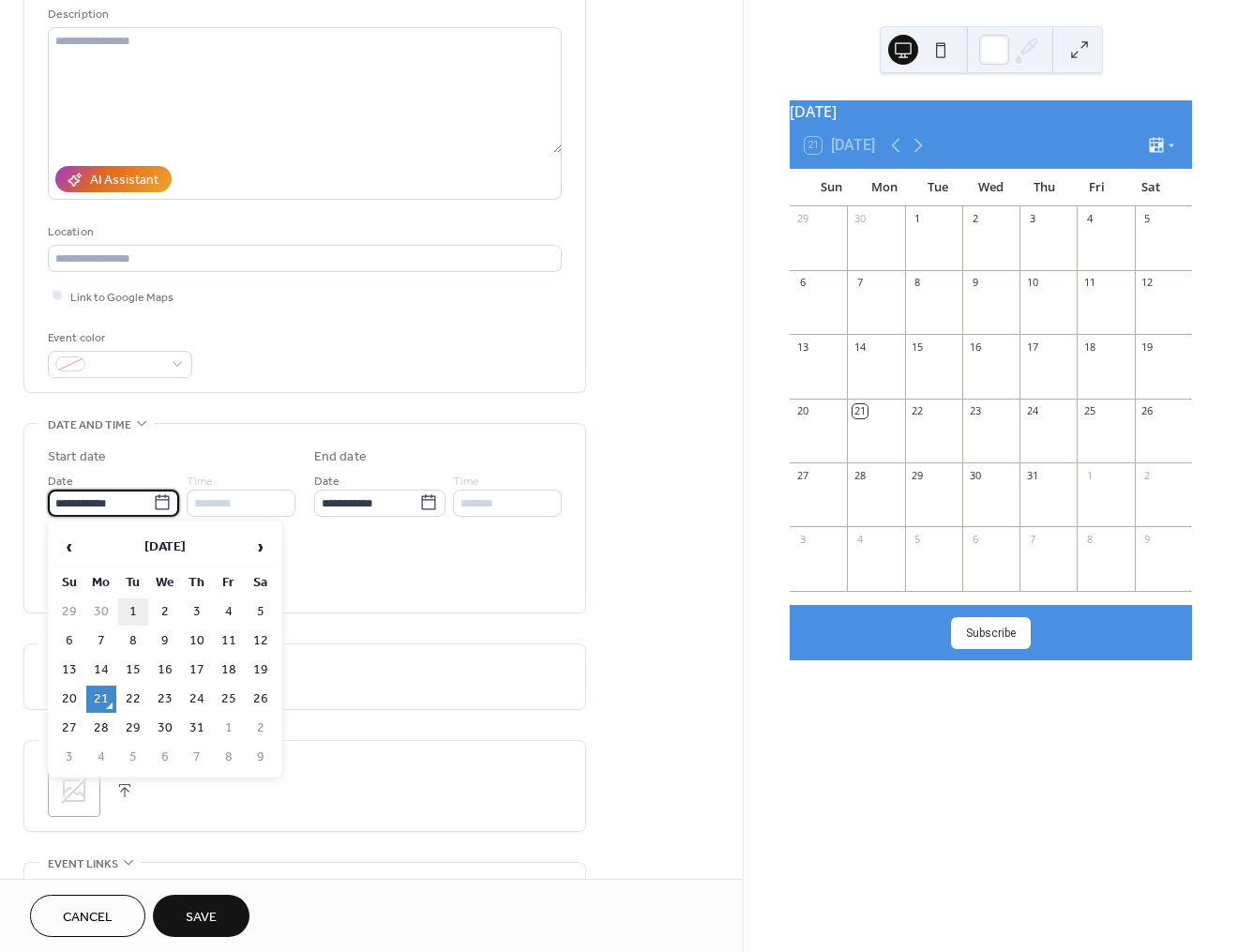 click on "1" at bounding box center [133, 612] 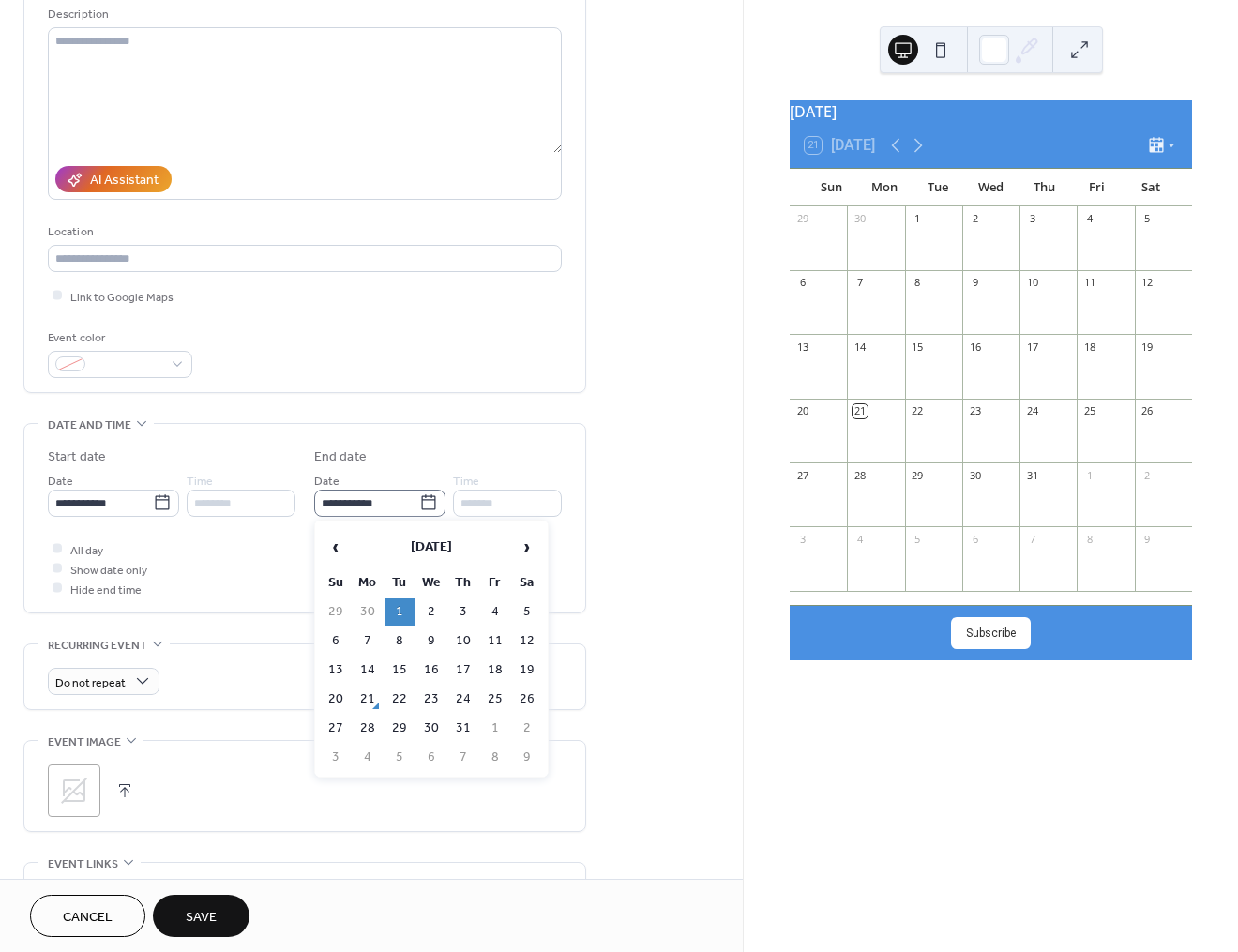 click 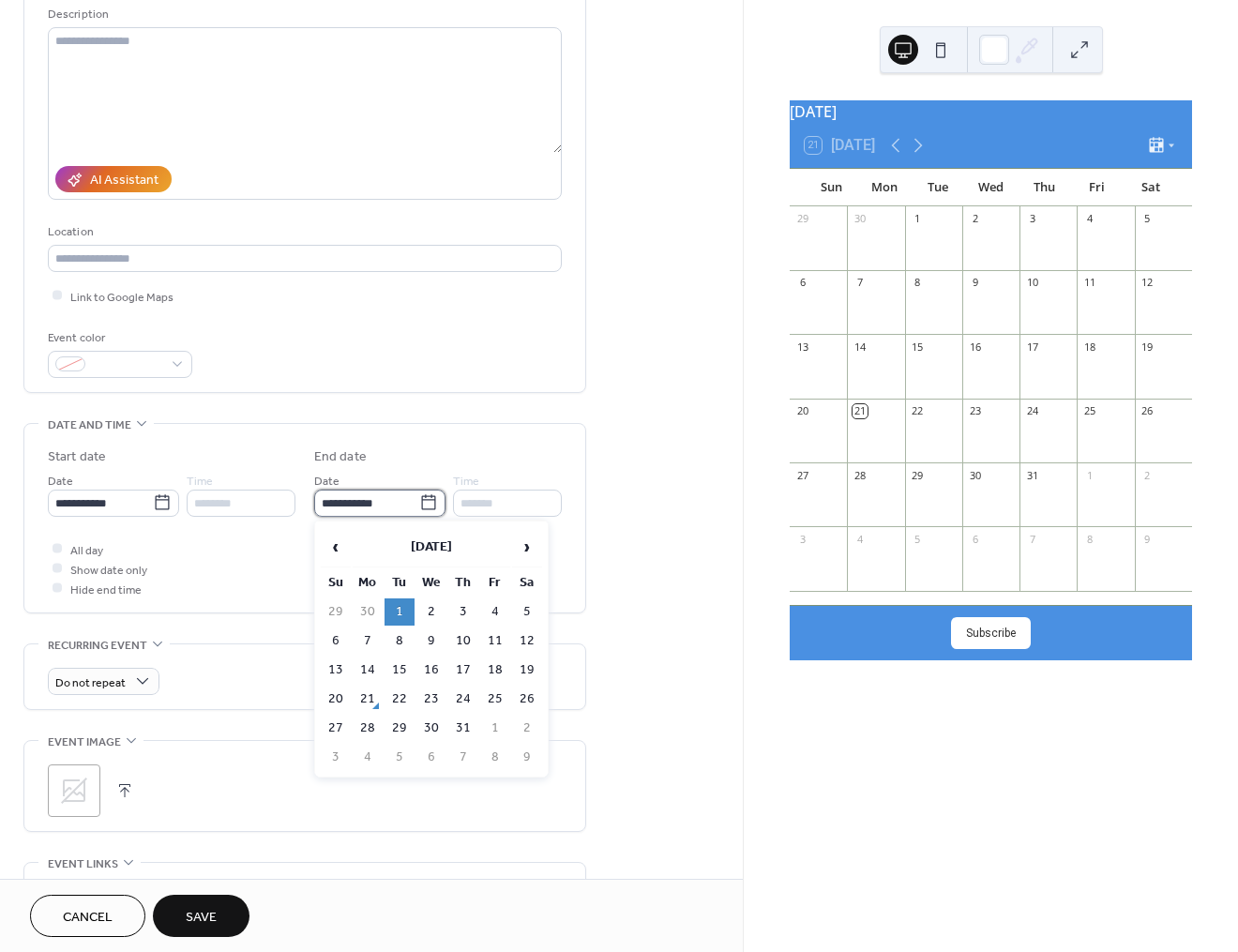 click on "**********" at bounding box center [367, 503] 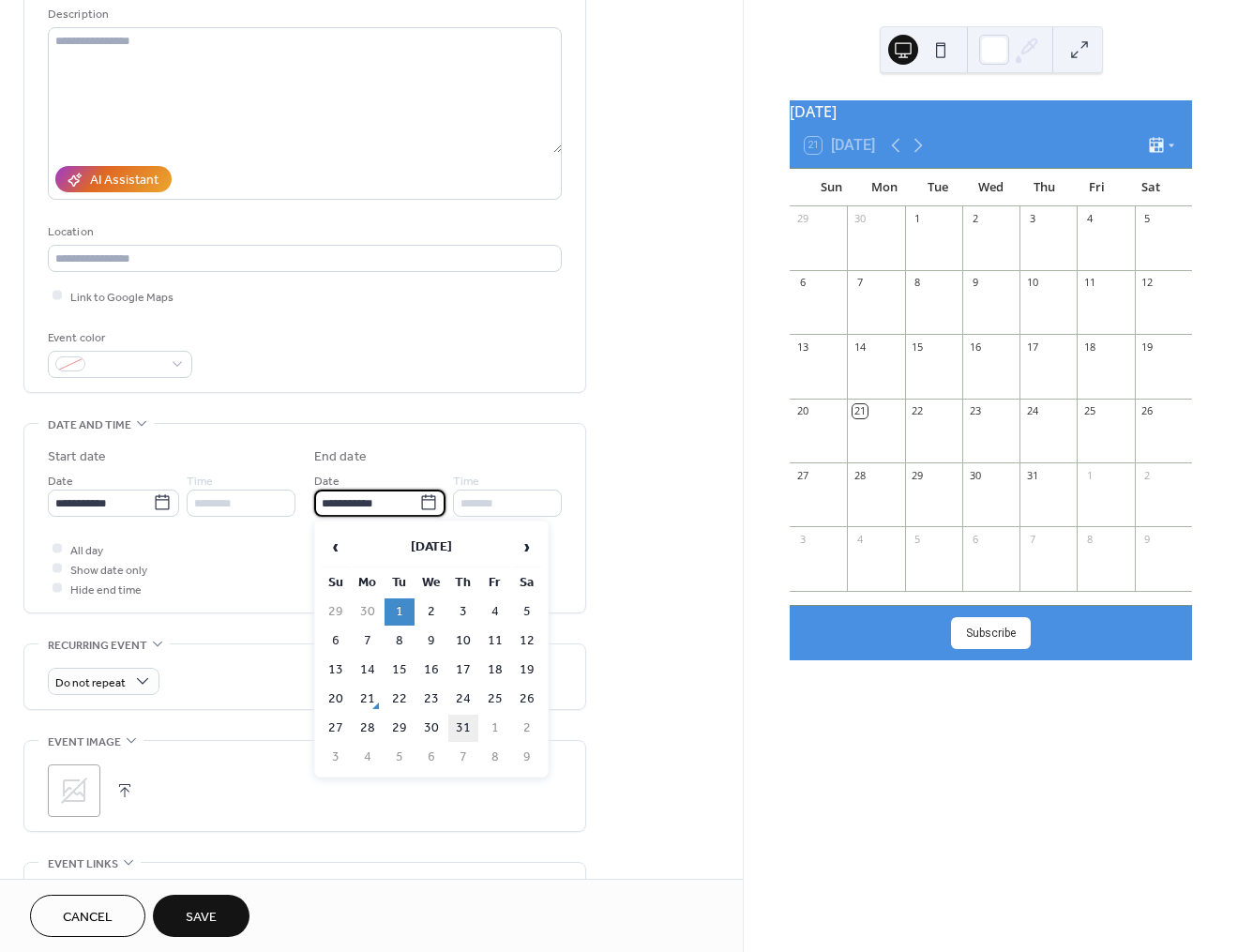 click on "31" at bounding box center (463, 728) 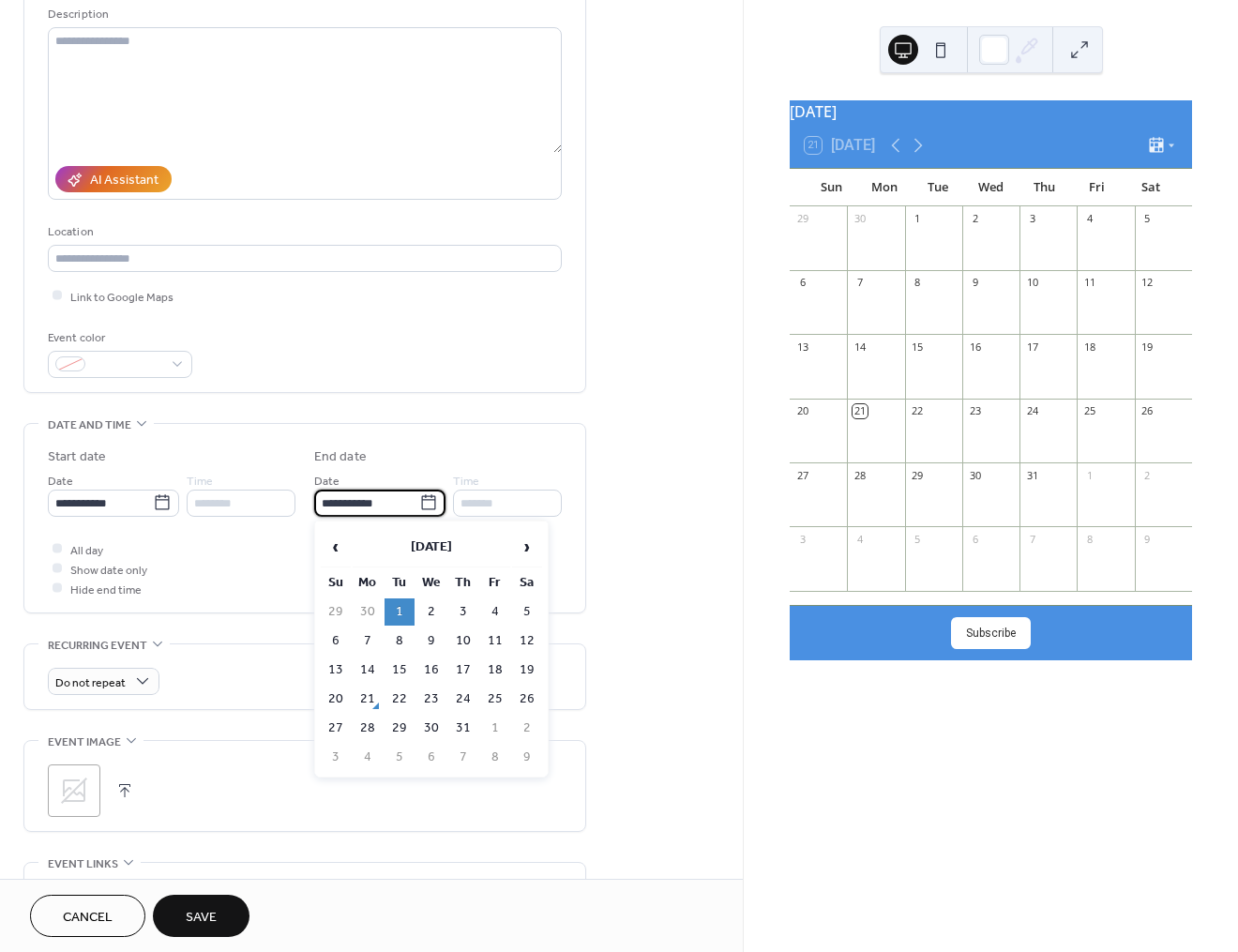 type on "**********" 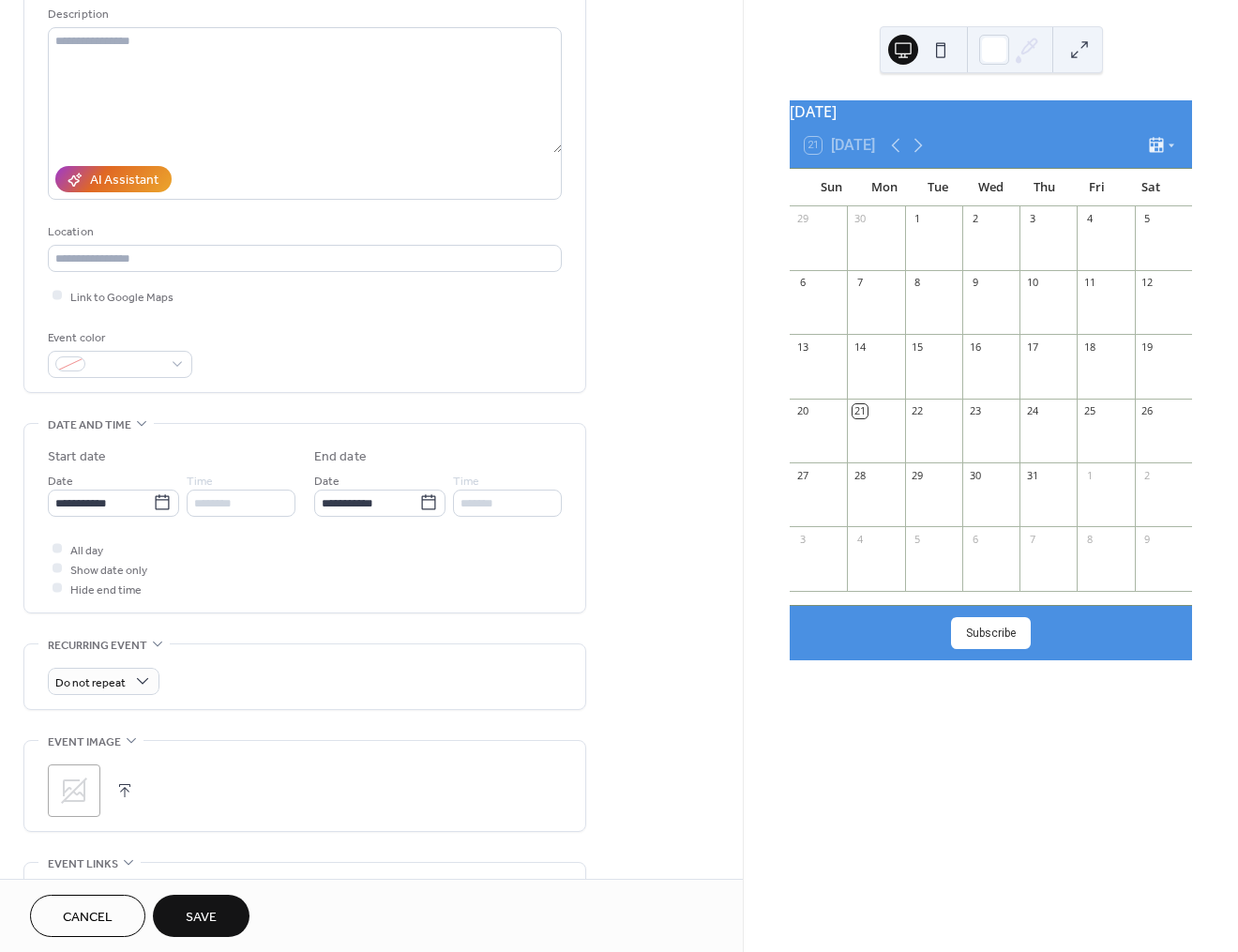 click on "**********" at bounding box center [371, 631] 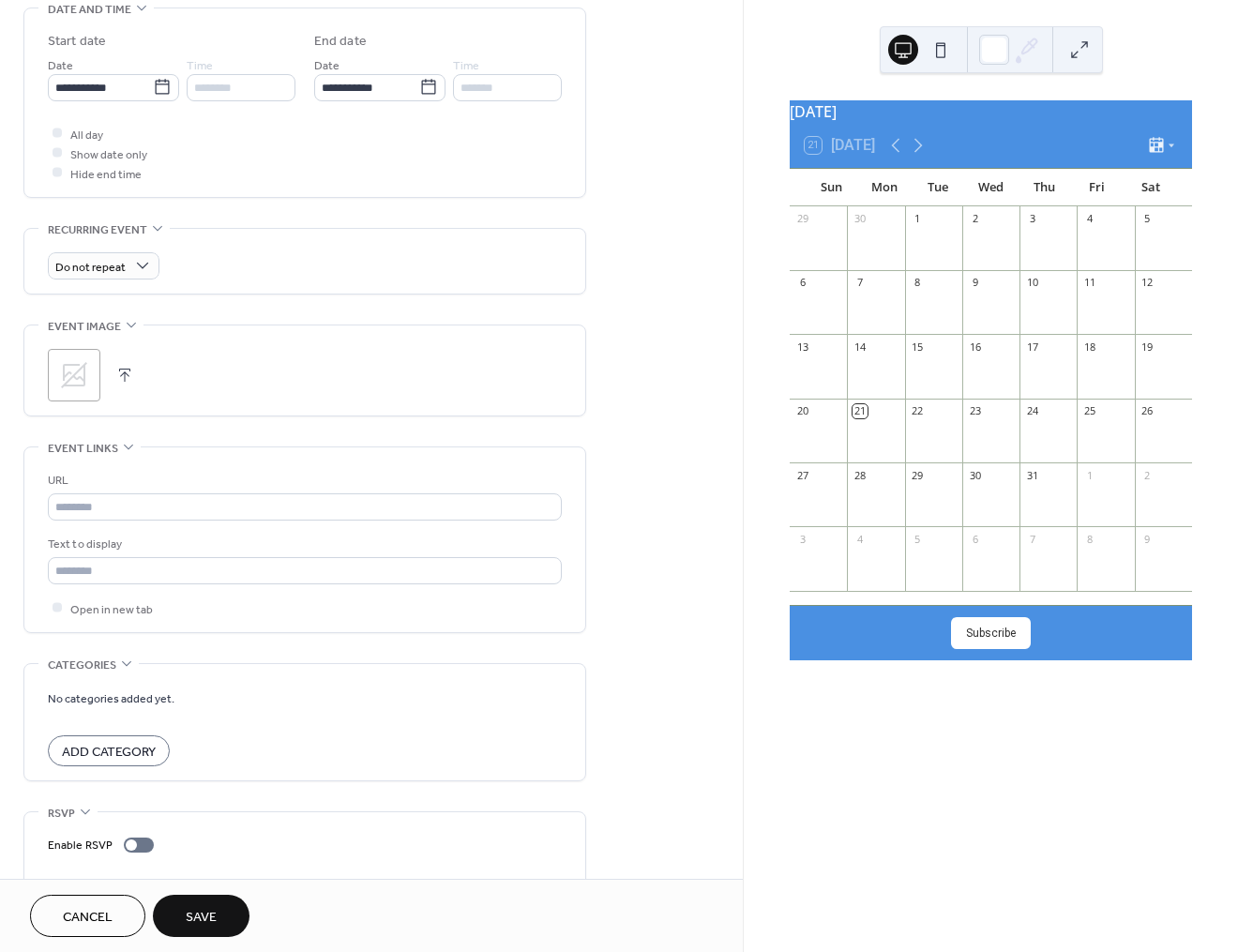 scroll, scrollTop: 653, scrollLeft: 0, axis: vertical 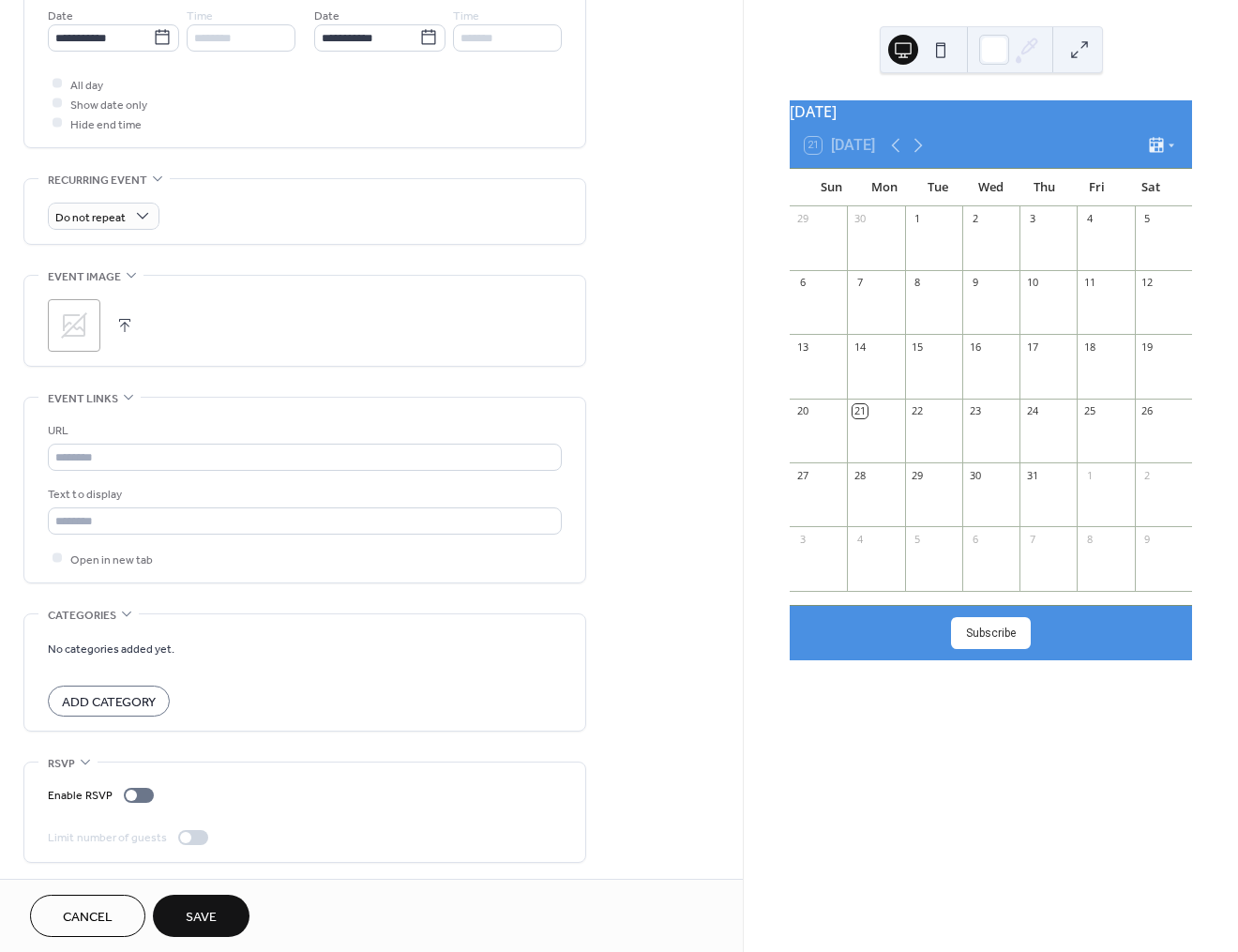 click 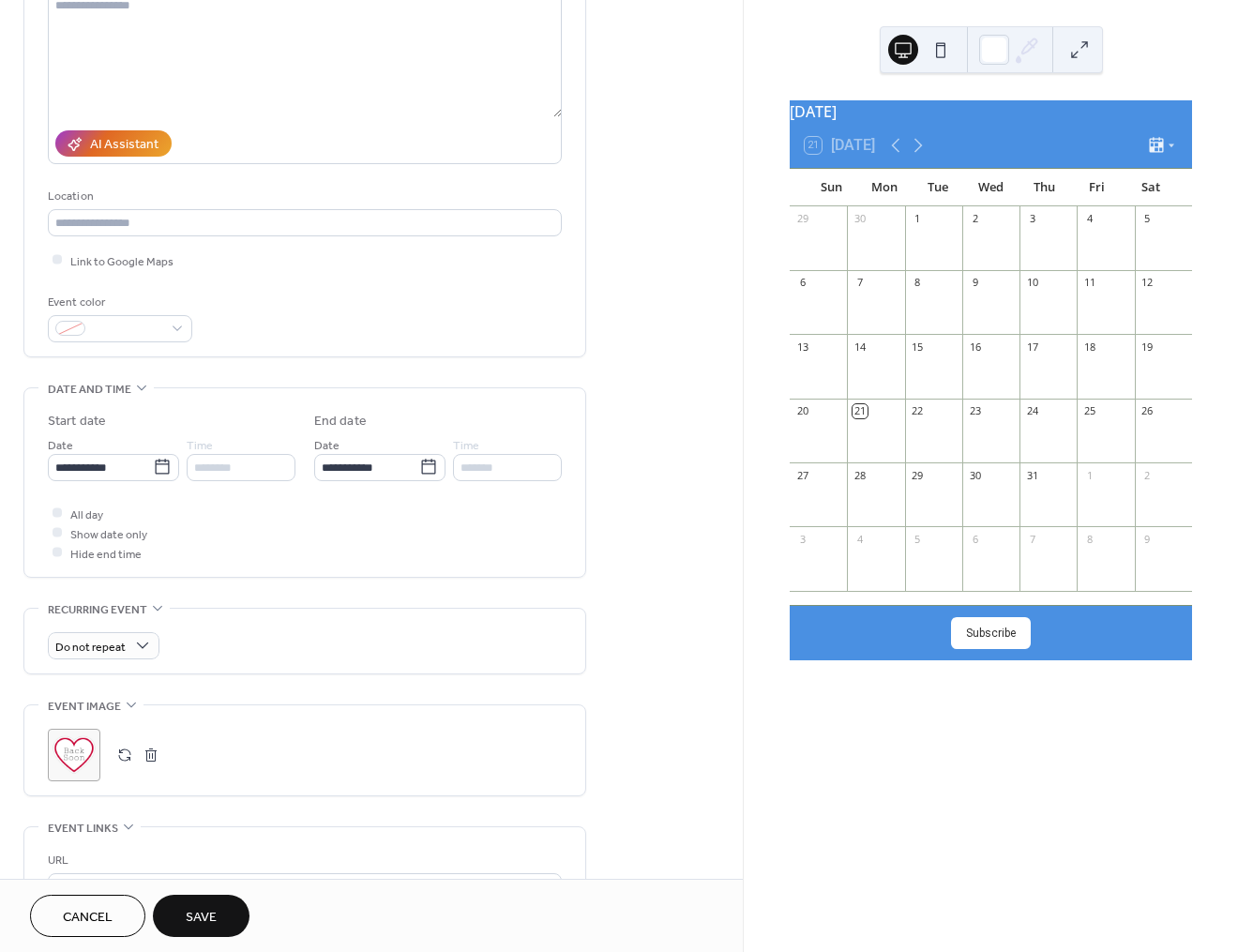 scroll, scrollTop: 0, scrollLeft: 0, axis: both 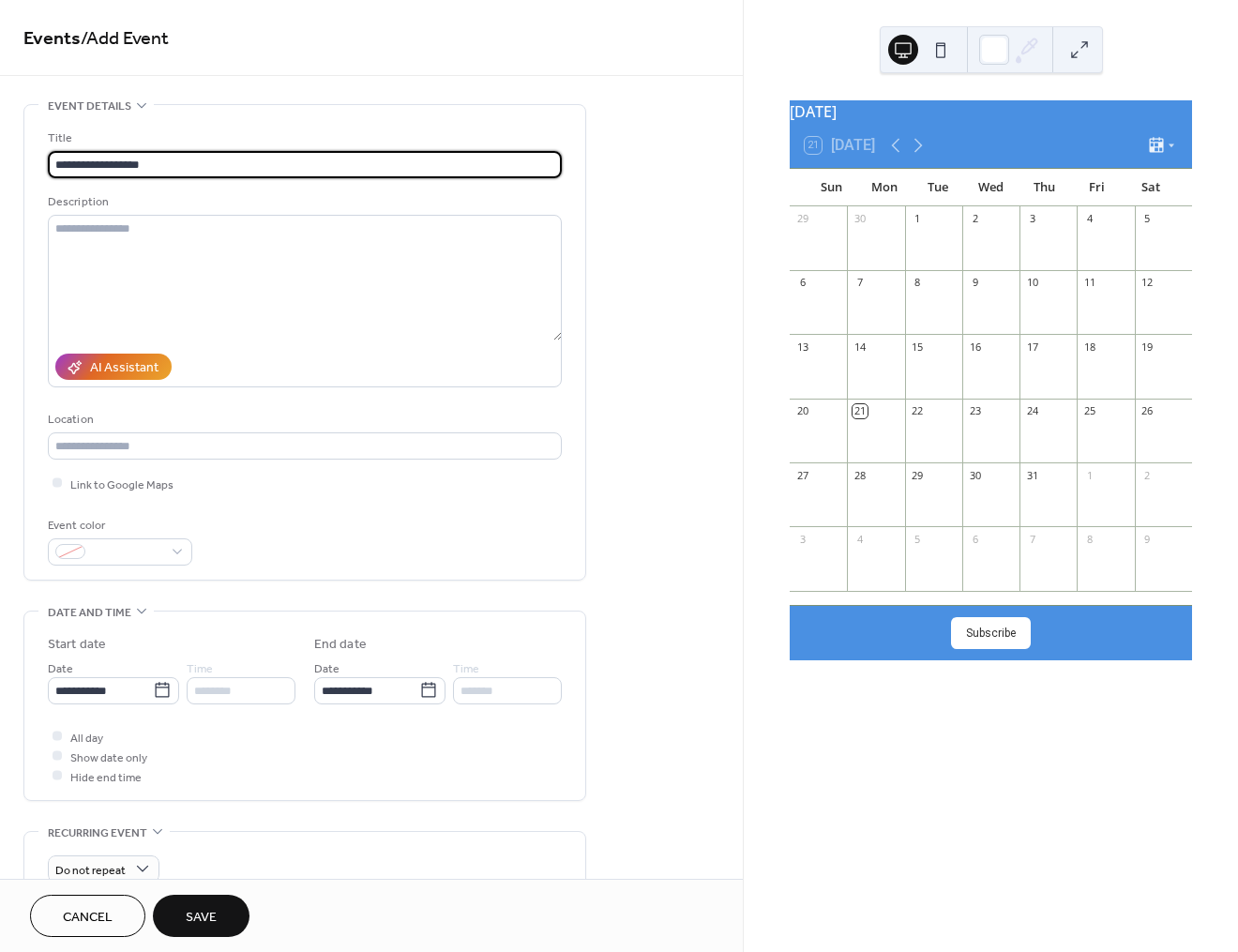 drag, startPoint x: -18, startPoint y: 161, endPoint x: -53, endPoint y: 164, distance: 35.12834 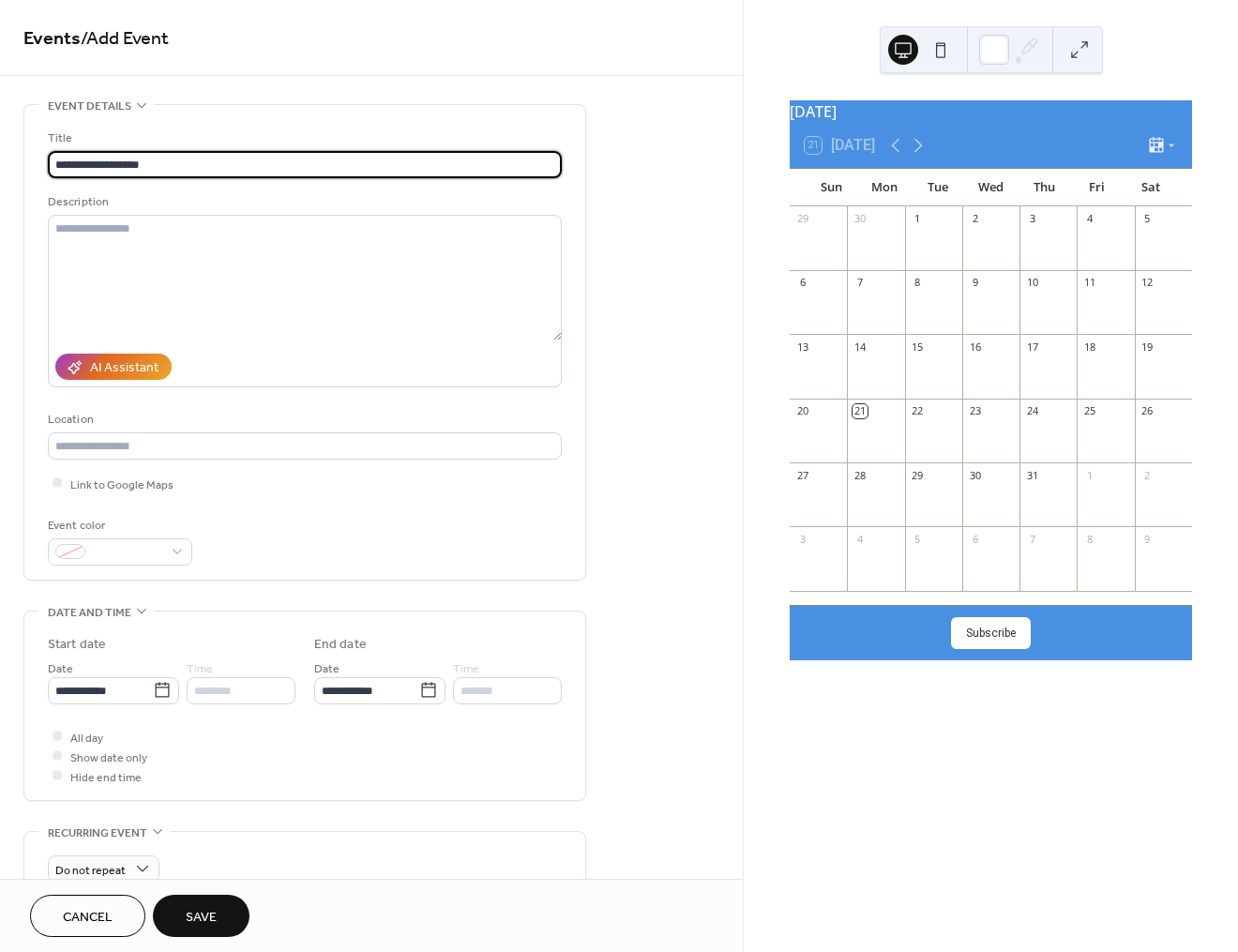 click on "**********" at bounding box center (619, 476) 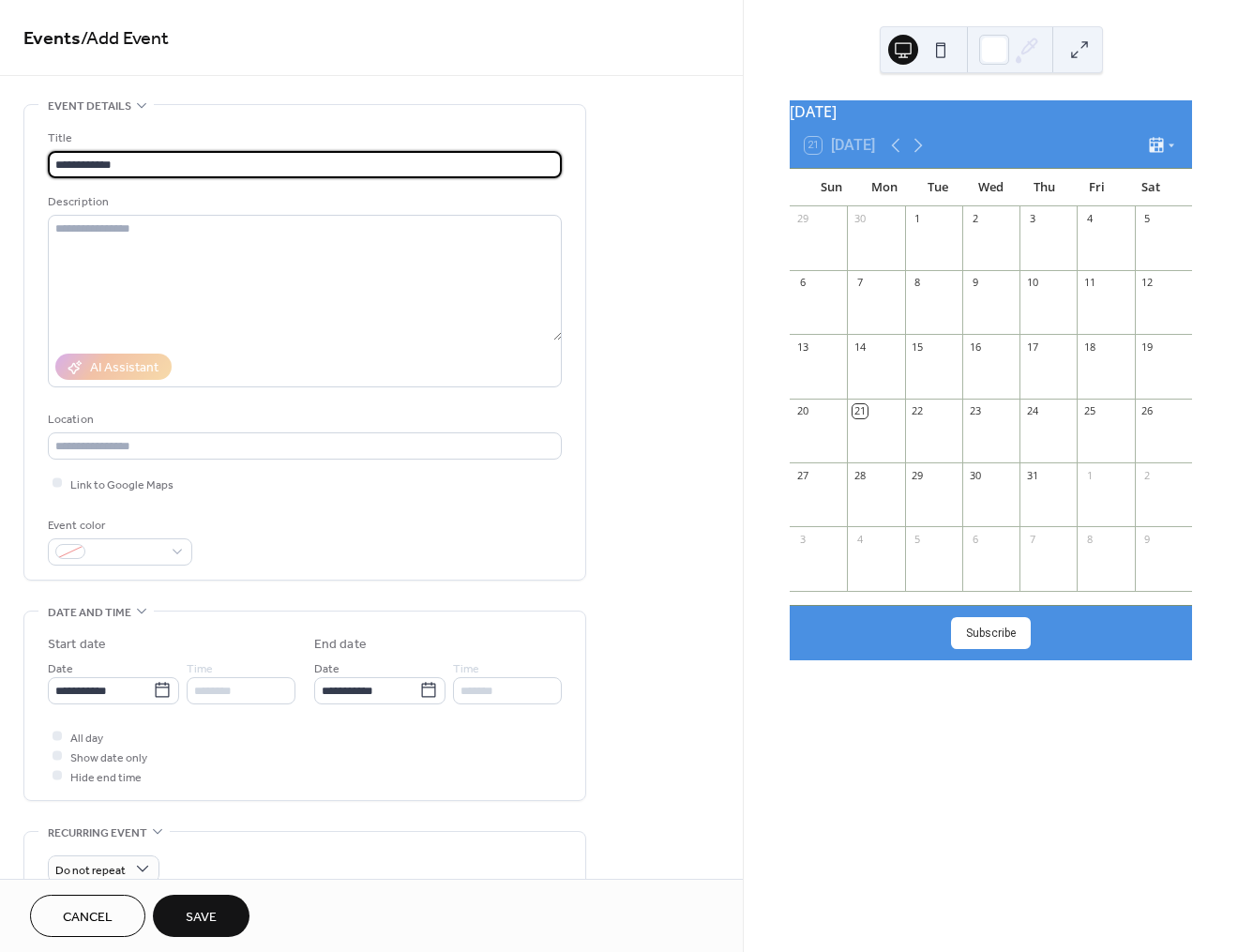 type on "**********" 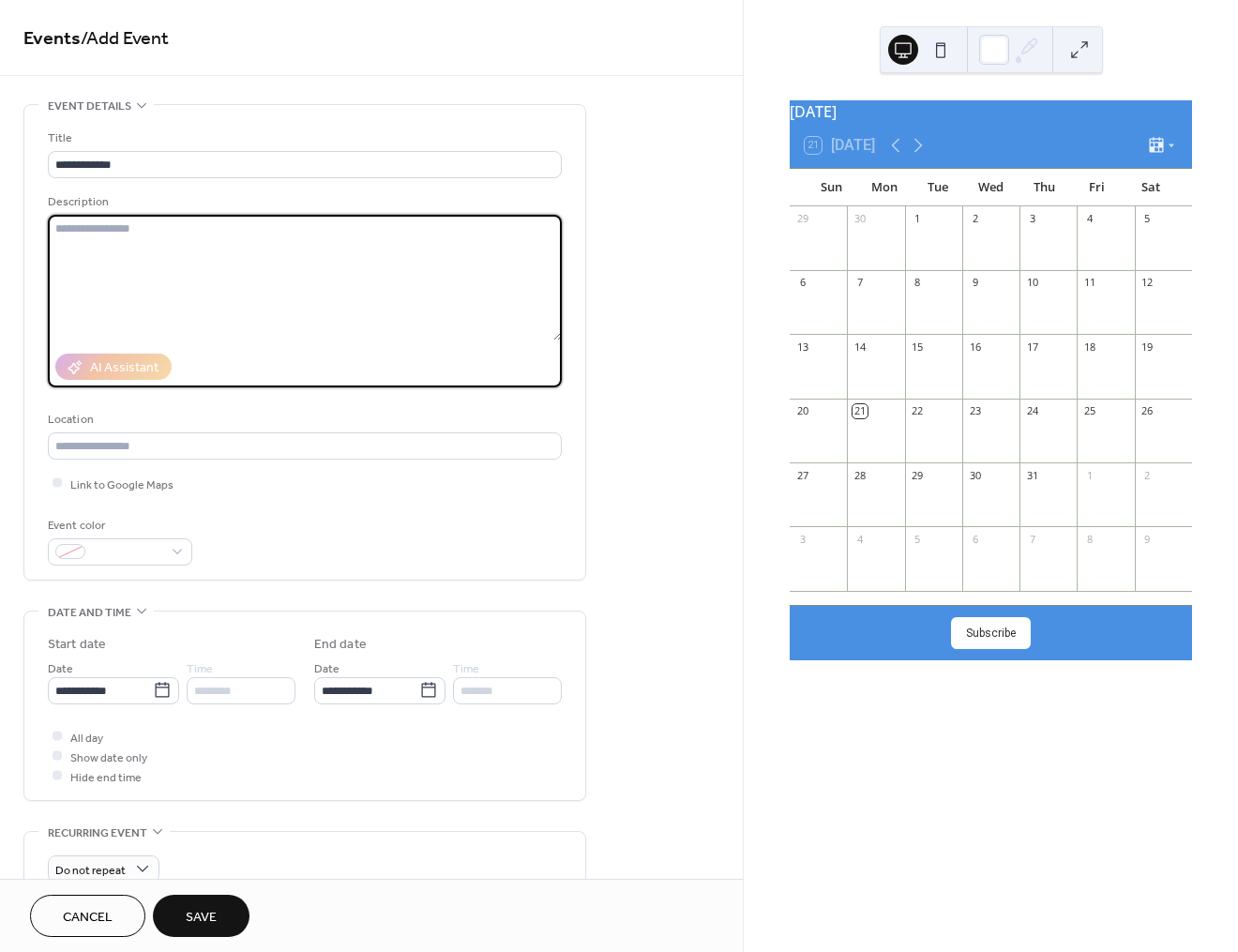click at bounding box center (305, 278) 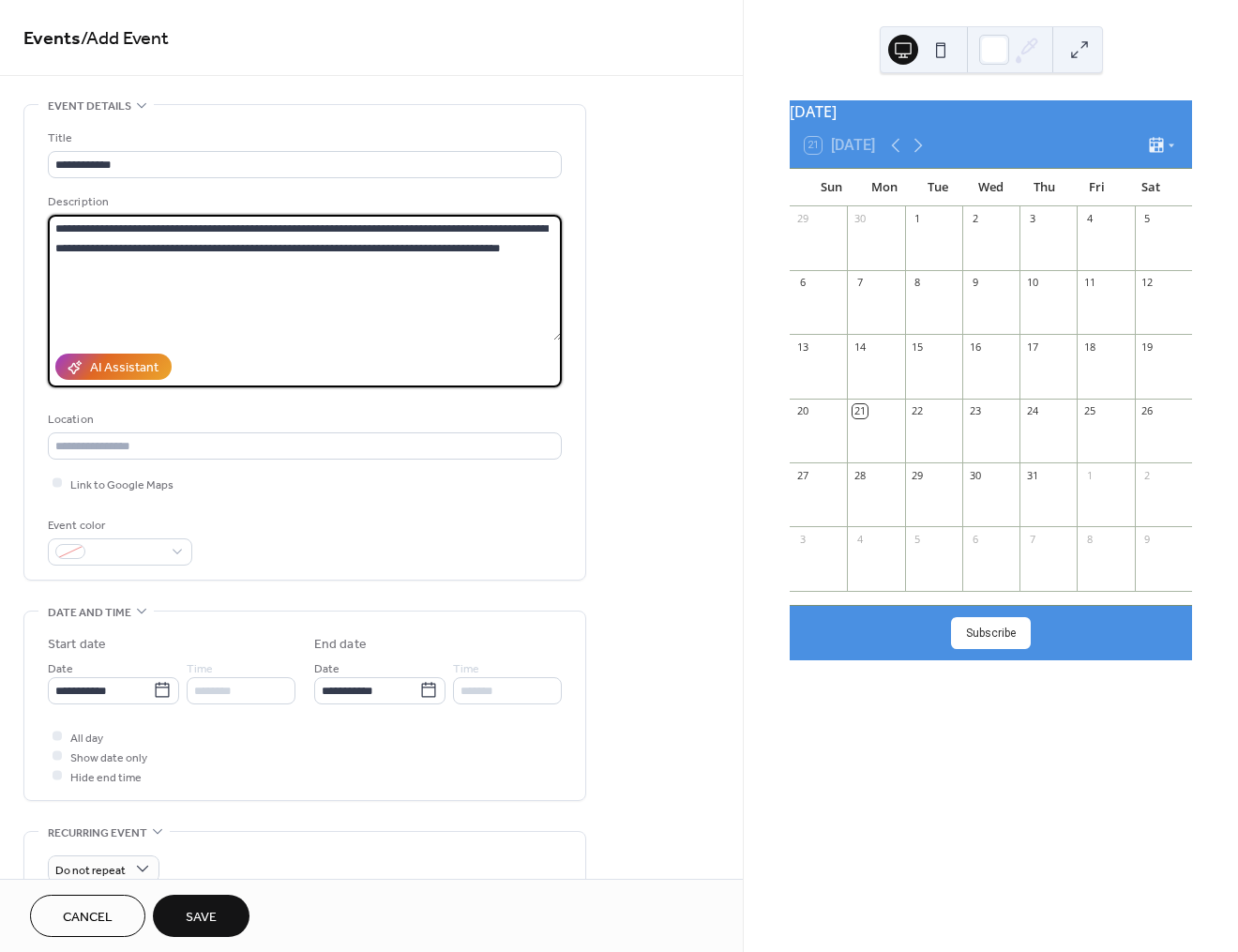 click on "**********" at bounding box center [305, 278] 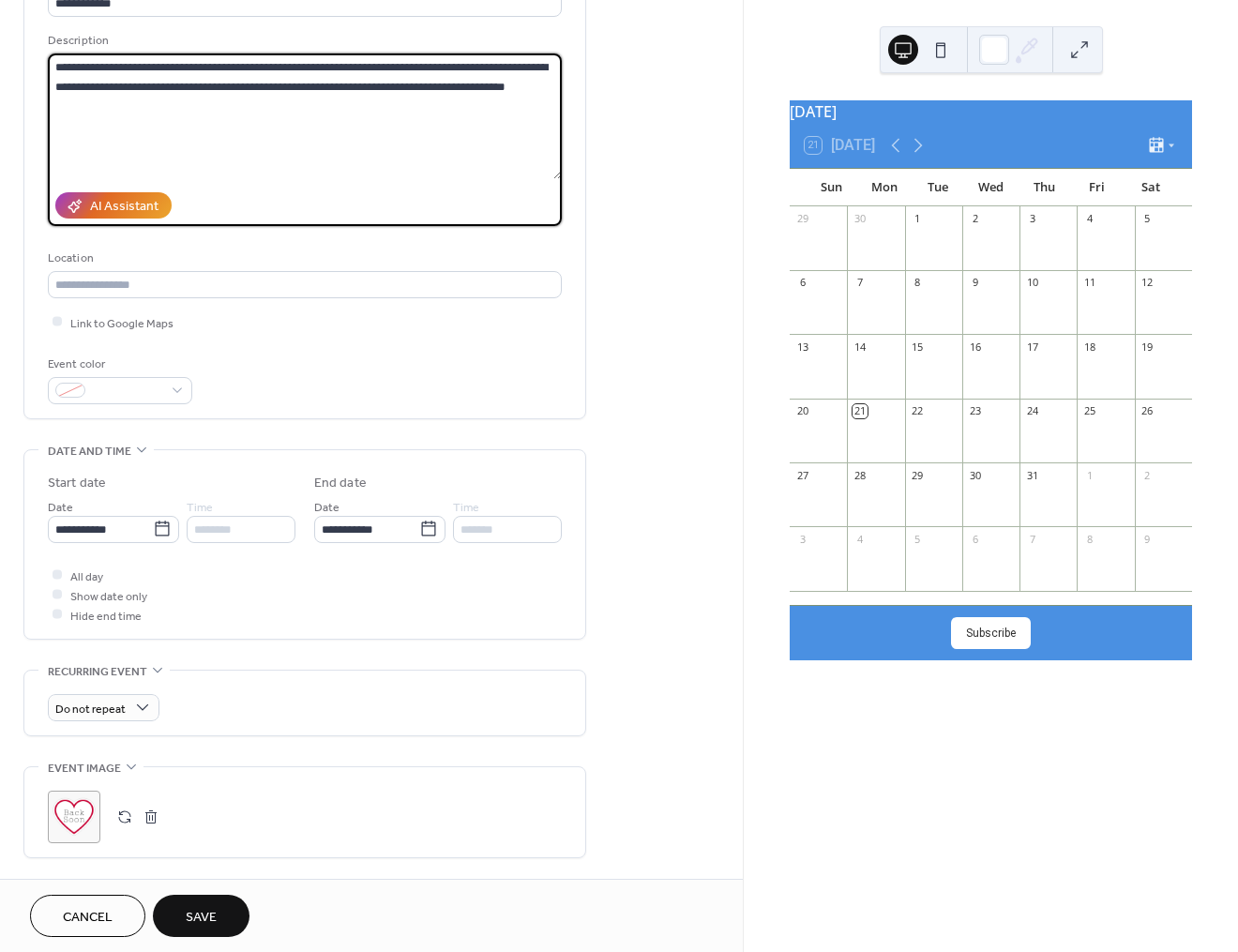 scroll, scrollTop: 188, scrollLeft: 0, axis: vertical 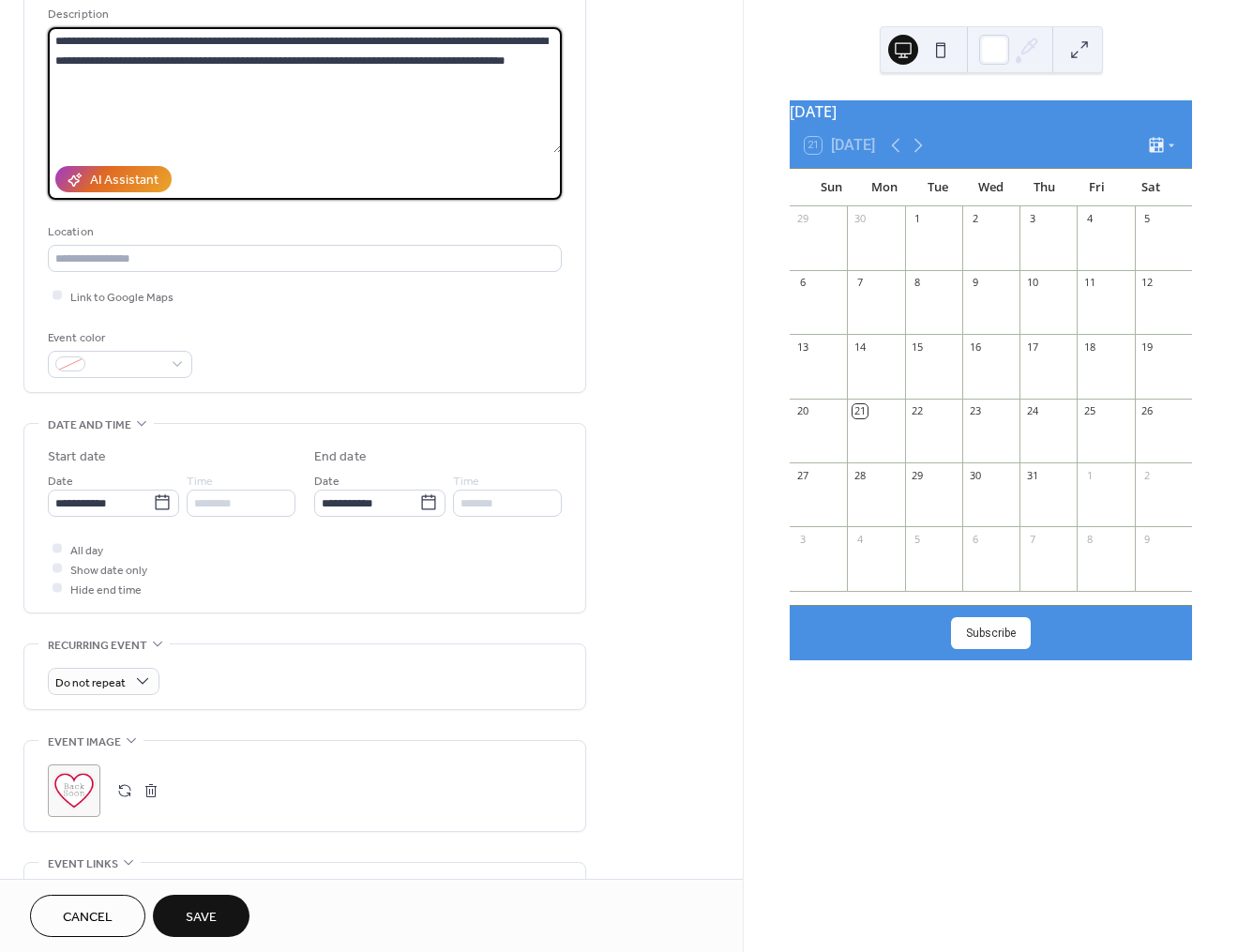 type on "**********" 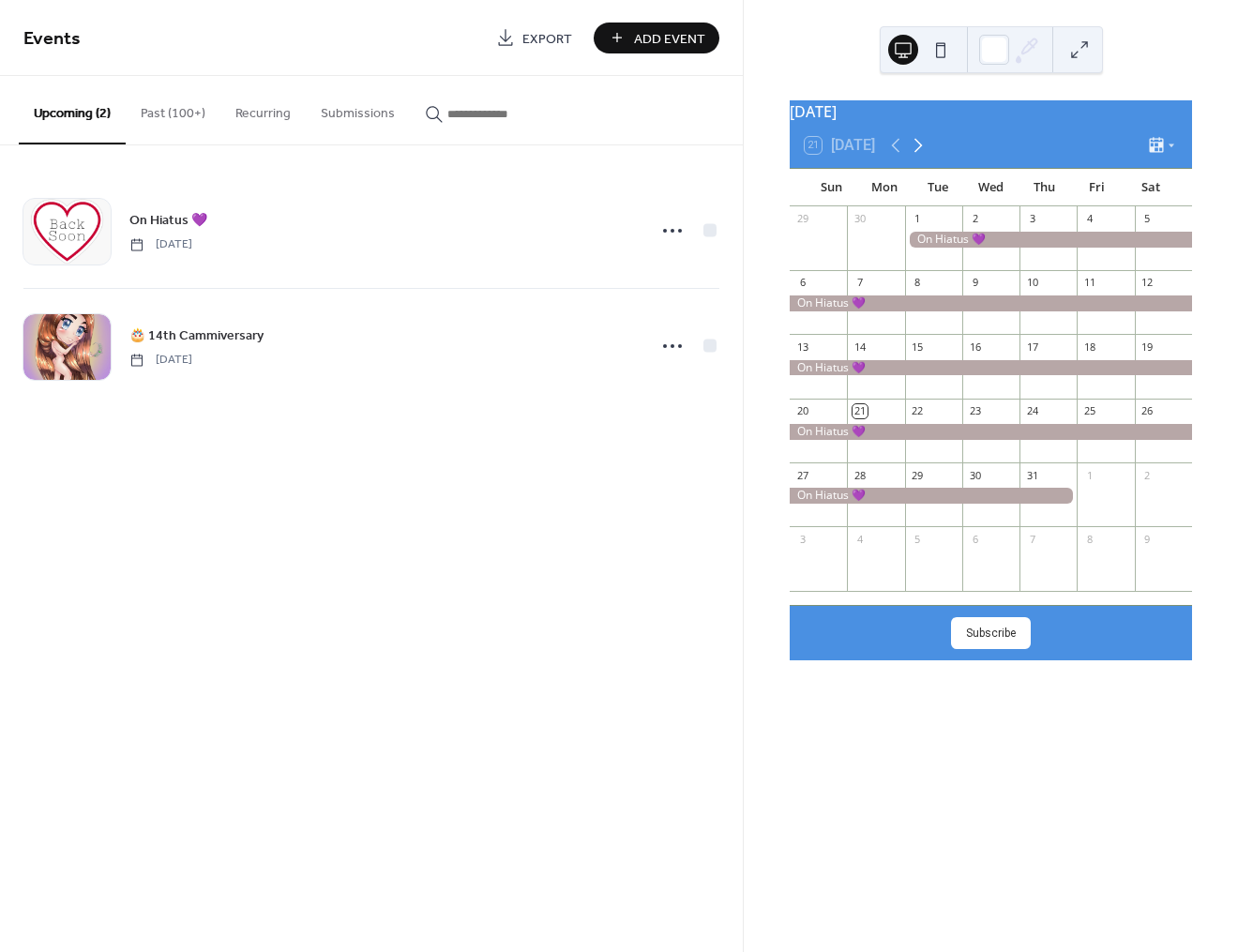 click 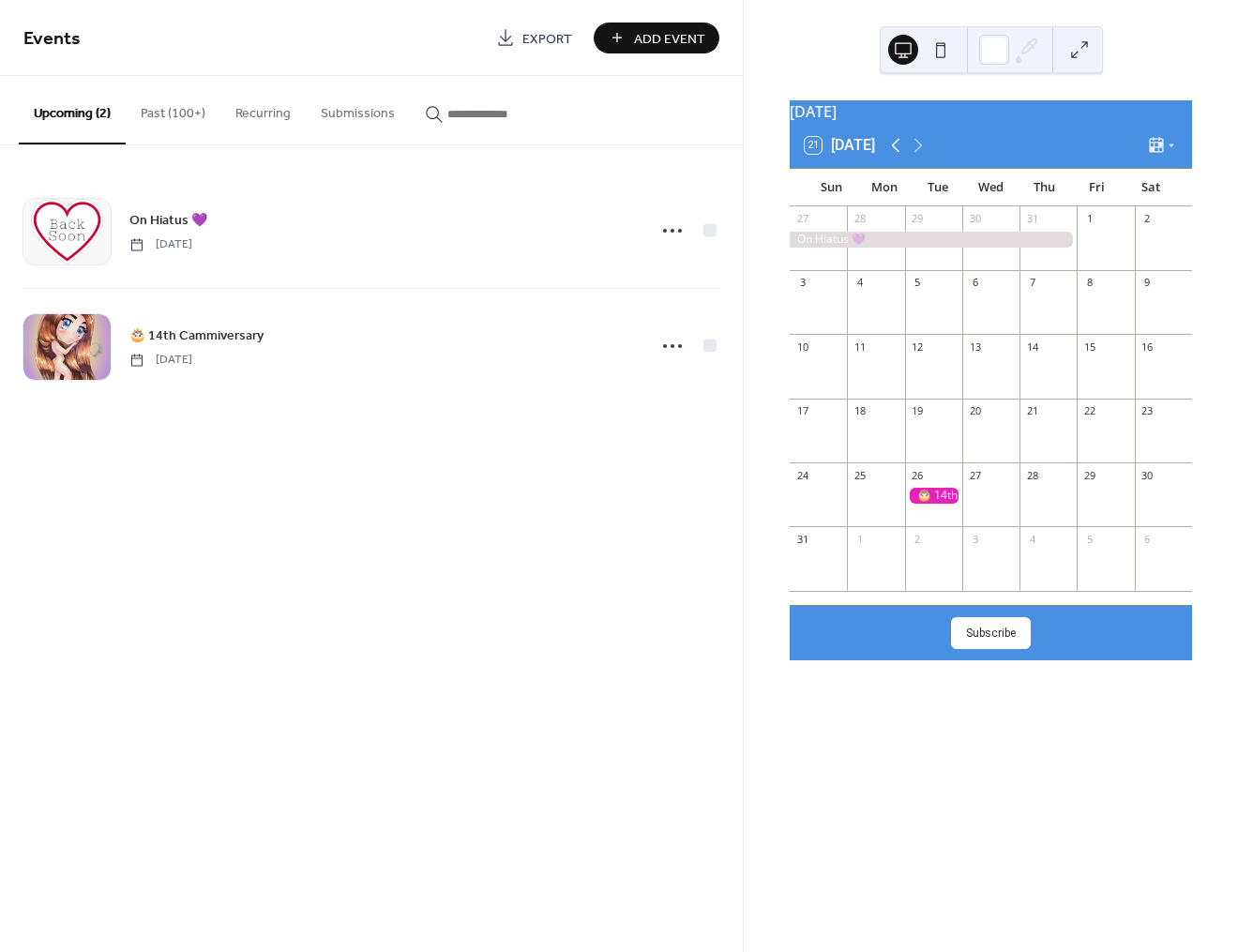 click 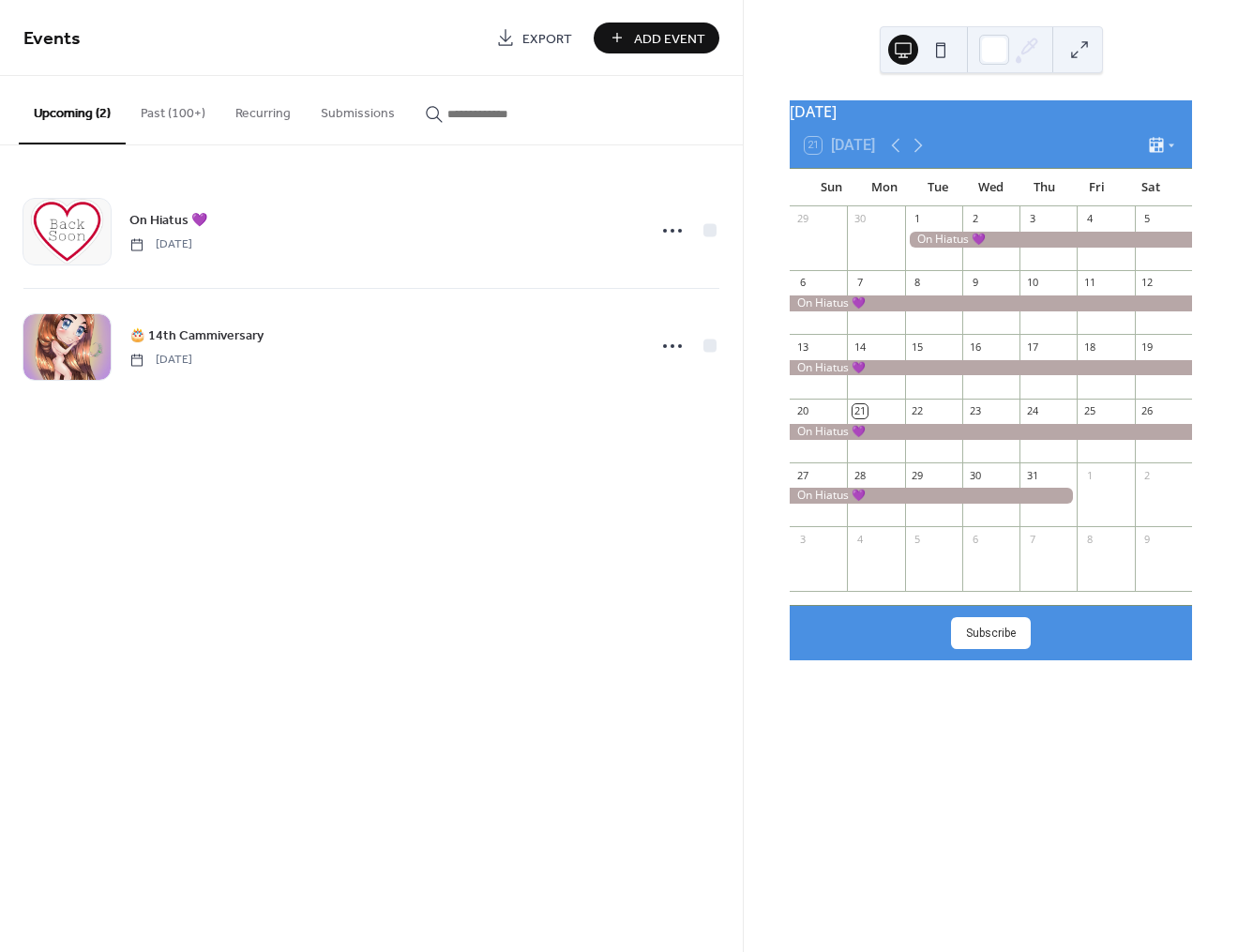 scroll, scrollTop: 0, scrollLeft: 0, axis: both 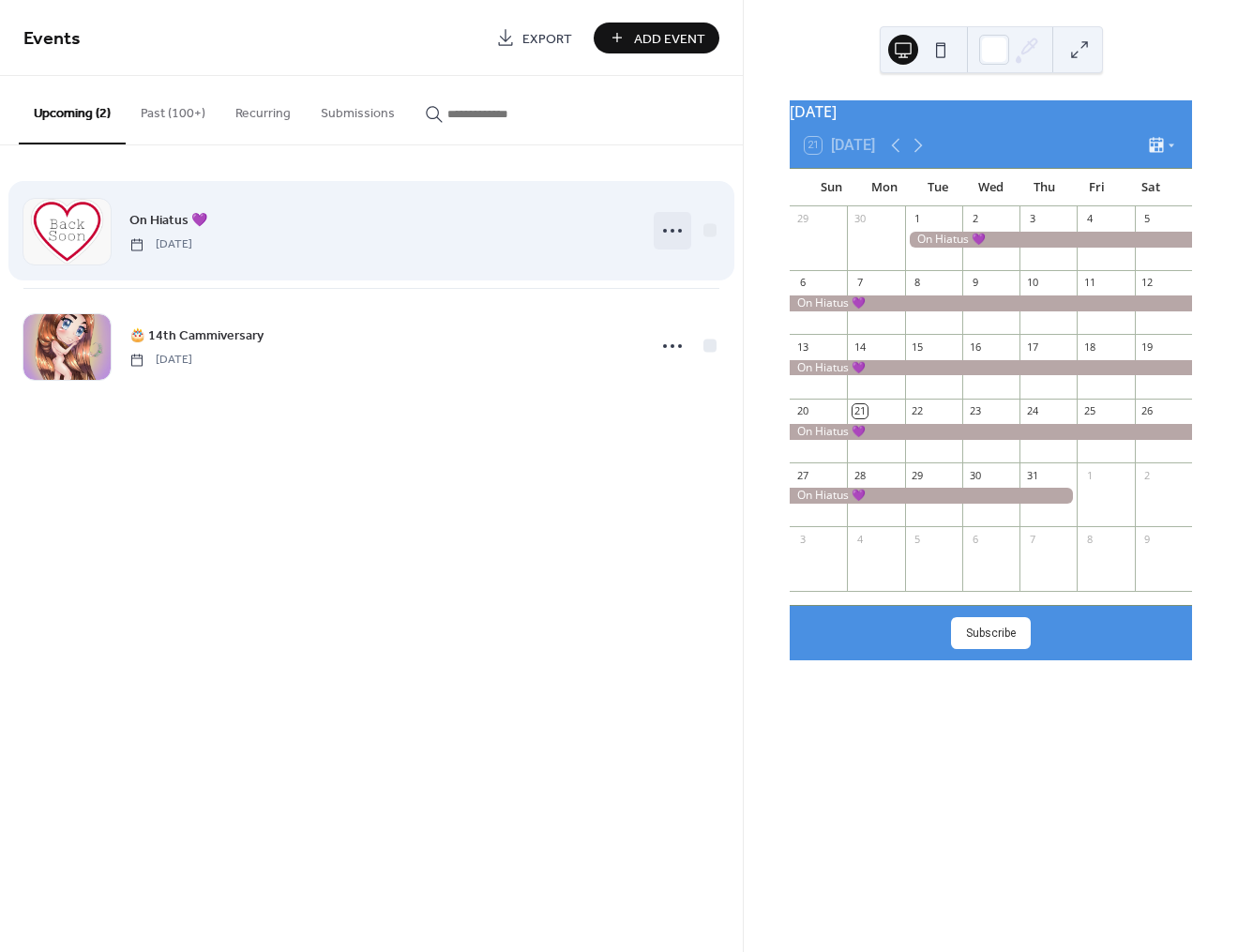click 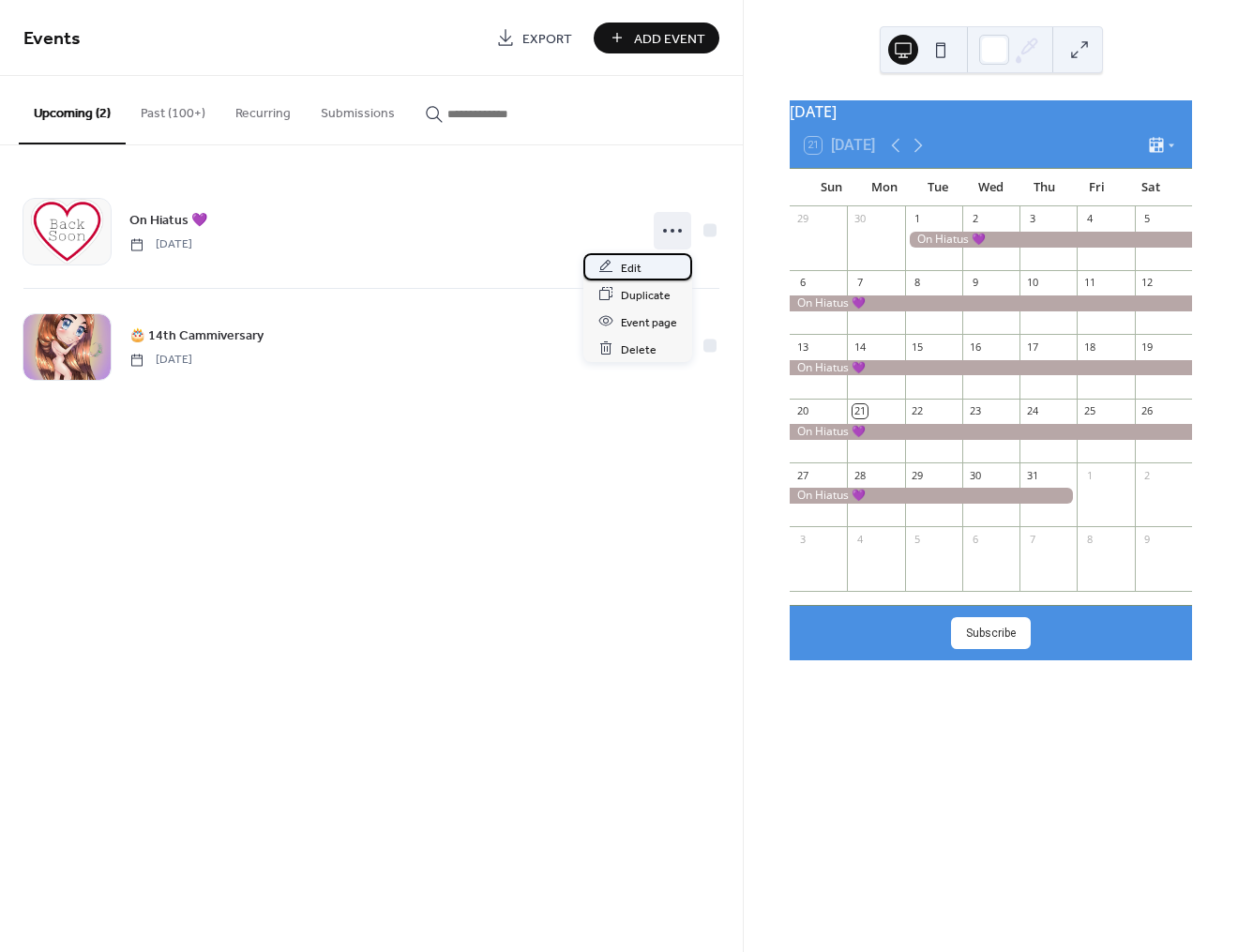 click on "Edit" at bounding box center [638, 266] 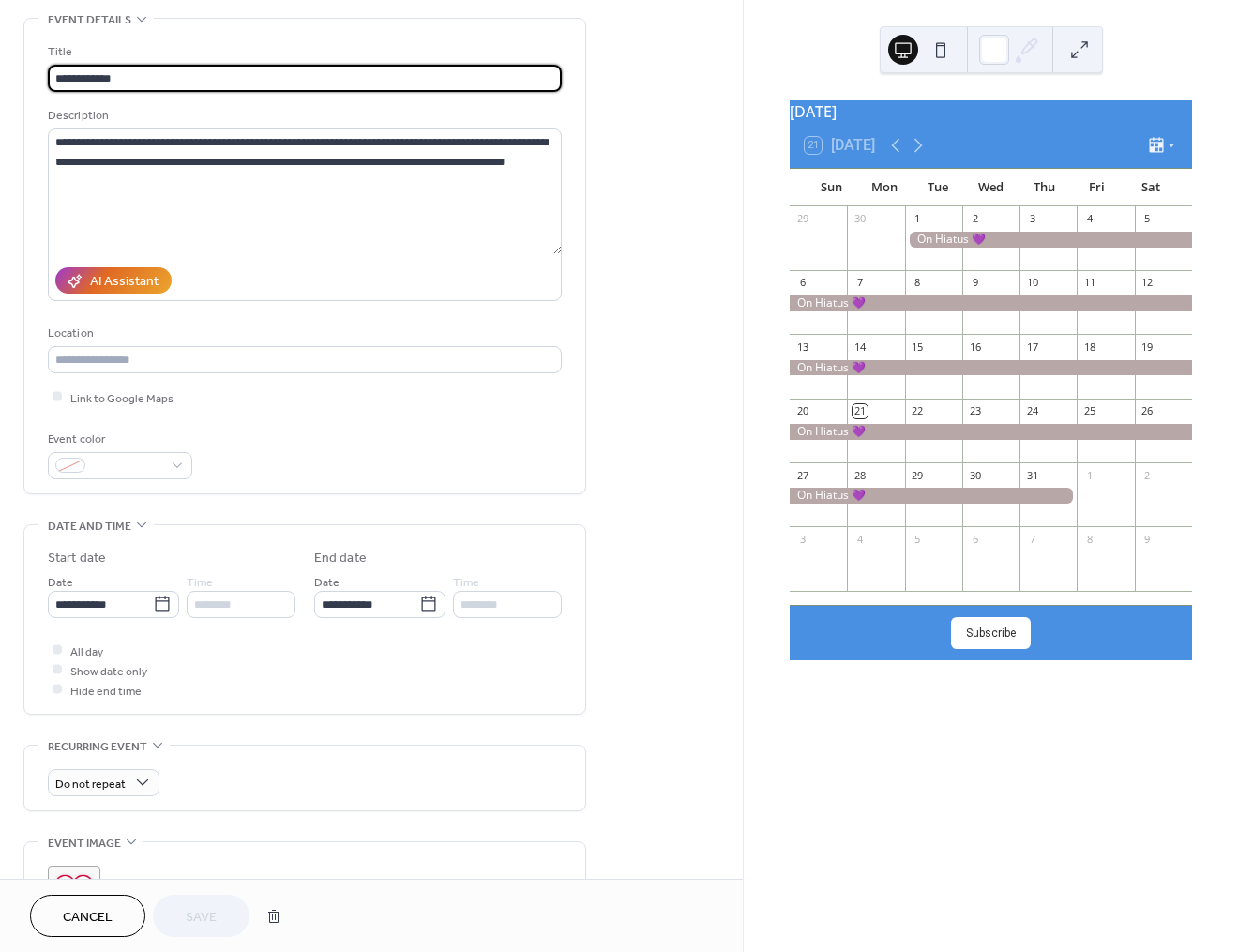 scroll, scrollTop: 93, scrollLeft: 0, axis: vertical 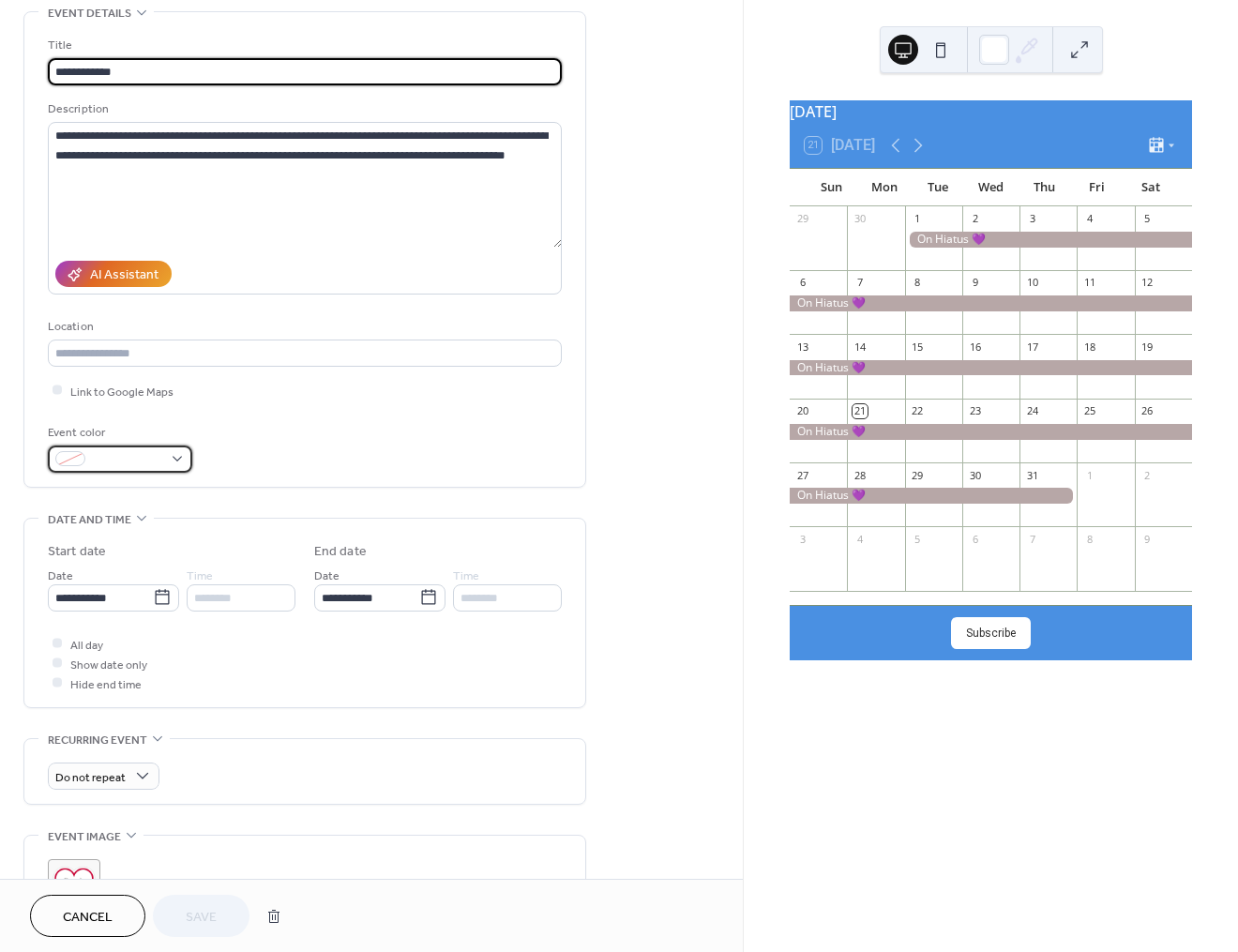 click at bounding box center [120, 459] 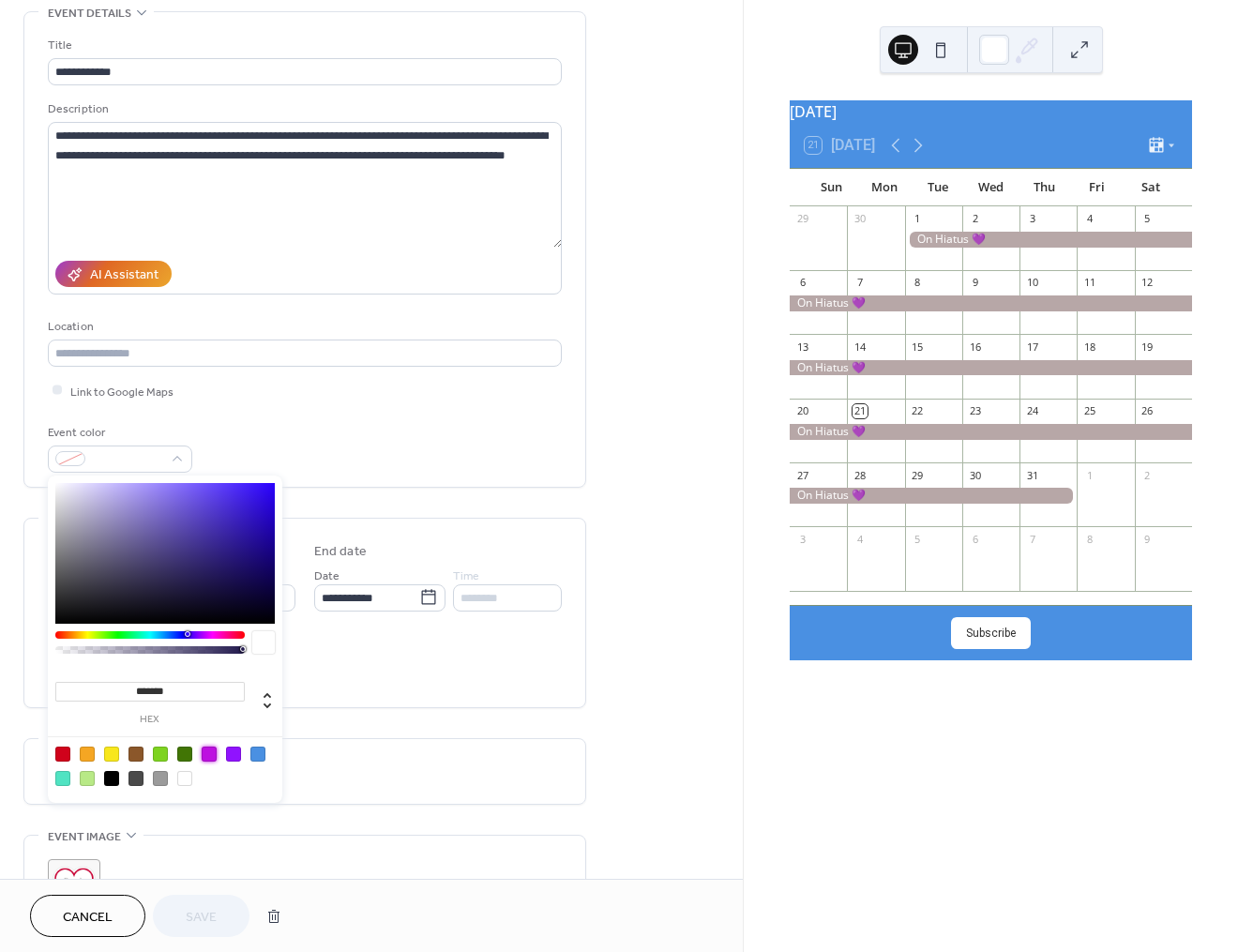 click at bounding box center (209, 754) 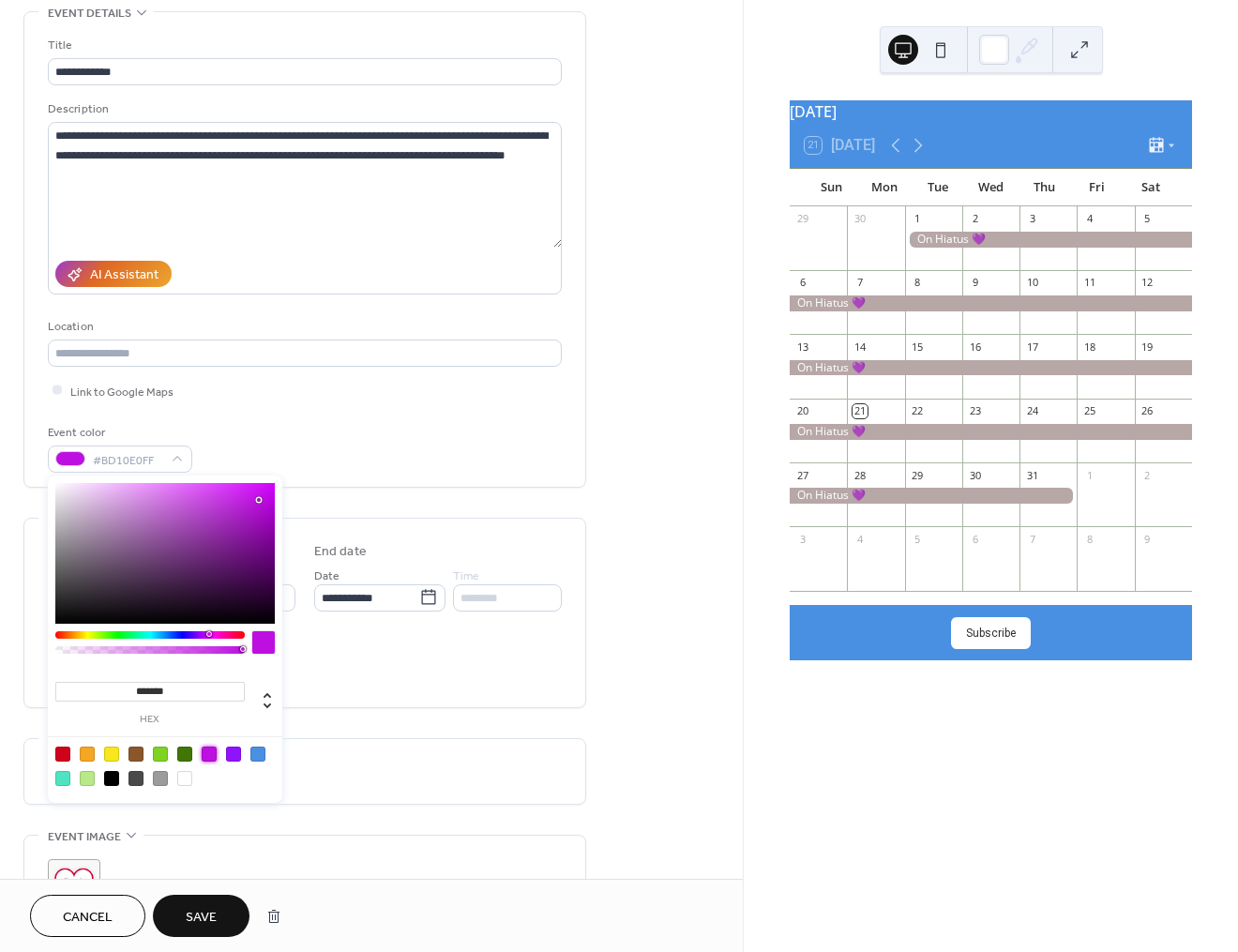 click at bounding box center [234, 754] 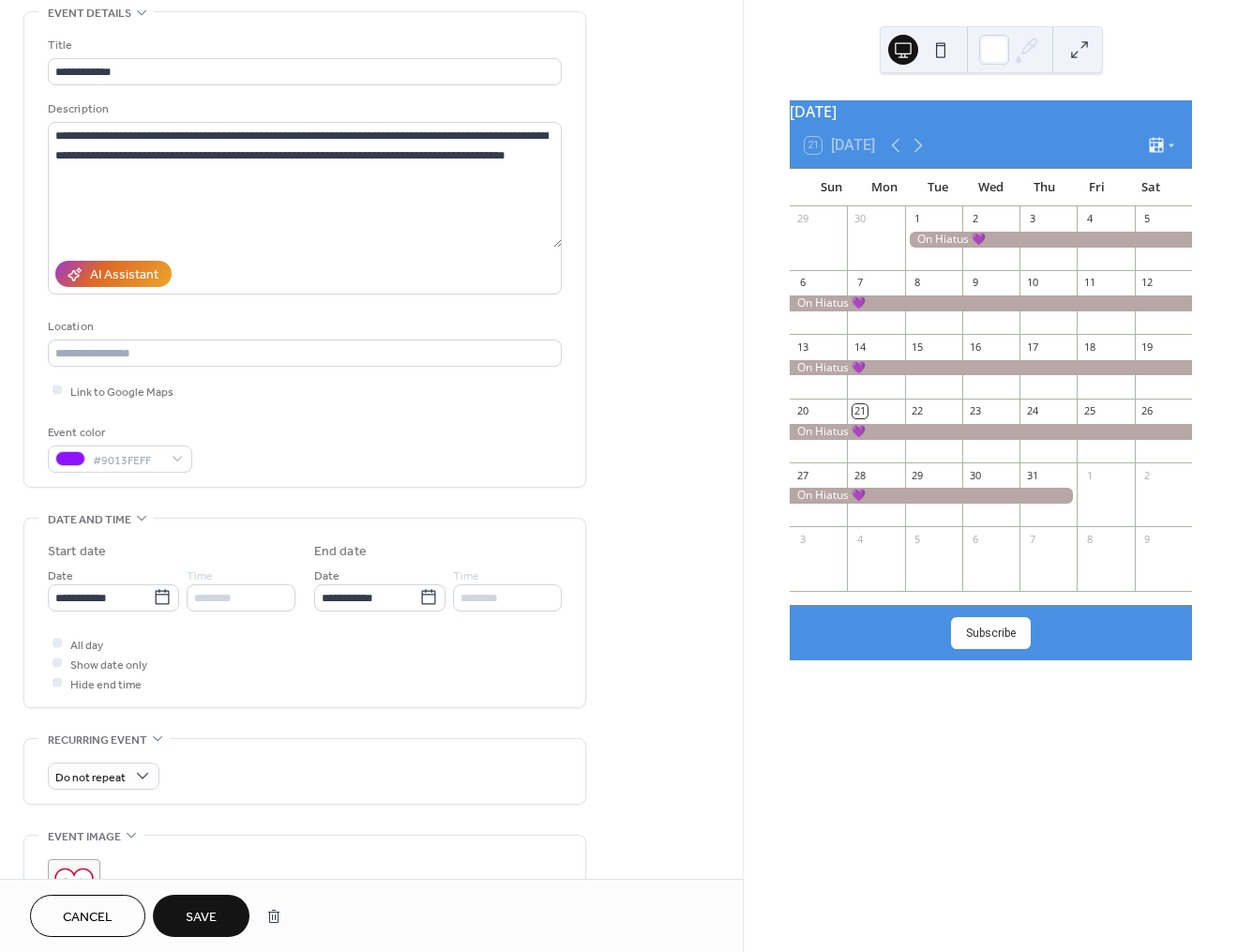 click on "**********" at bounding box center (371, 726) 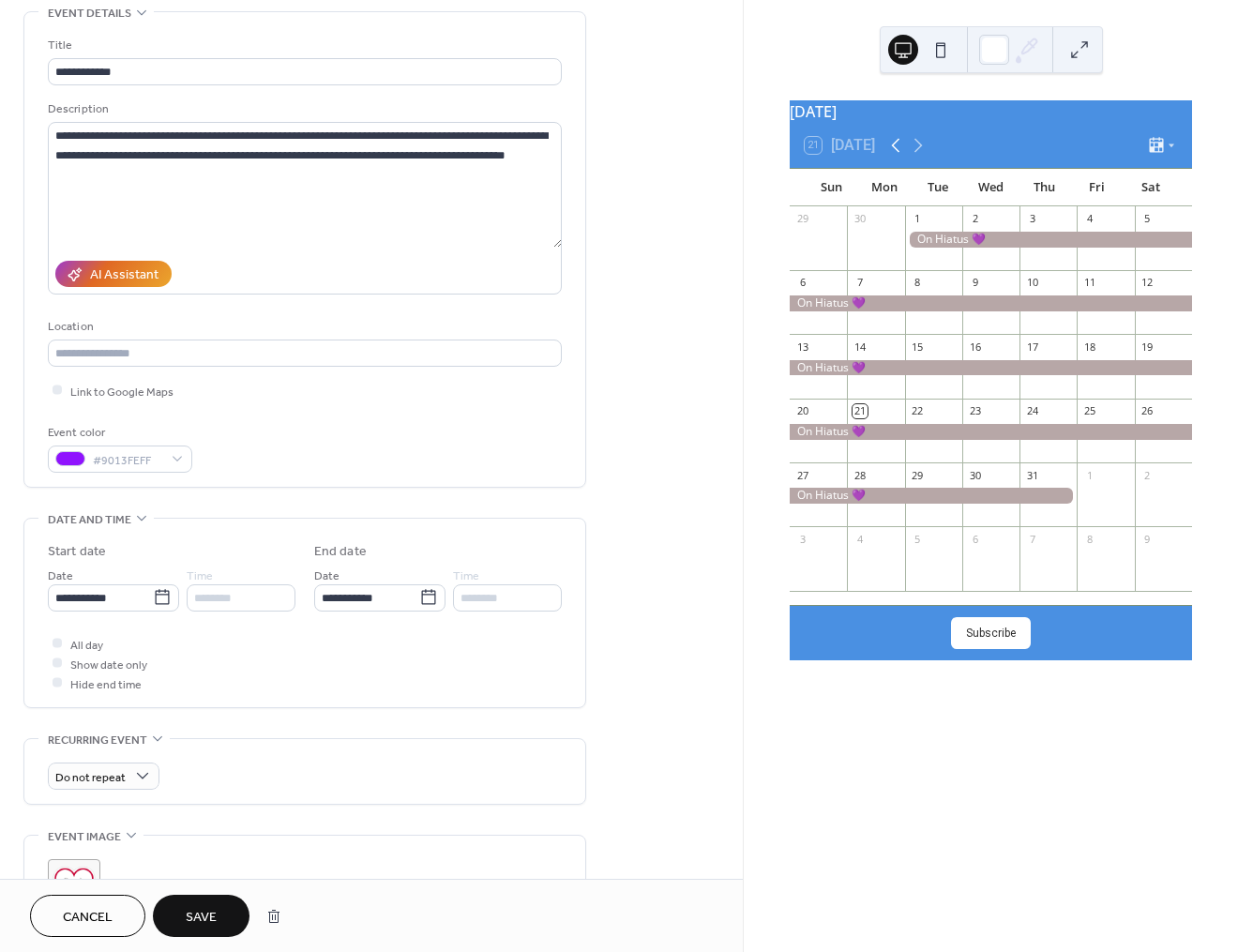 click 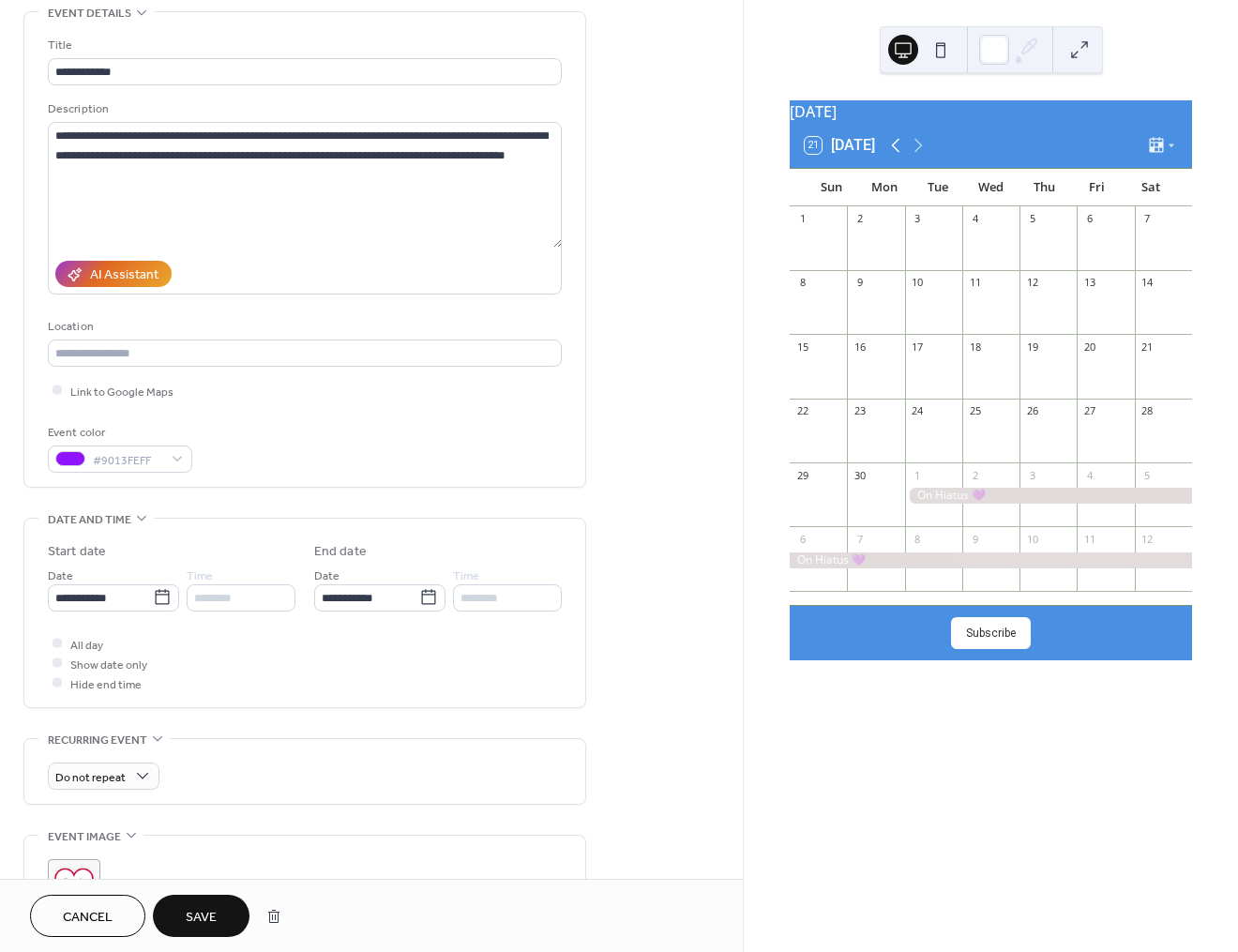 click 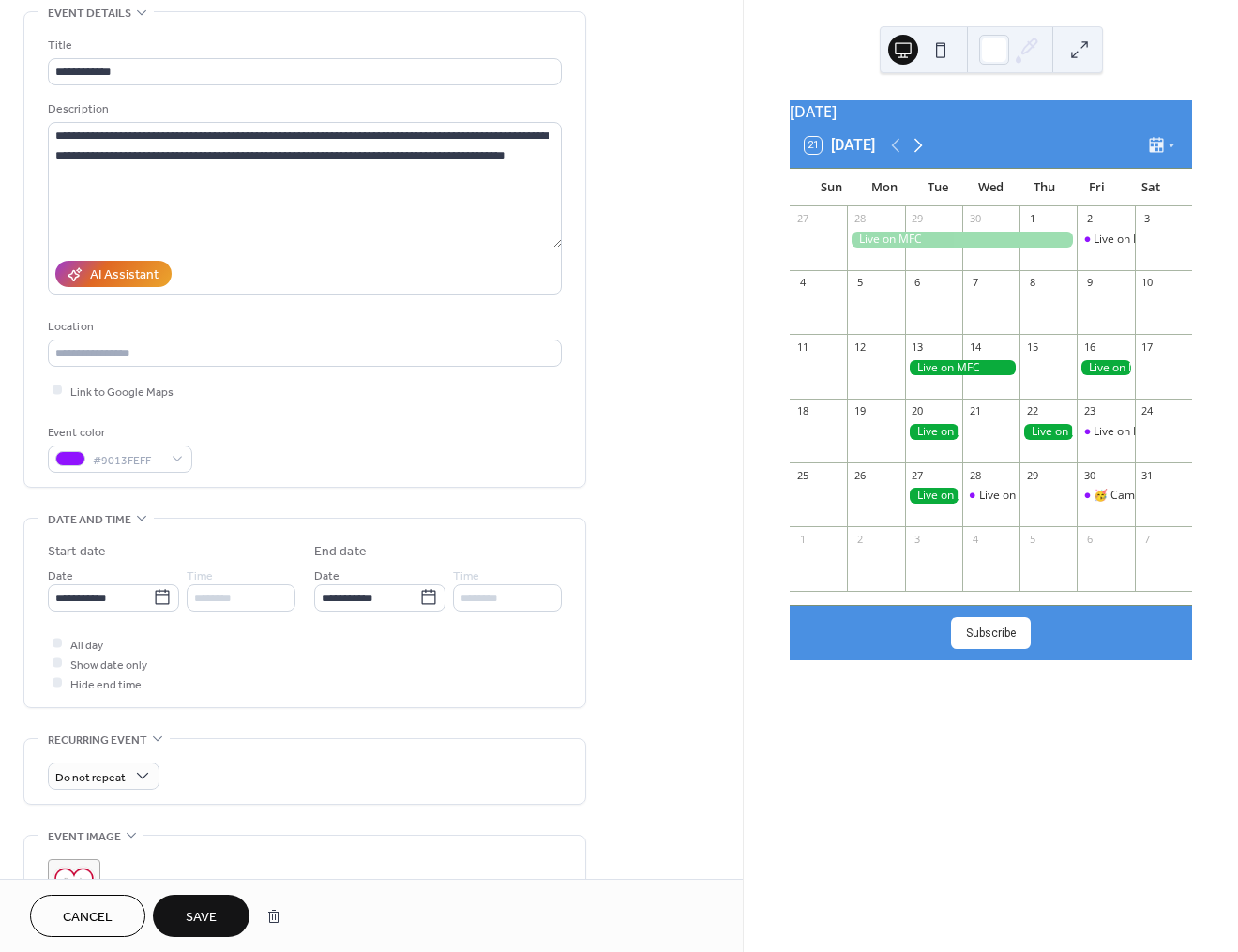 click 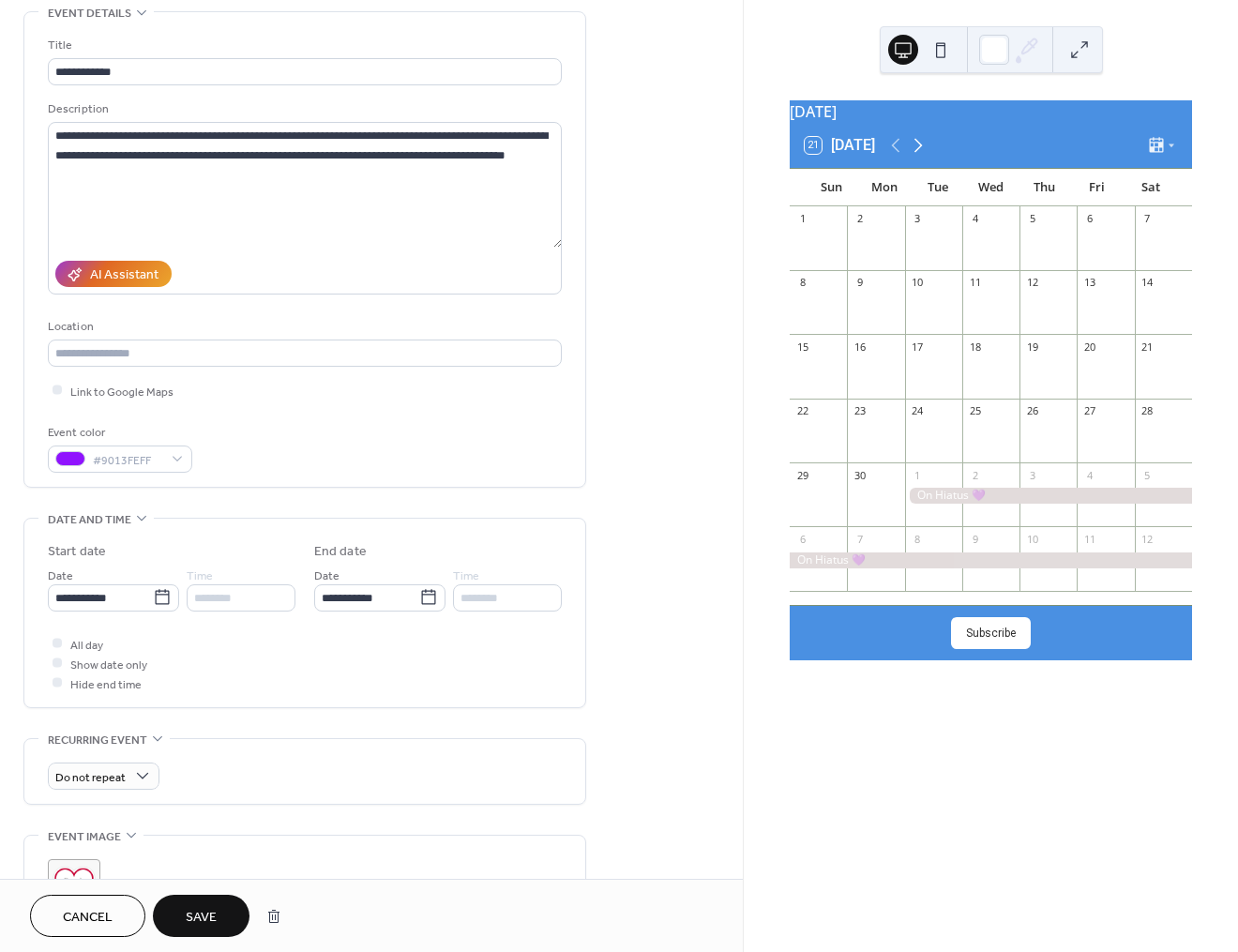 click 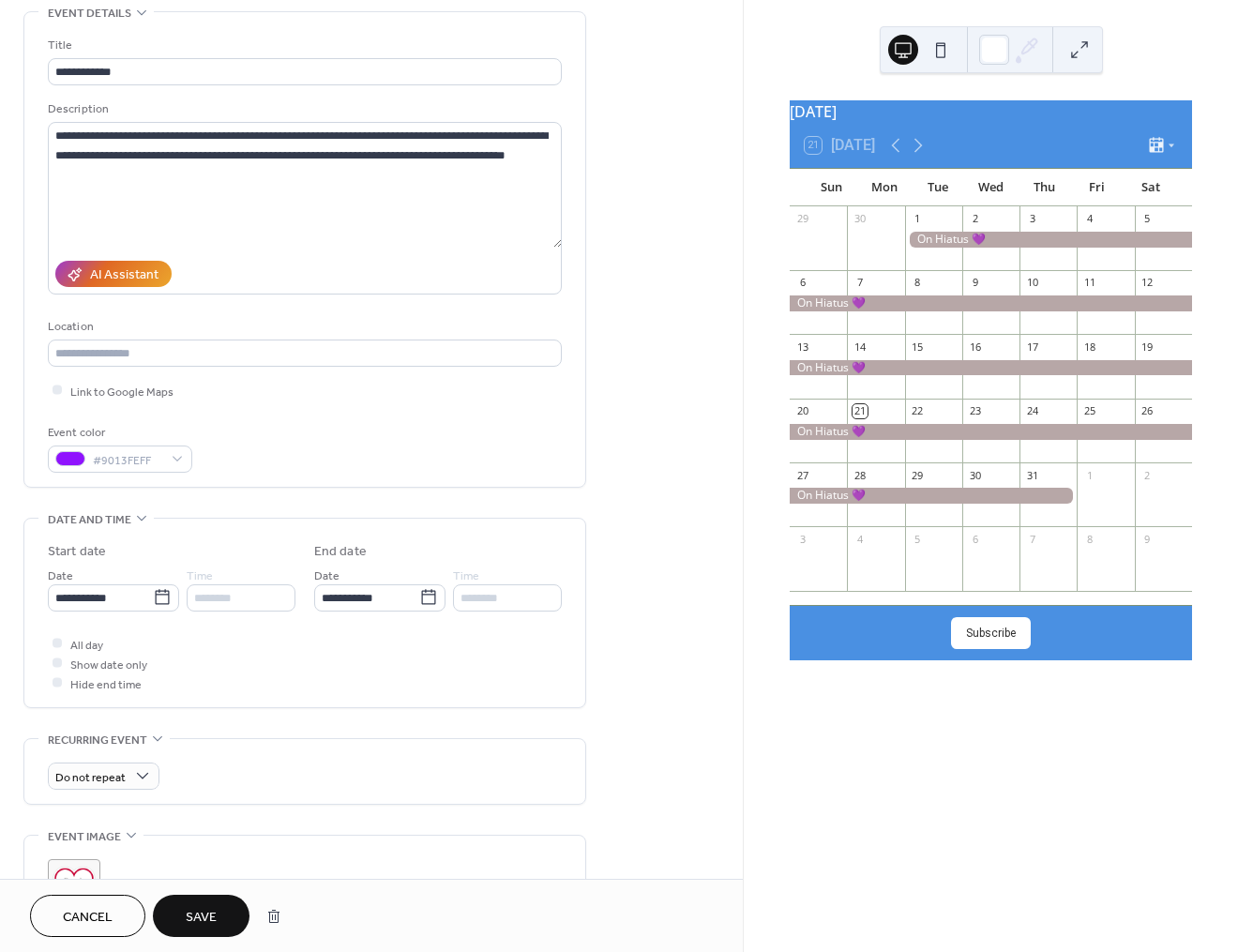 click on "Save" at bounding box center [201, 917] 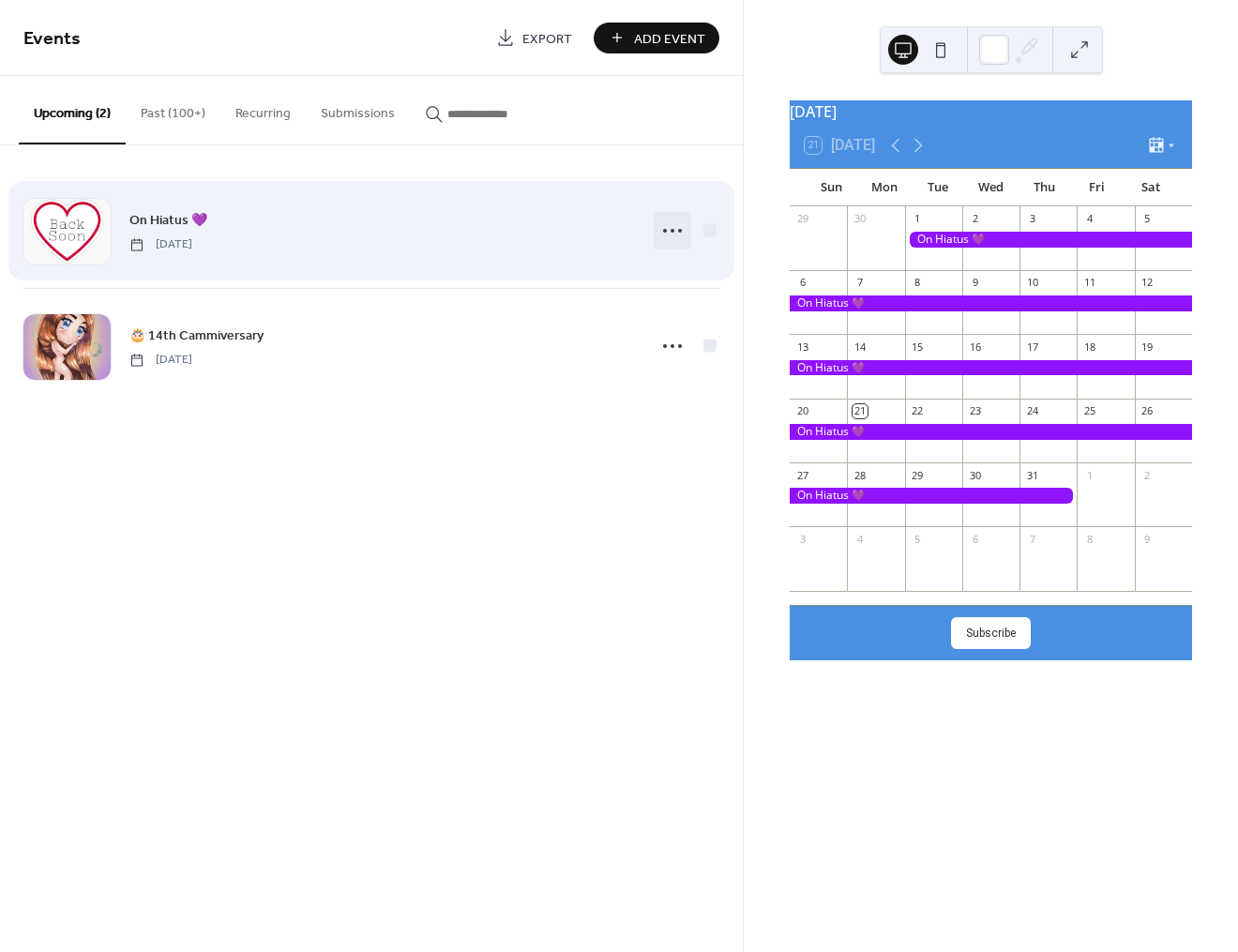 click 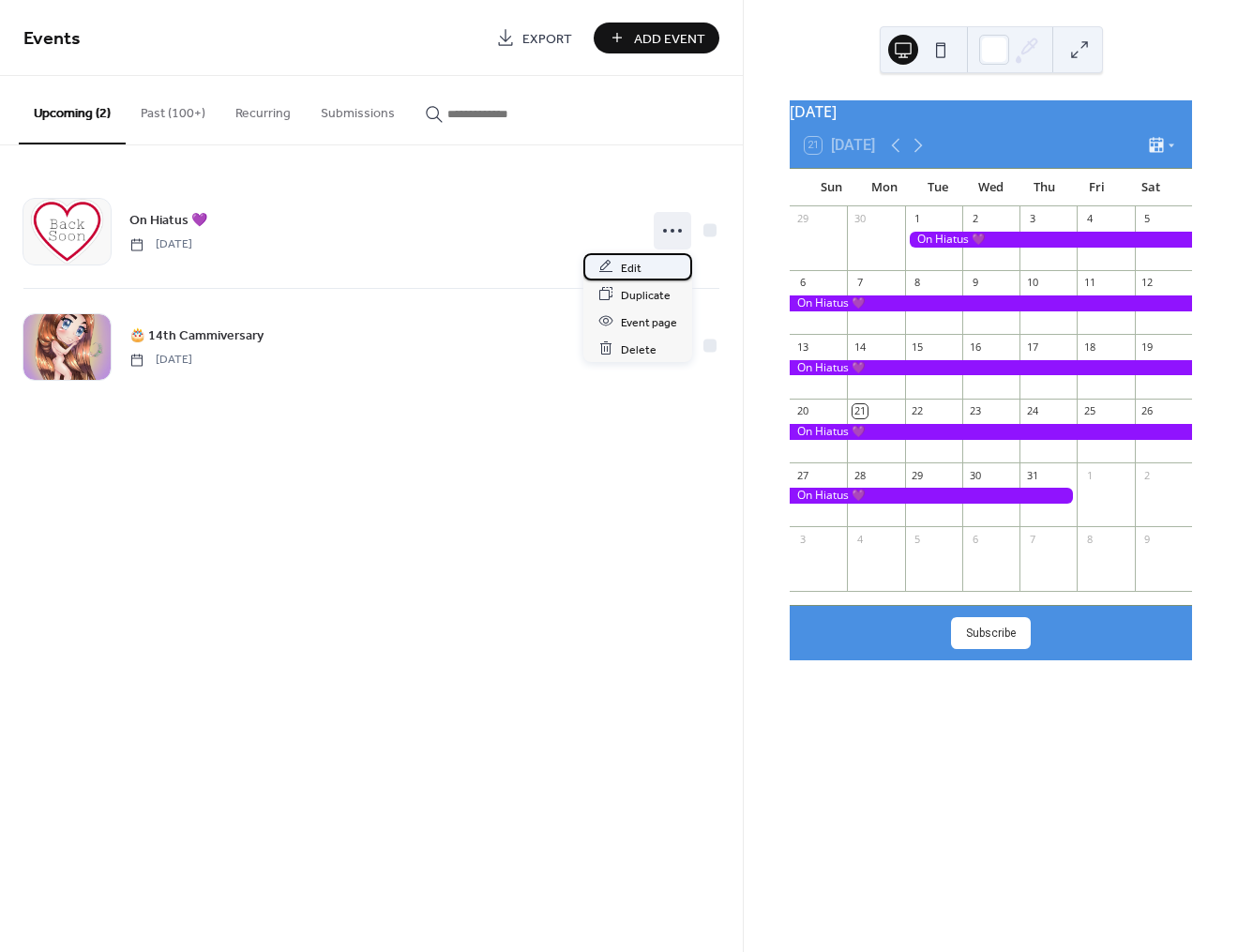 click on "Edit" at bounding box center (638, 266) 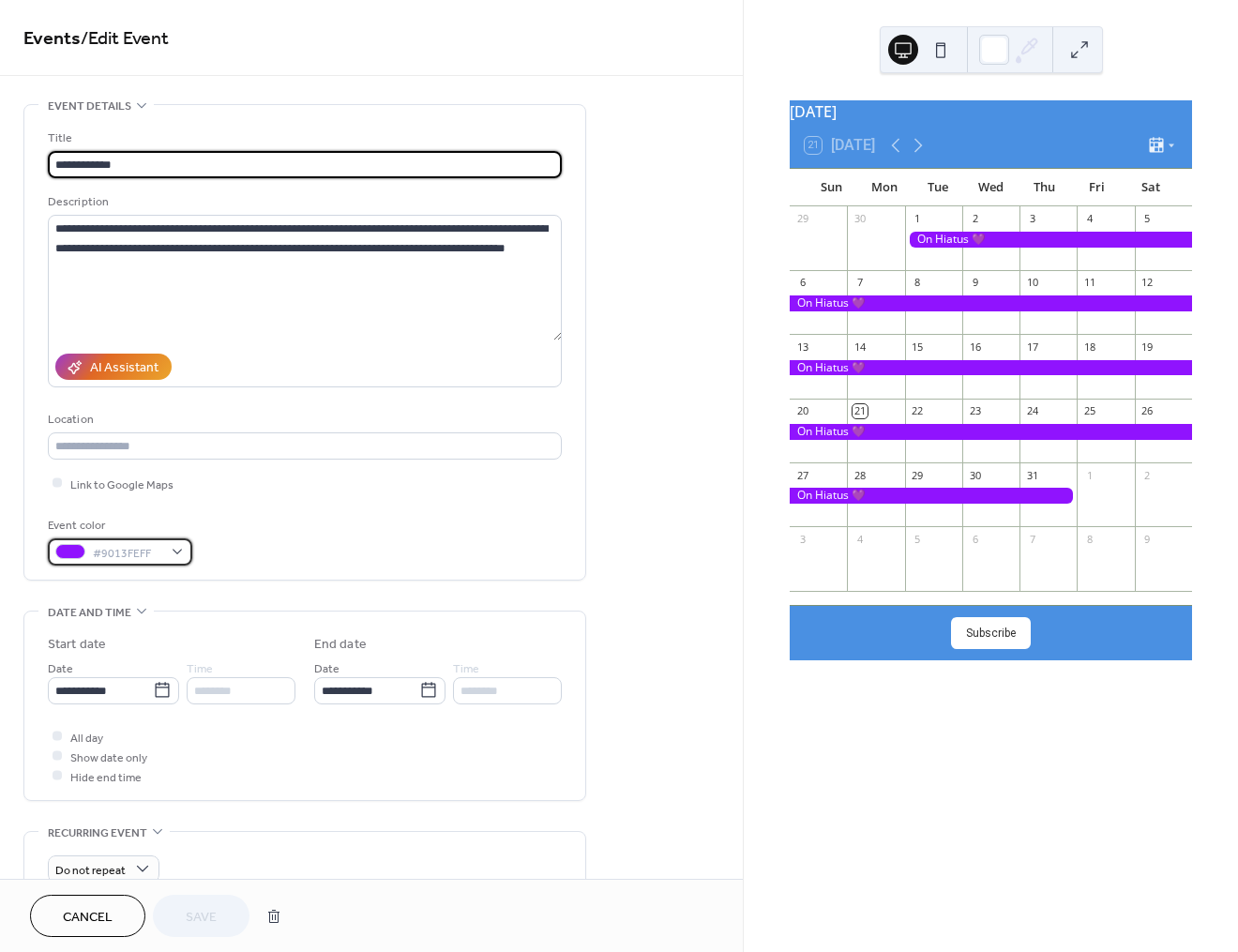 click on "#9013FEFF" at bounding box center [128, 552] 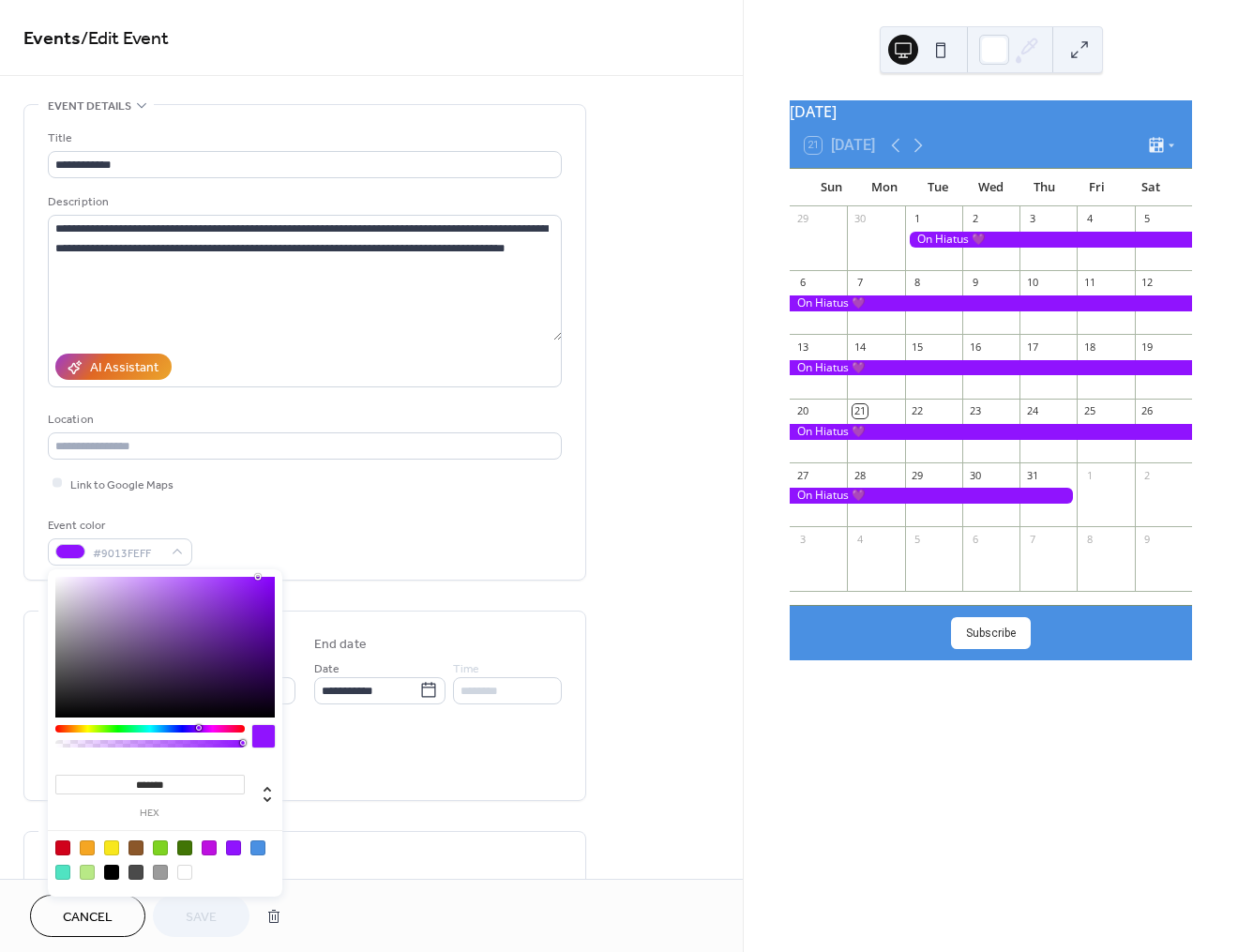click at bounding box center (160, 872) 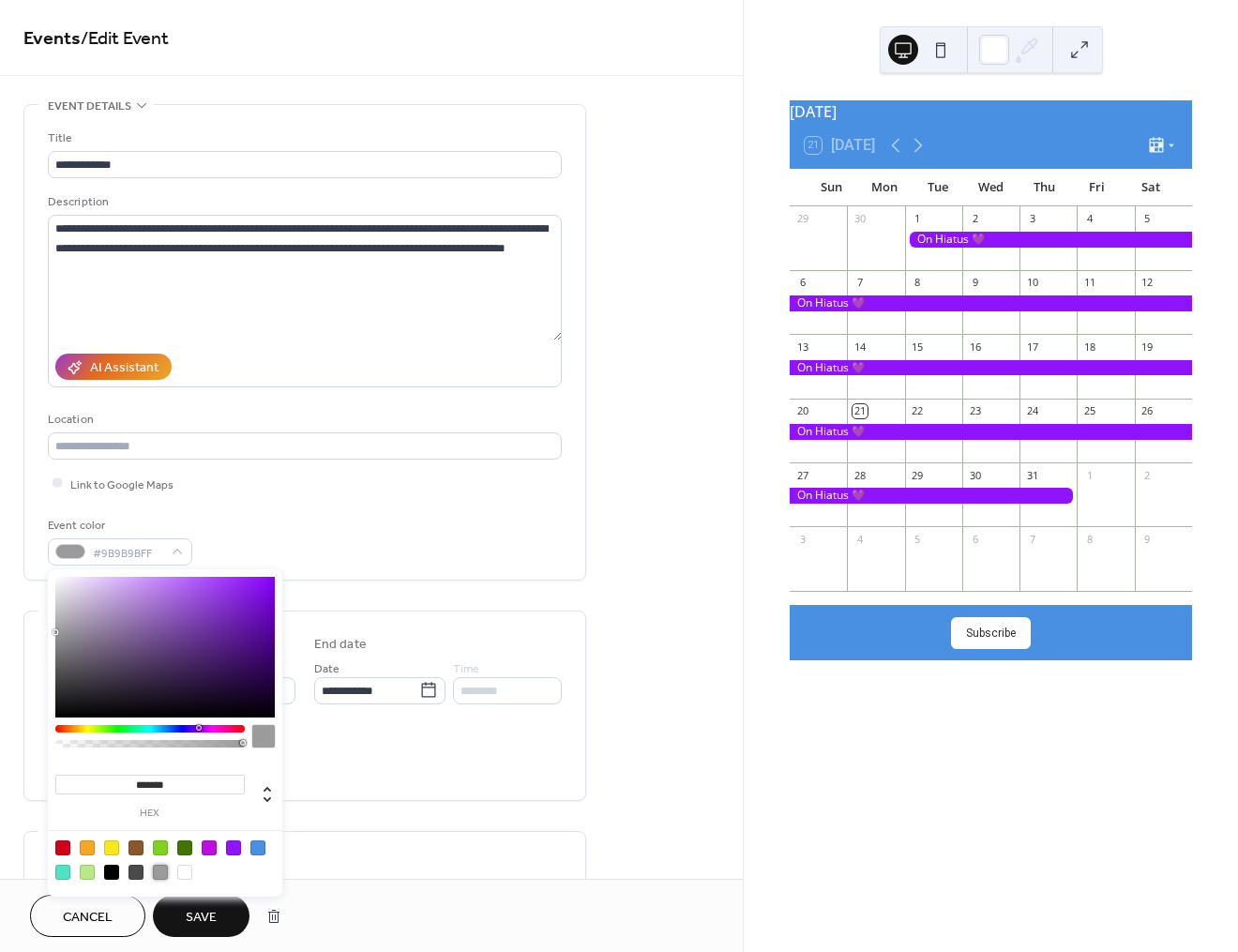 click on "Save" at bounding box center (201, 915) 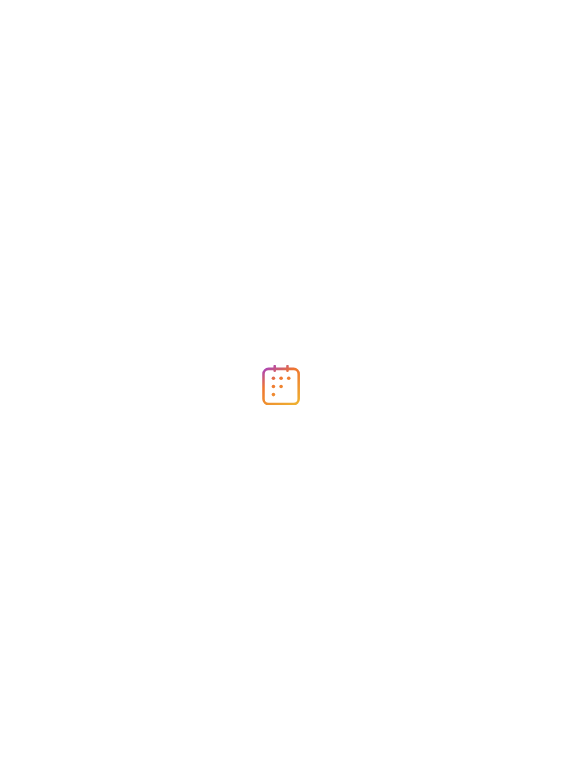 scroll, scrollTop: 0, scrollLeft: 0, axis: both 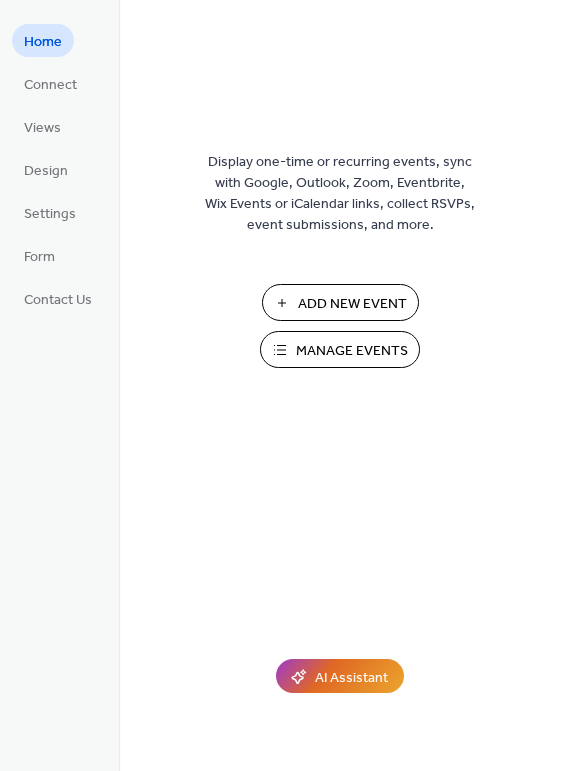 click on "Manage Events" at bounding box center [352, 351] 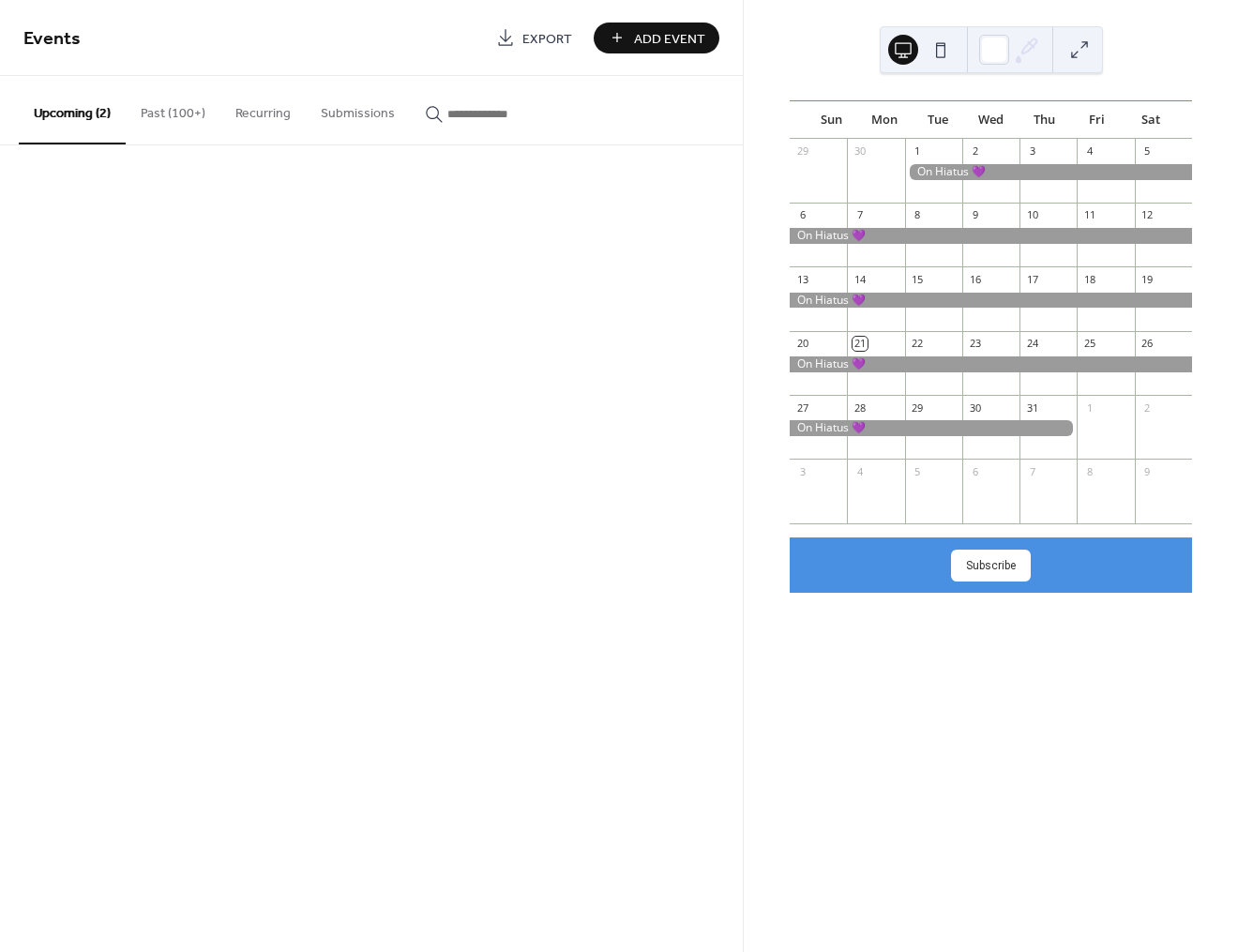 scroll, scrollTop: 0, scrollLeft: 0, axis: both 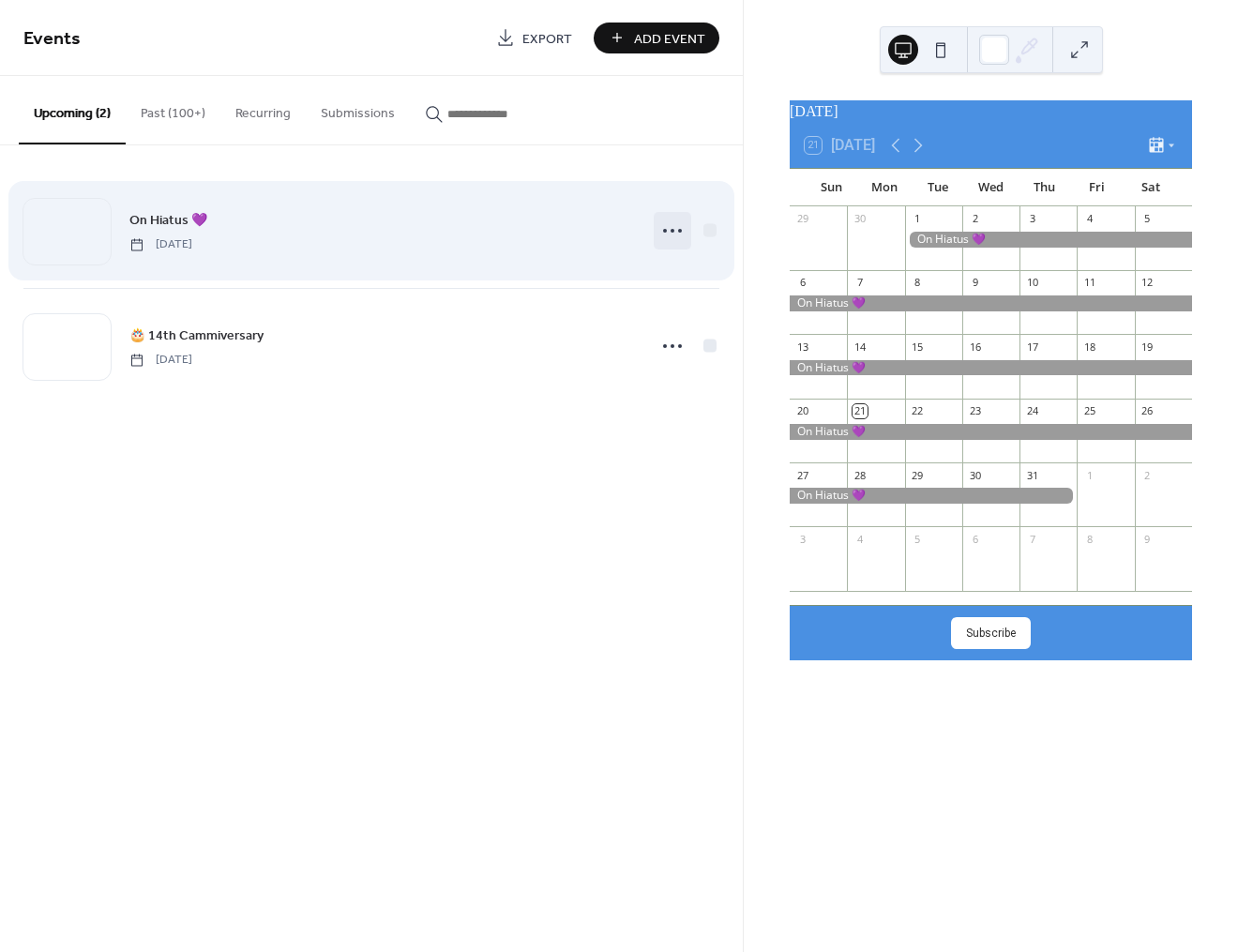 click 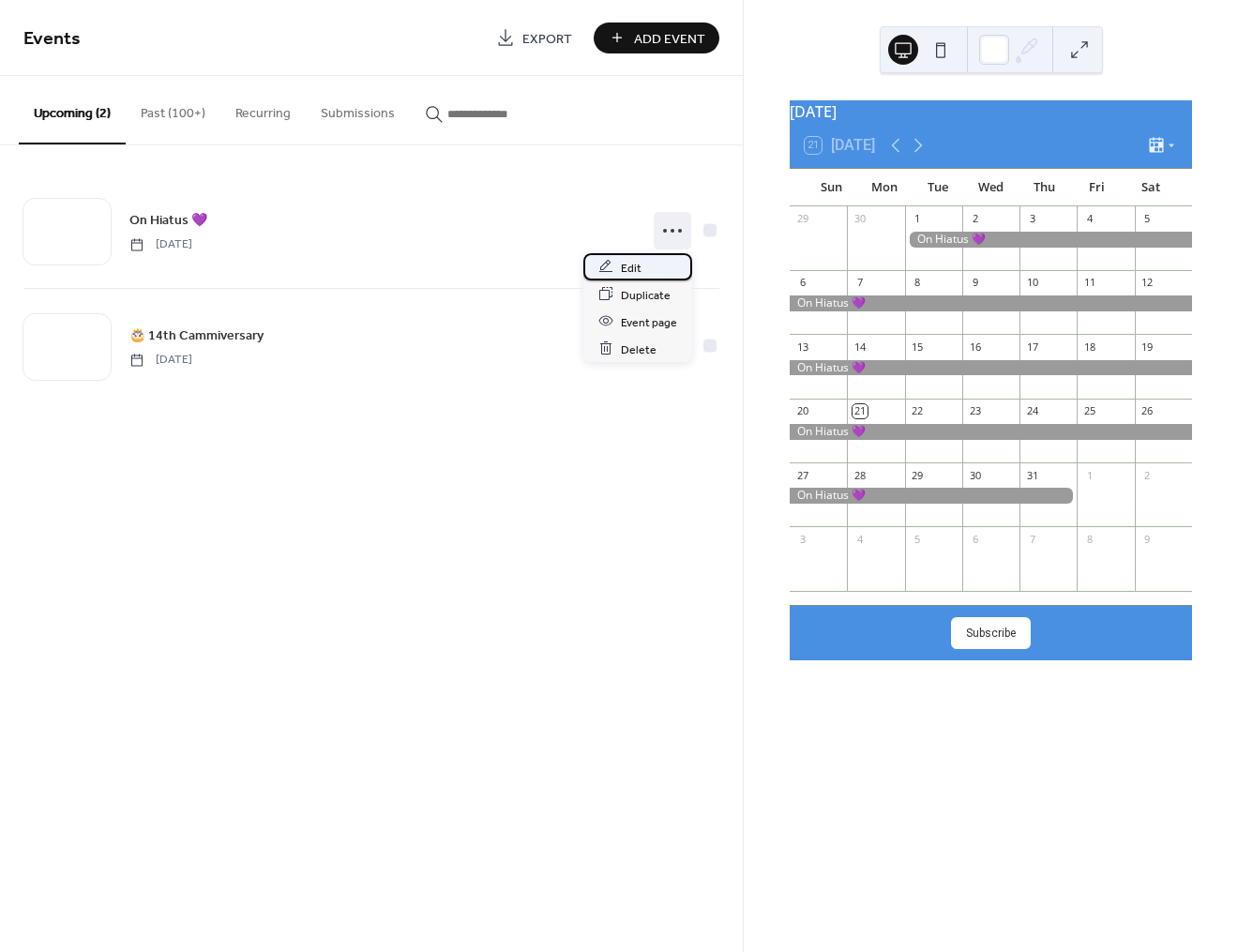 click on "Edit" at bounding box center [638, 266] 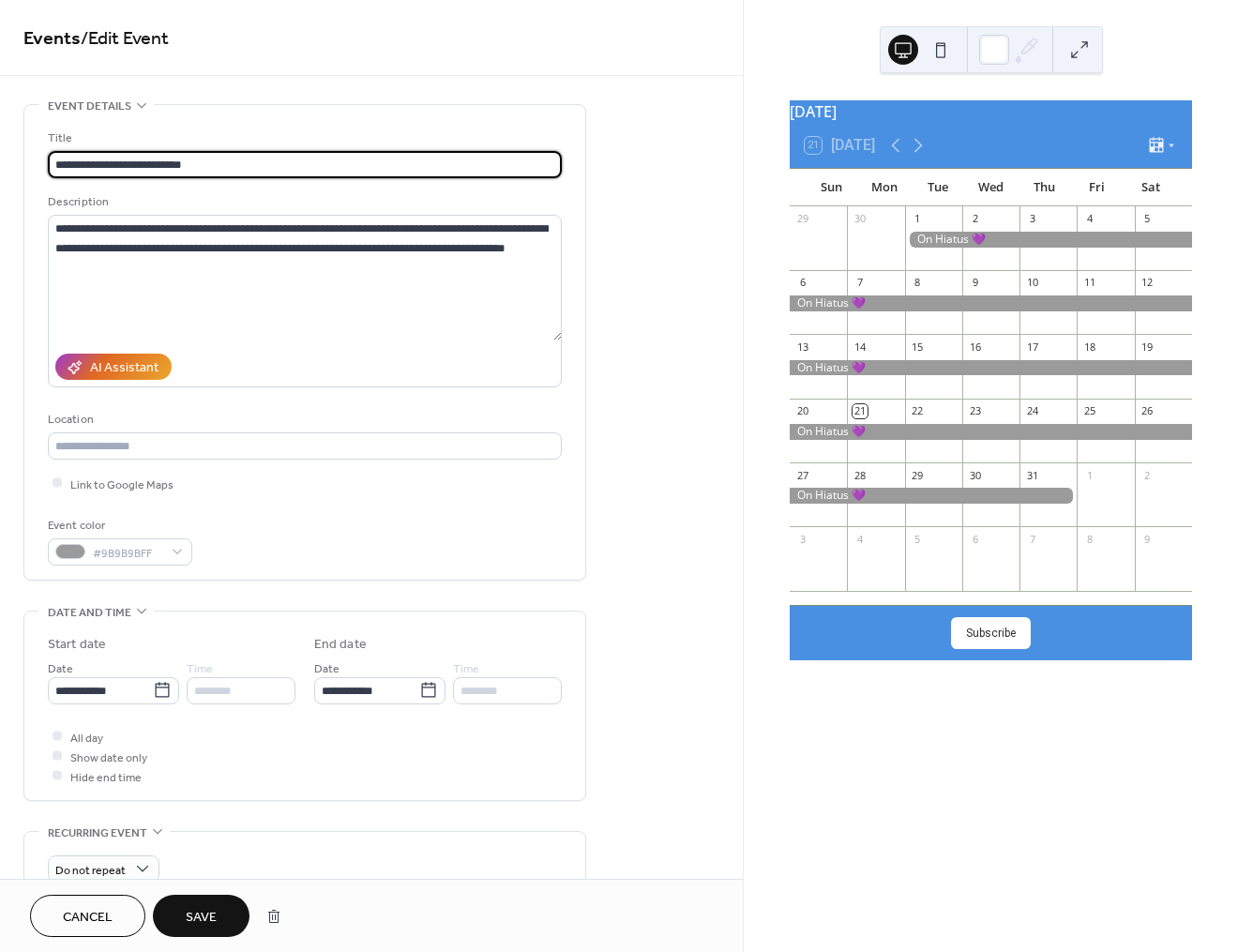 type on "**********" 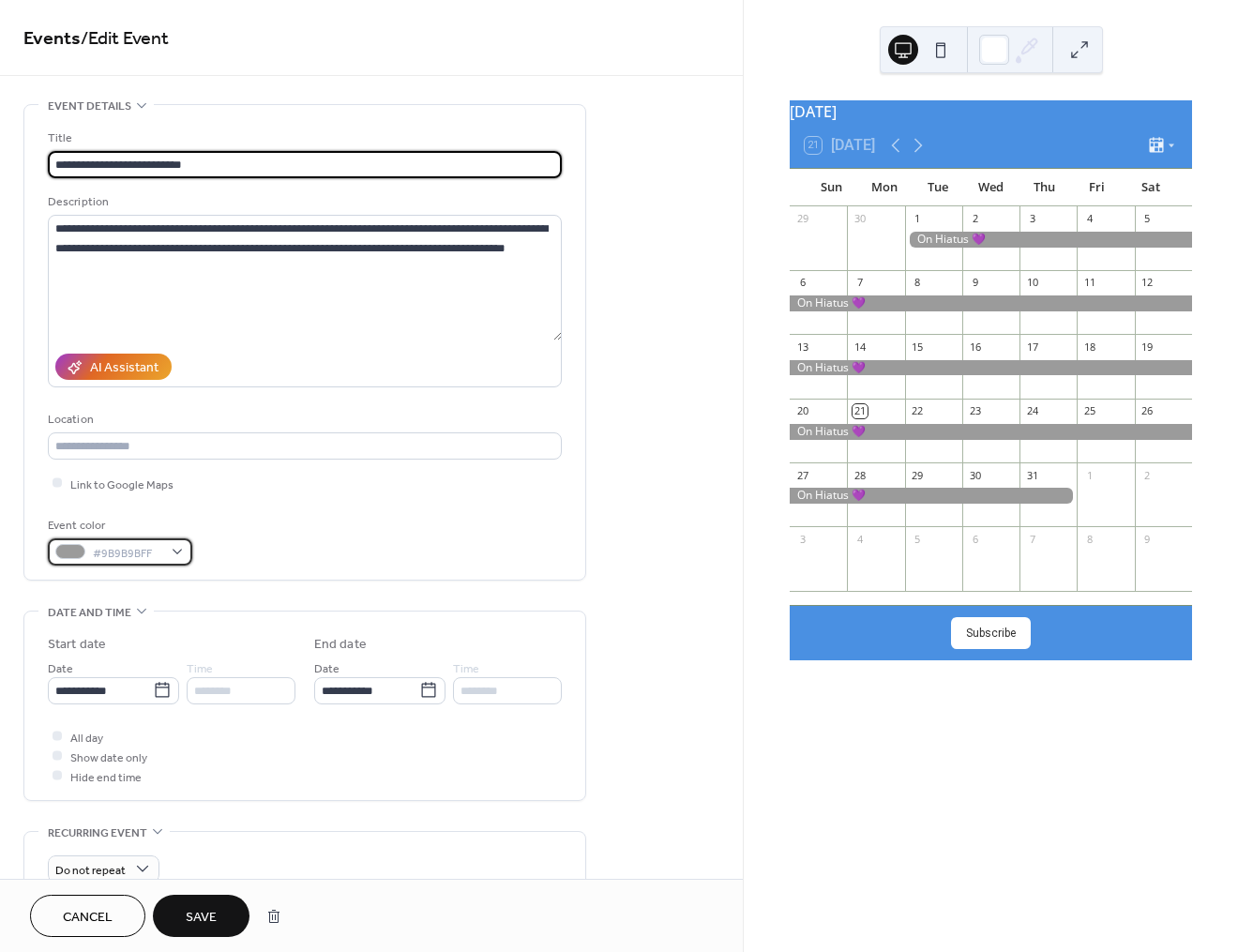 click on "#9B9B9BFF" at bounding box center [128, 552] 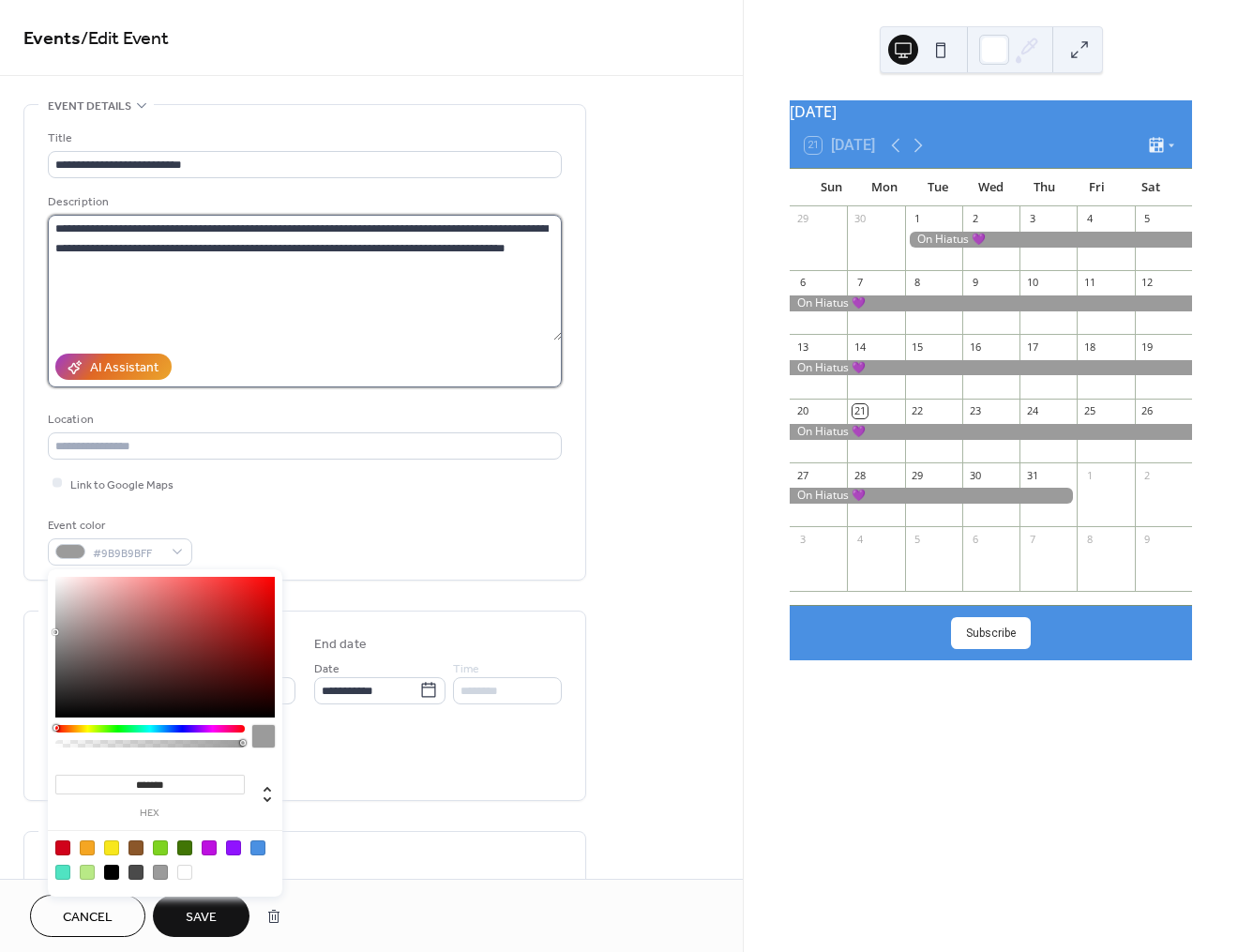 click on "**********" at bounding box center [305, 278] 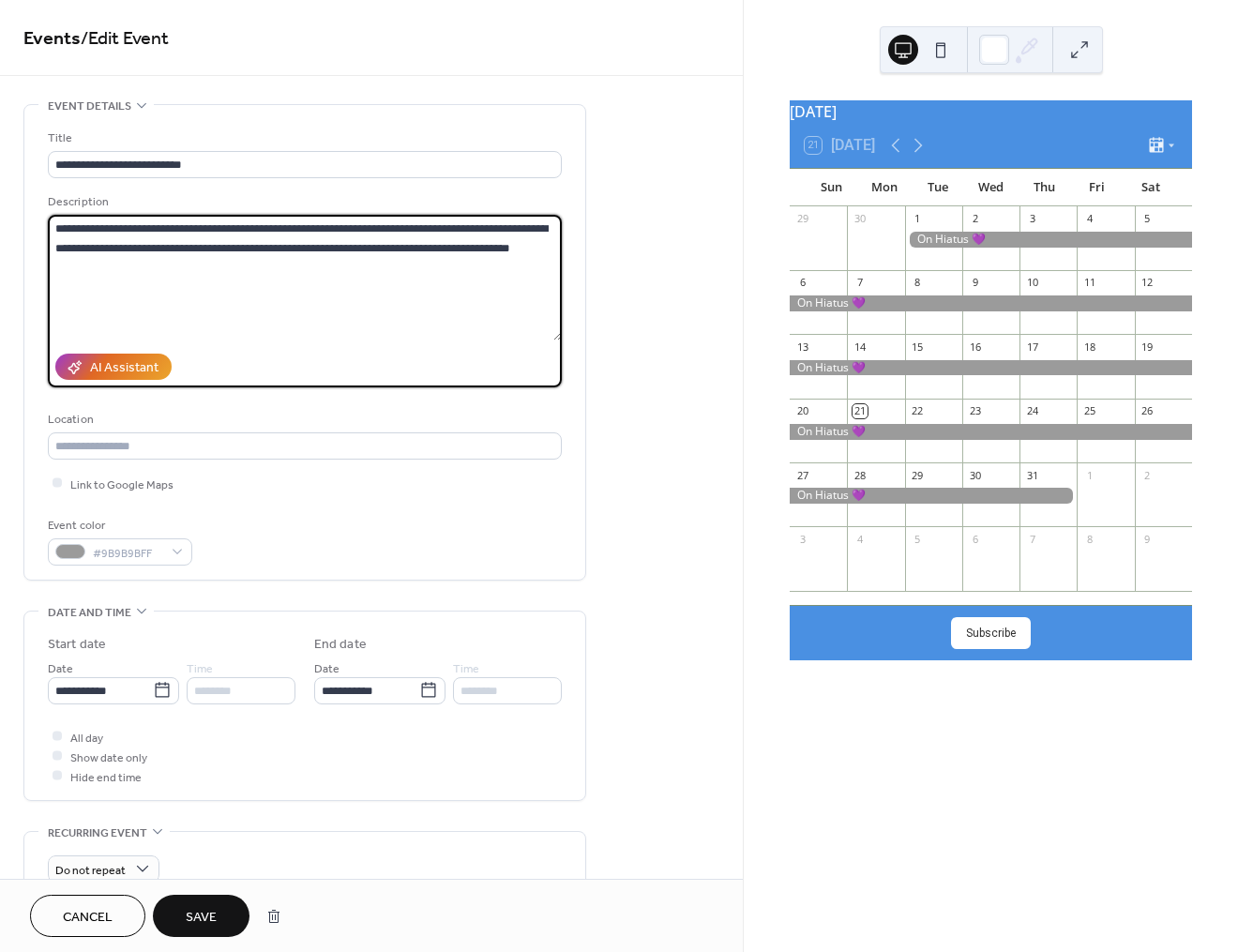 paste on "**********" 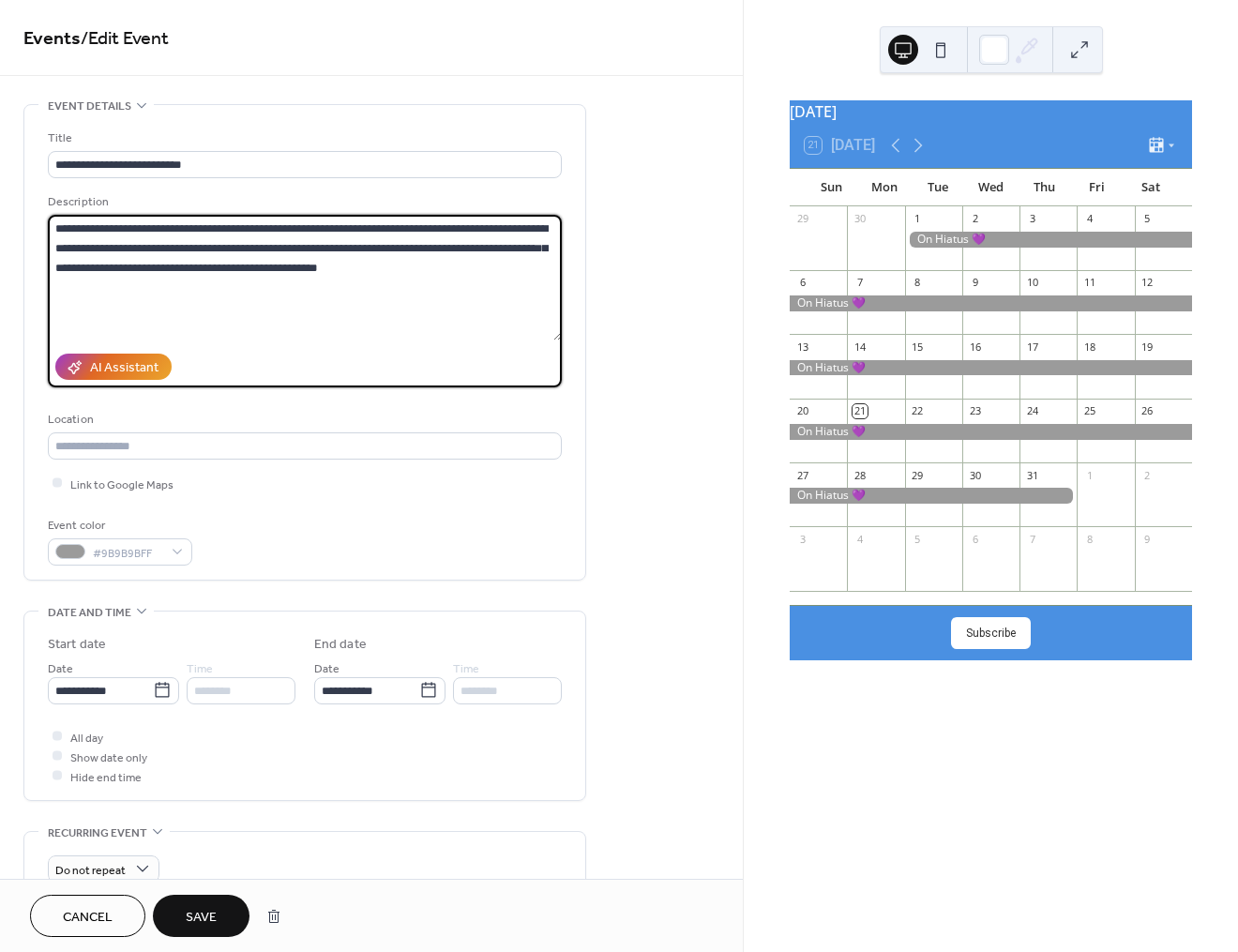drag, startPoint x: 395, startPoint y: 271, endPoint x: -72, endPoint y: 191, distance: 473.8027 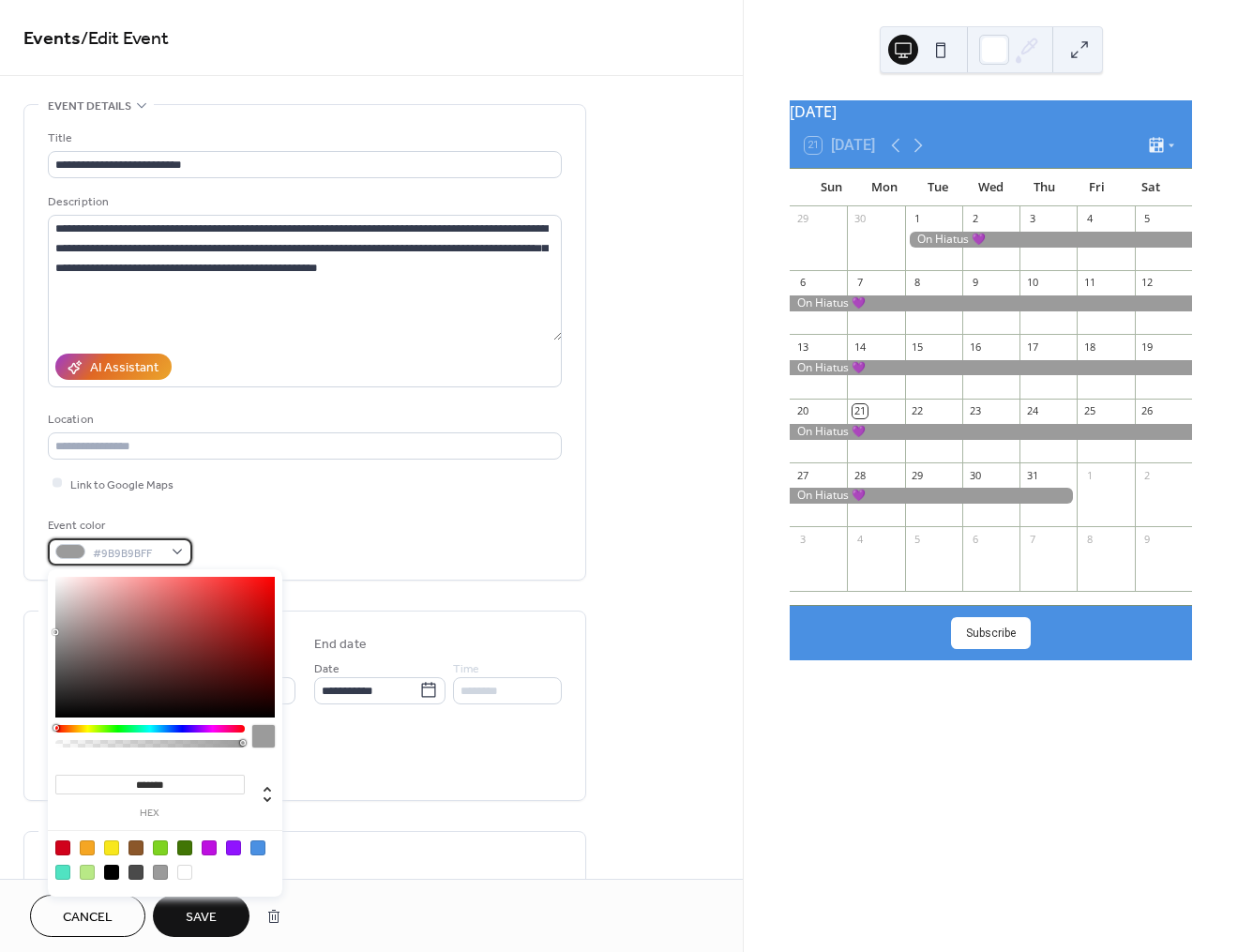 click on "#9B9B9BFF" at bounding box center [120, 552] 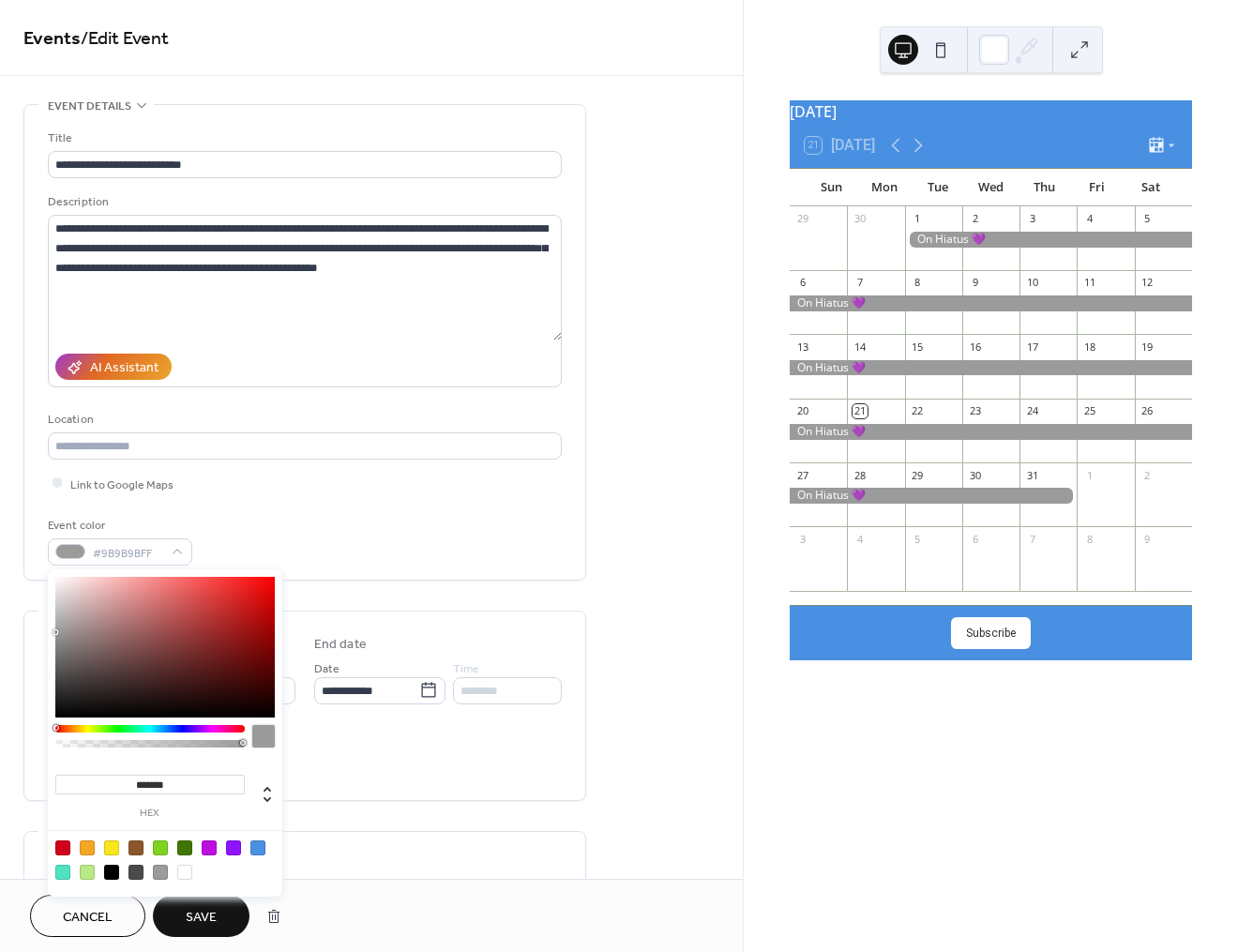drag, startPoint x: 176, startPoint y: 782, endPoint x: 42, endPoint y: 774, distance: 134.23859 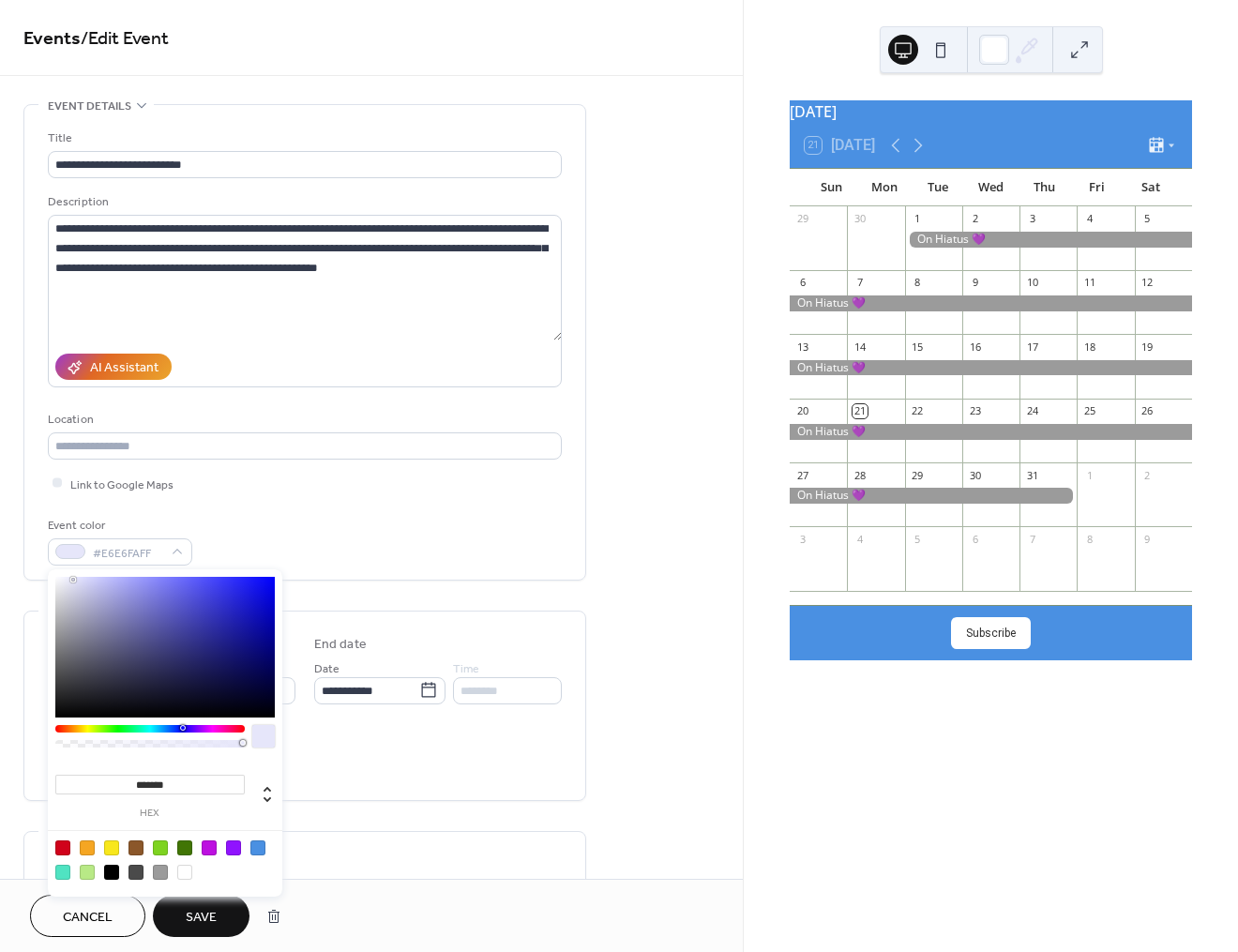 click on "Save" at bounding box center [201, 917] 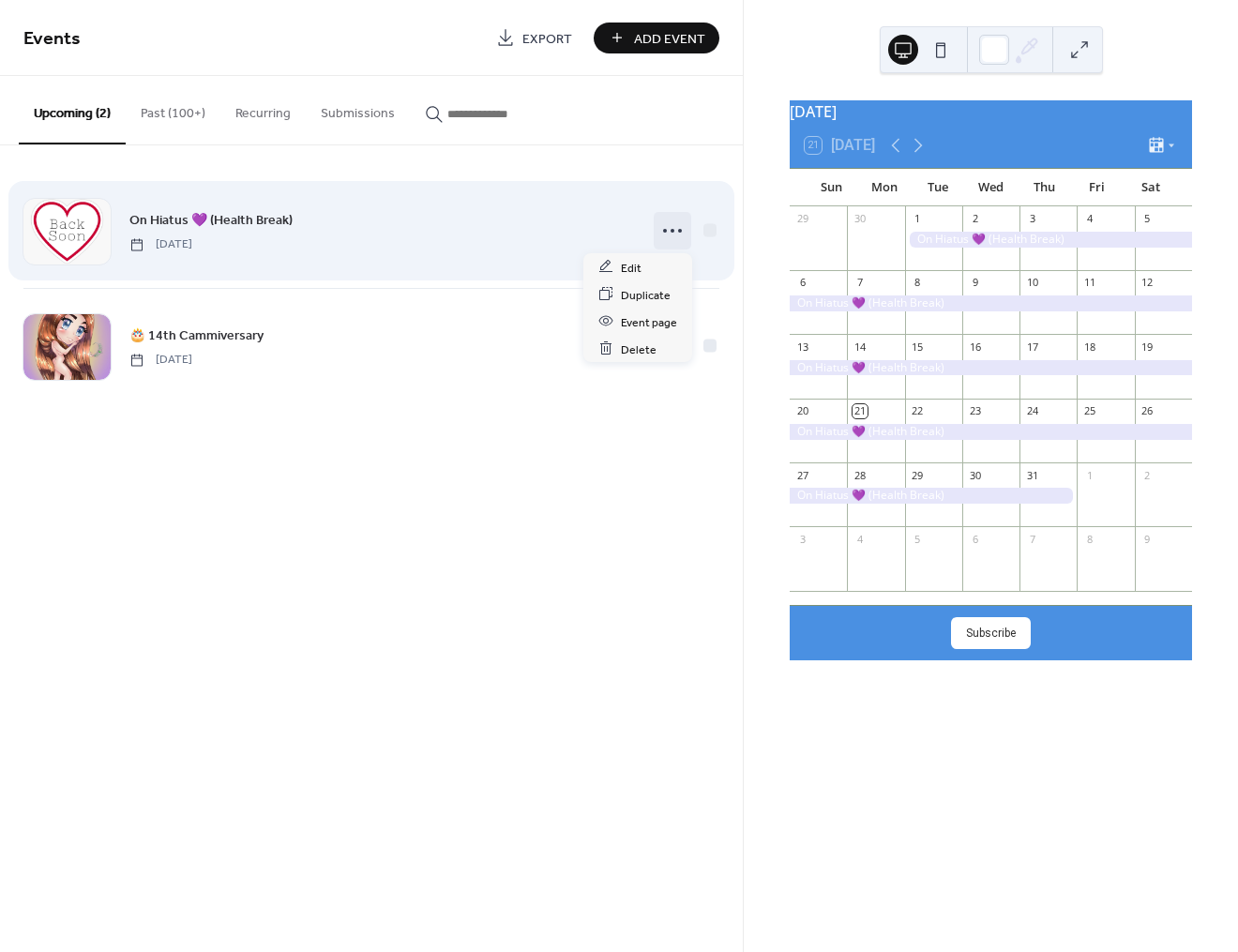 click 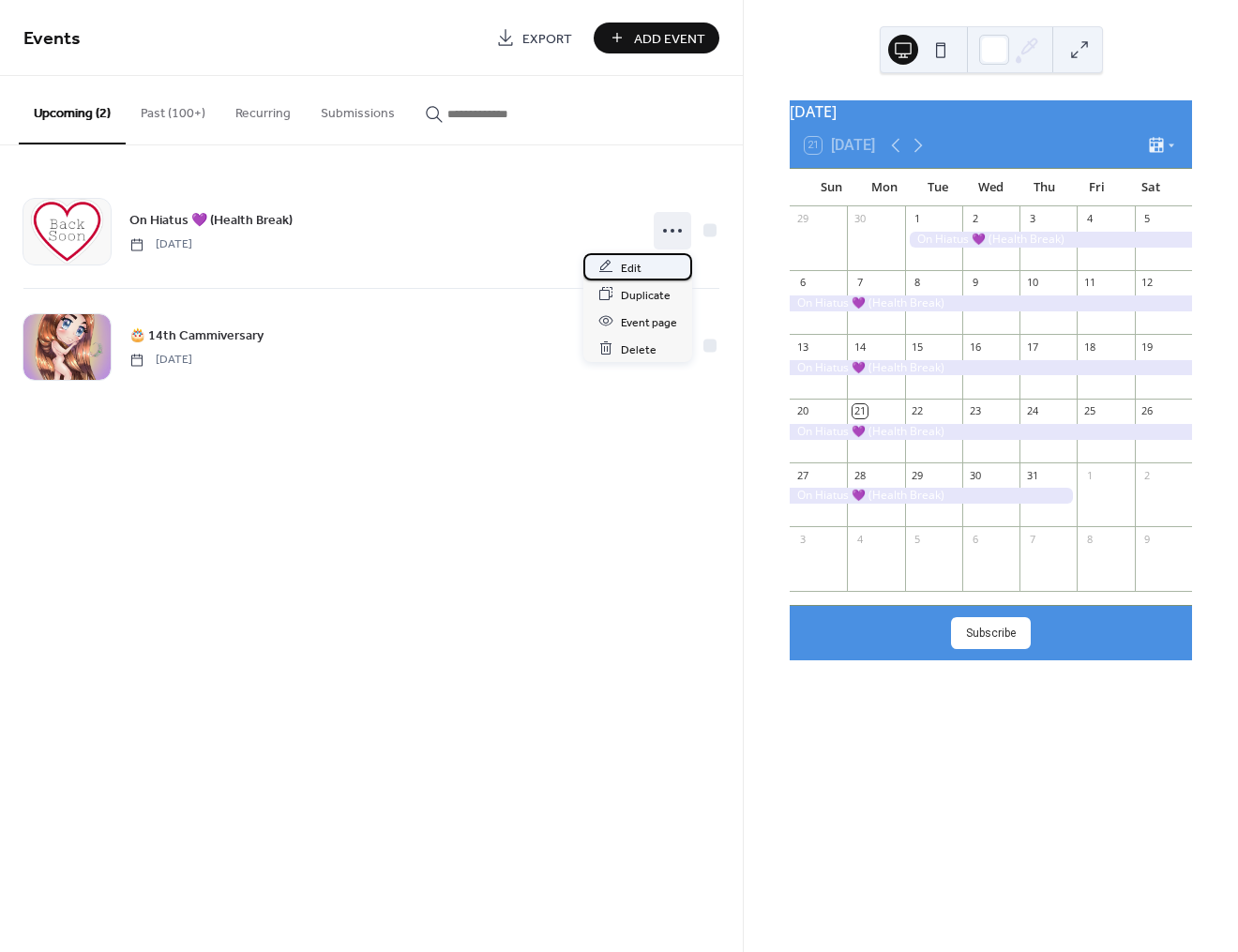 click on "Edit" at bounding box center (638, 266) 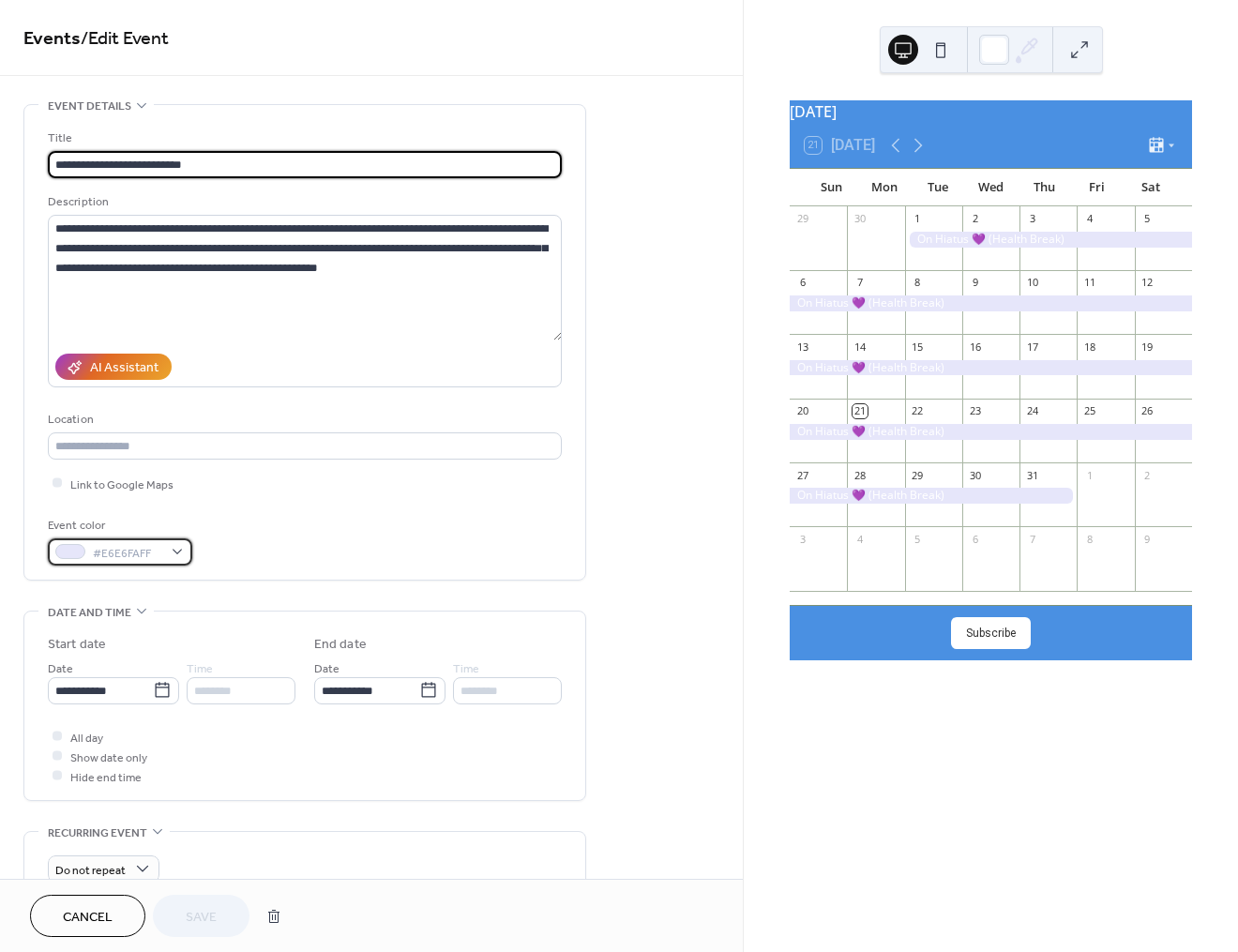 click on "#E6E6FAFF" at bounding box center [120, 552] 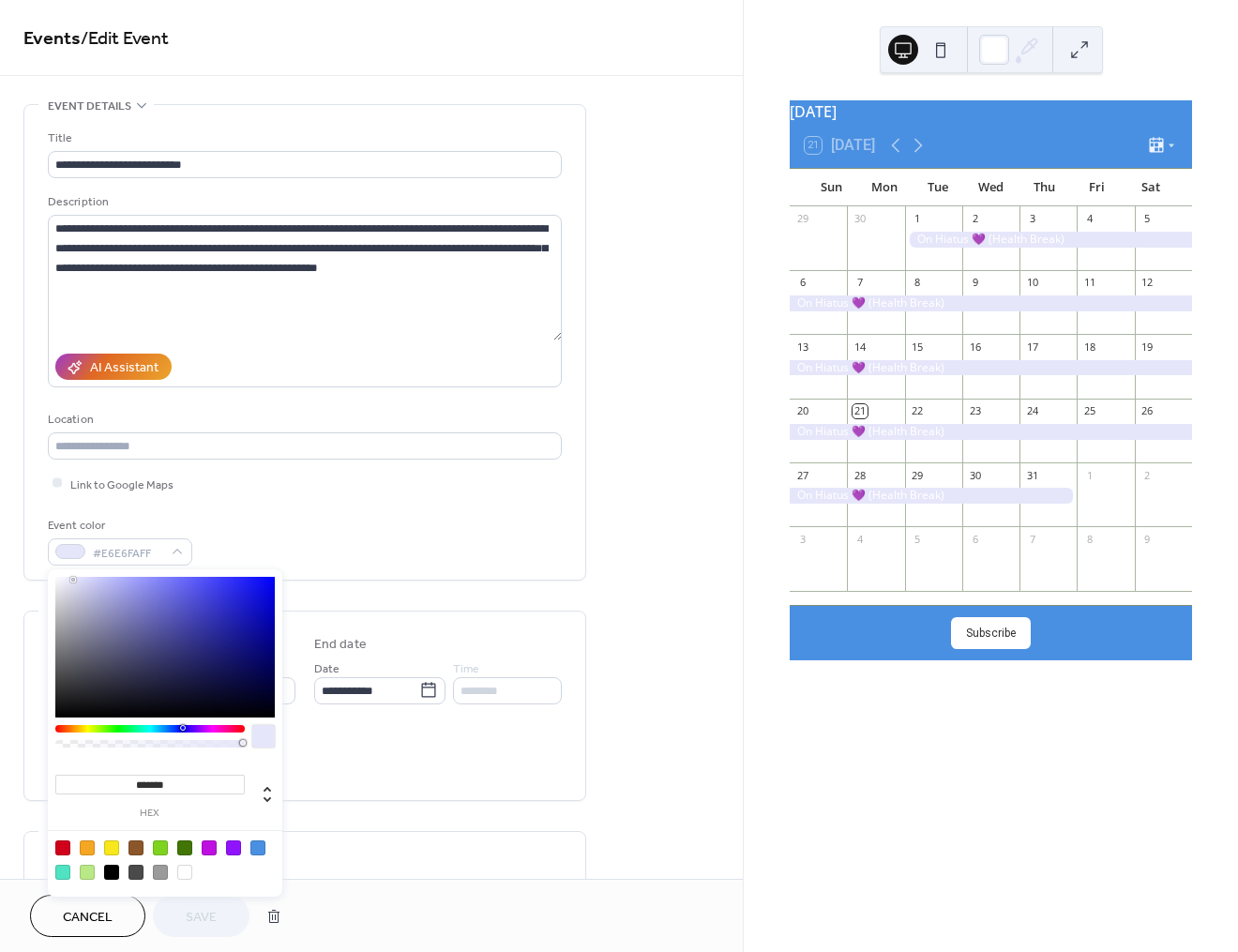 click on "******* hex" at bounding box center (147, 795) 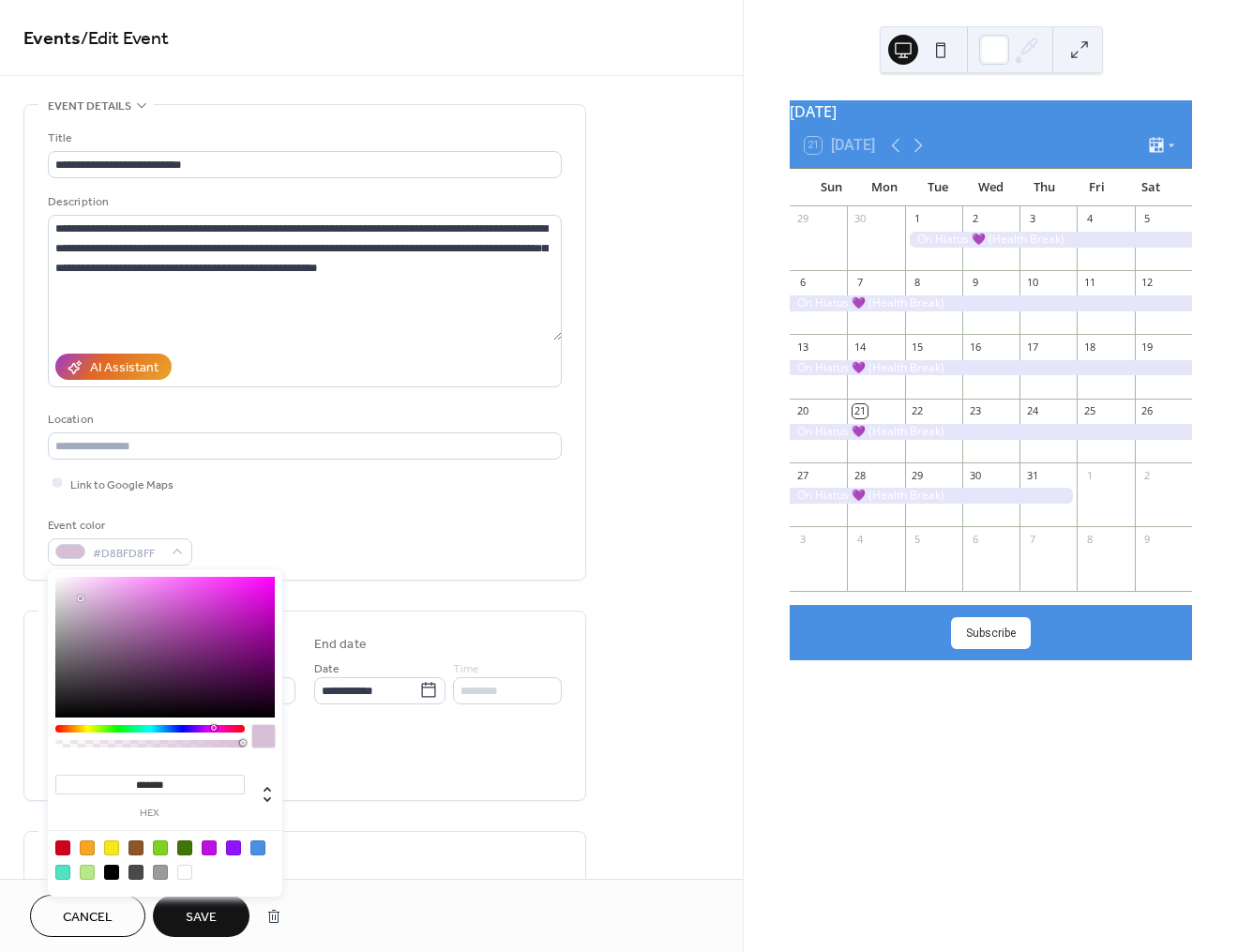 click on "Do not repeat" at bounding box center (305, 864) 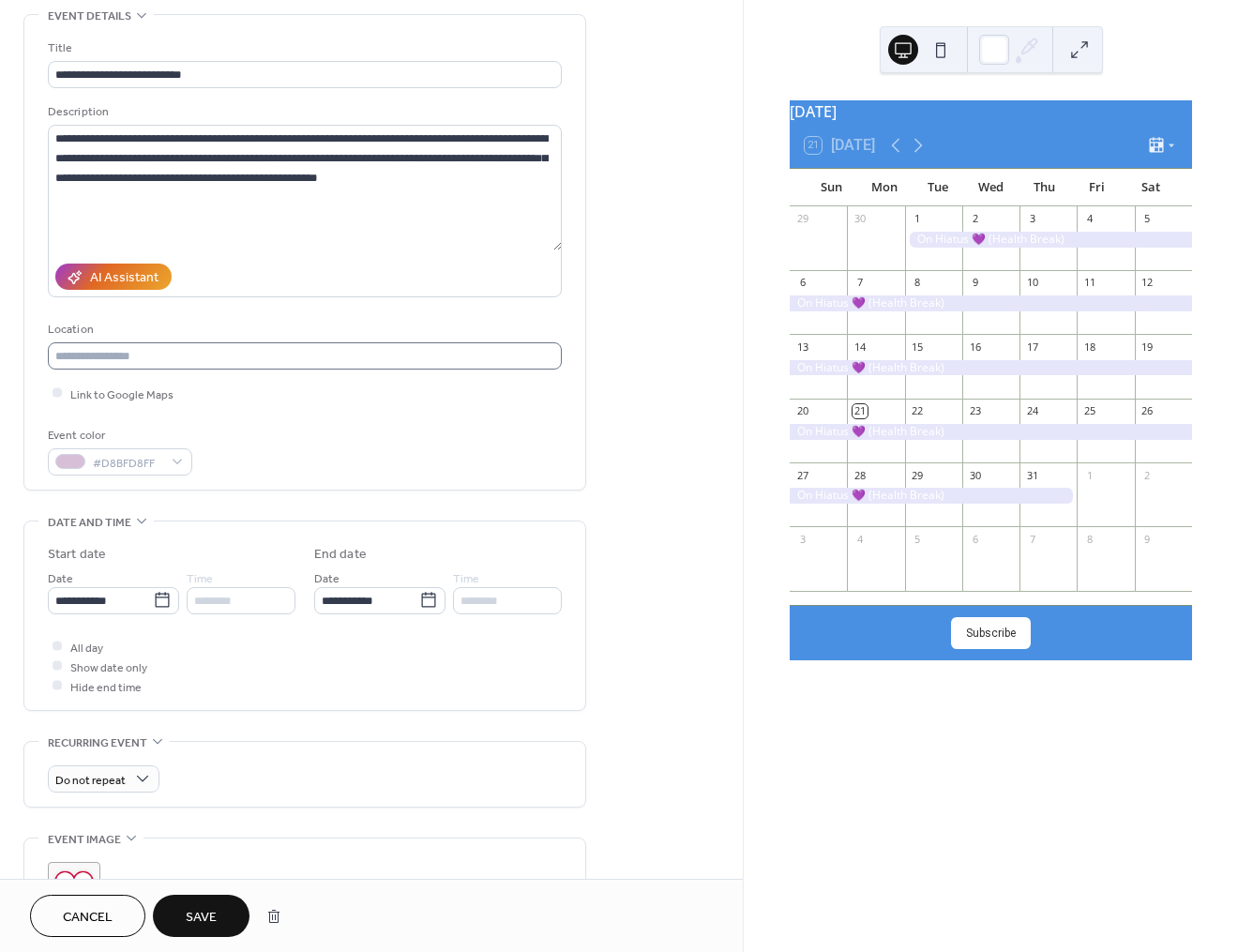 scroll, scrollTop: 93, scrollLeft: 0, axis: vertical 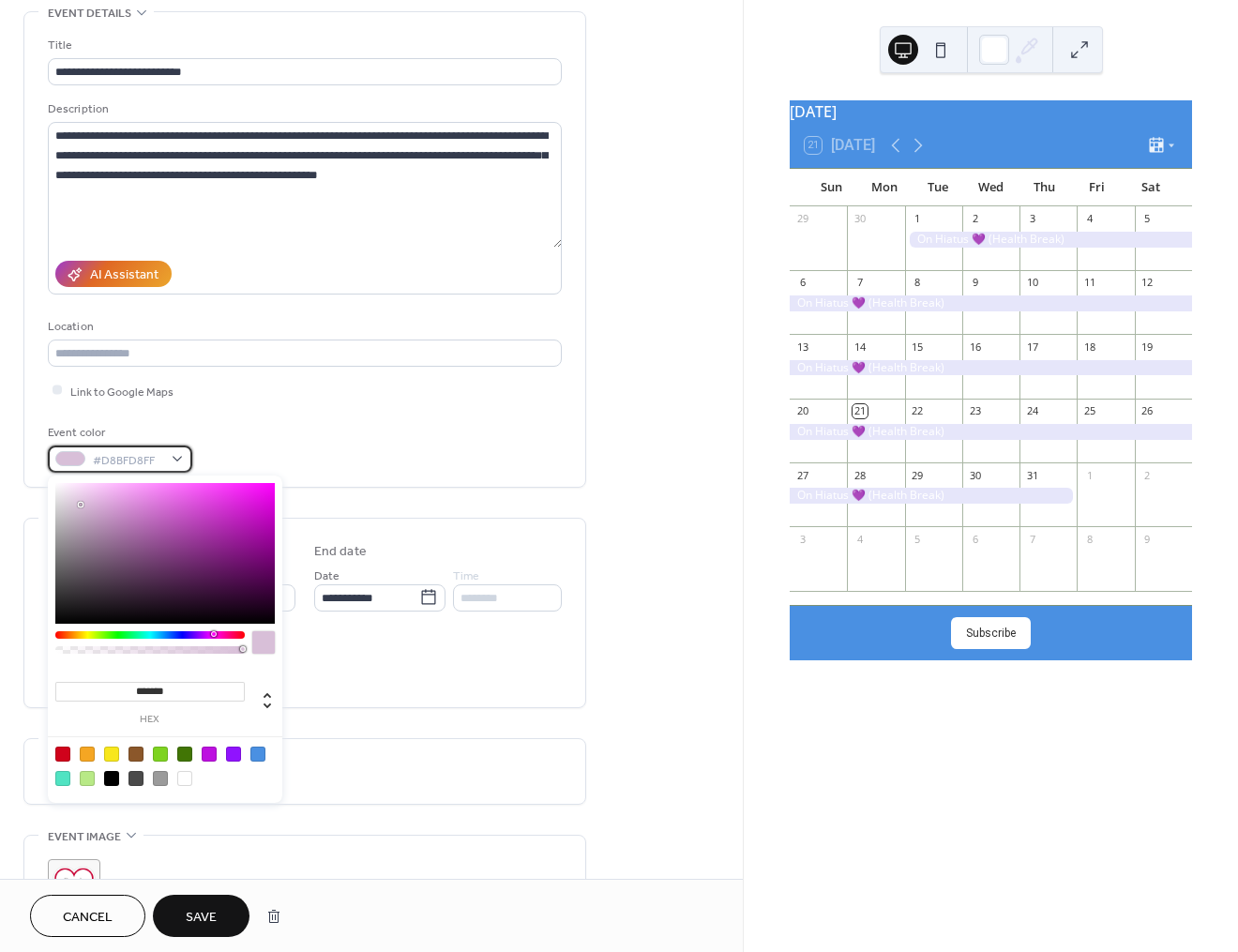 click on "#D8BFD8FF" at bounding box center (120, 459) 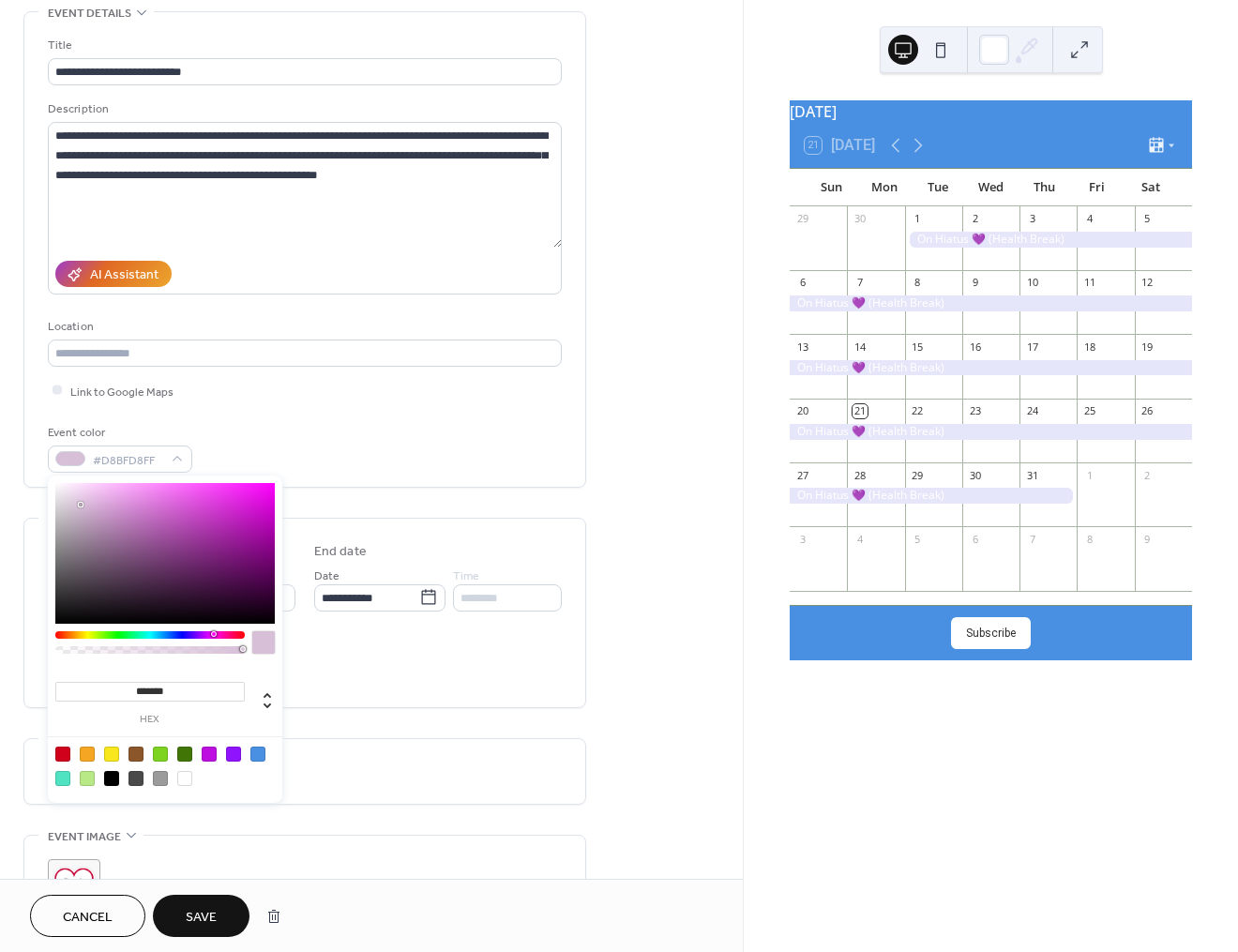 drag, startPoint x: 133, startPoint y: 688, endPoint x: 212, endPoint y: 689, distance: 79.00633 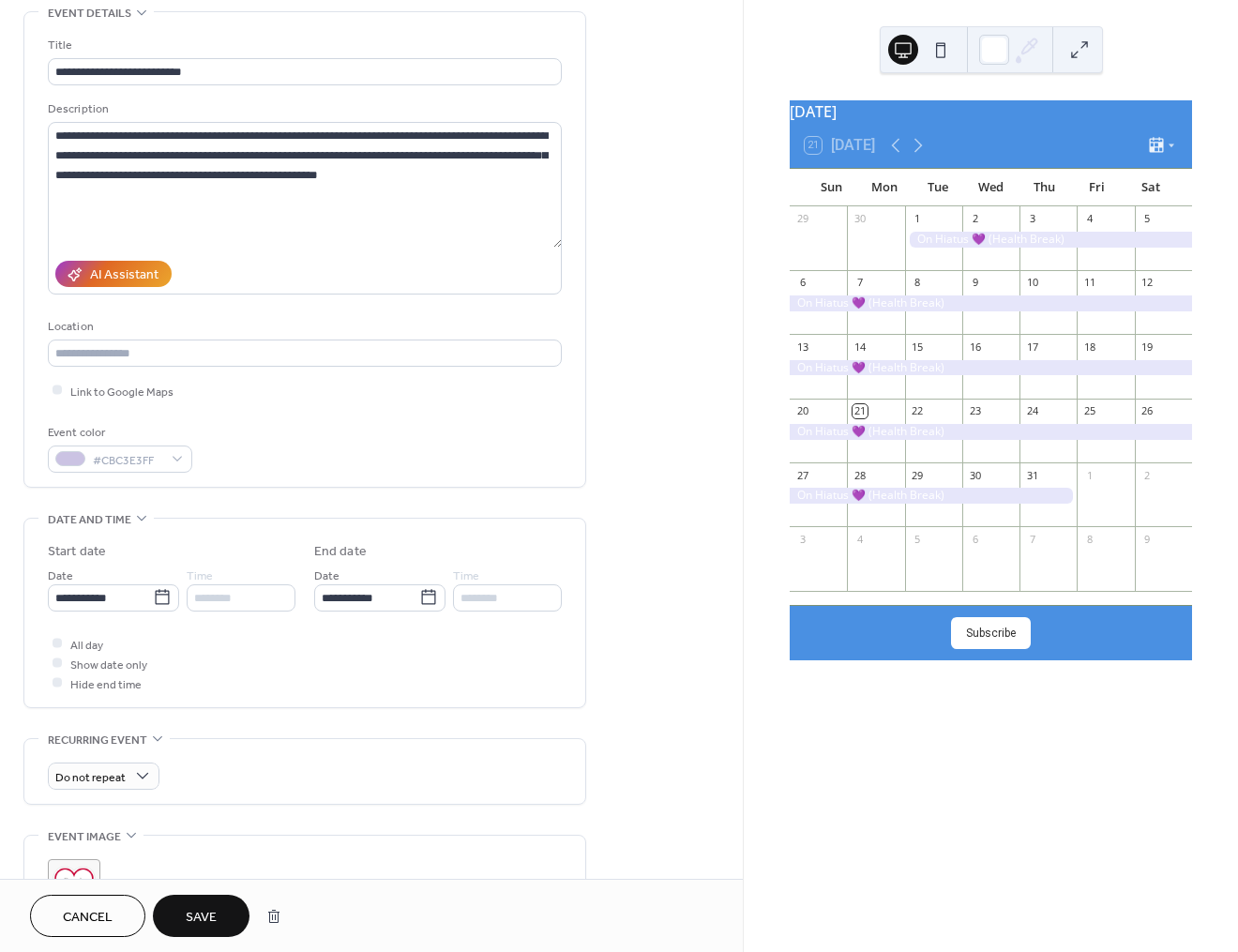 click on "Do not repeat" at bounding box center (305, 776) 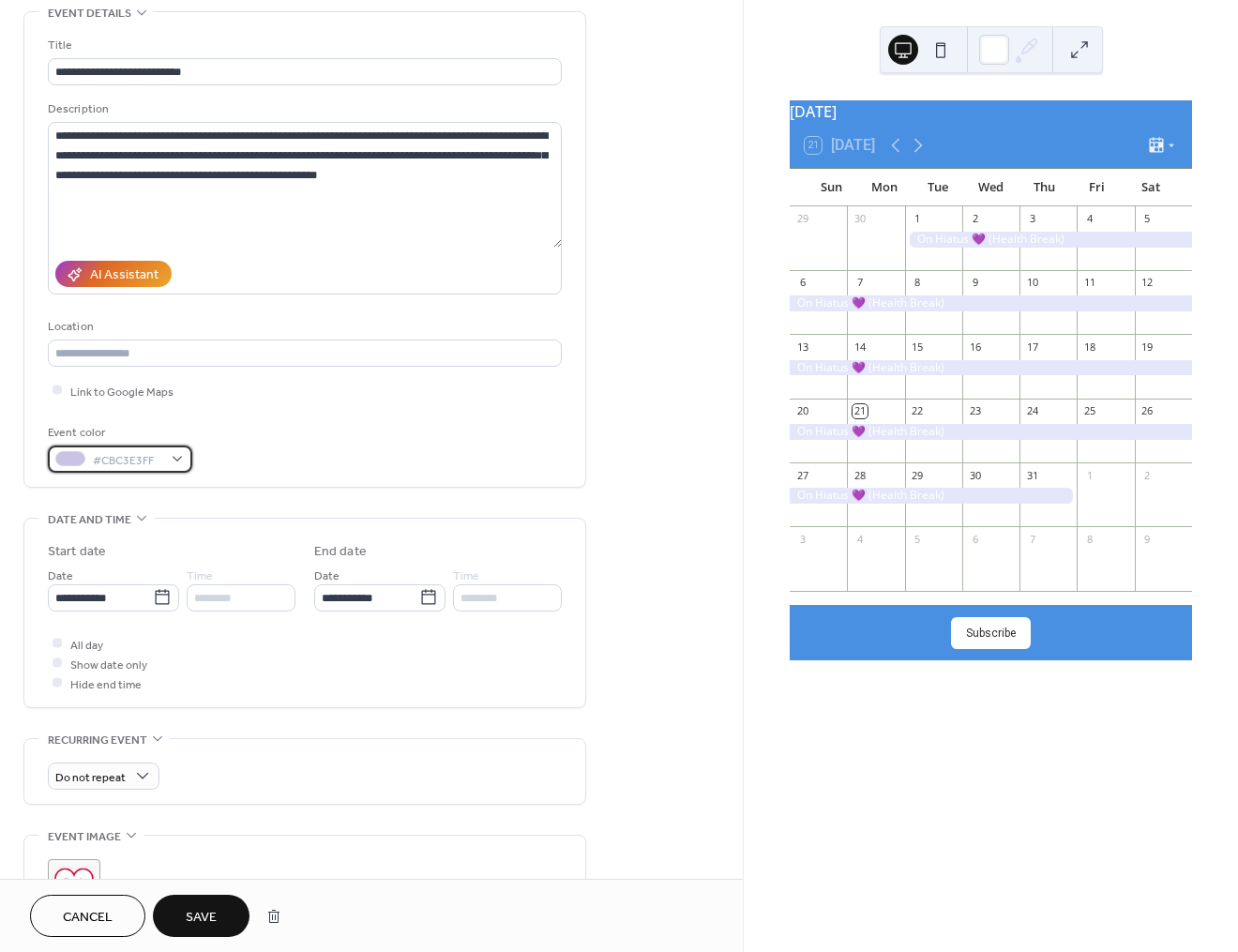 click on "#CBC3E3FF" at bounding box center (128, 460) 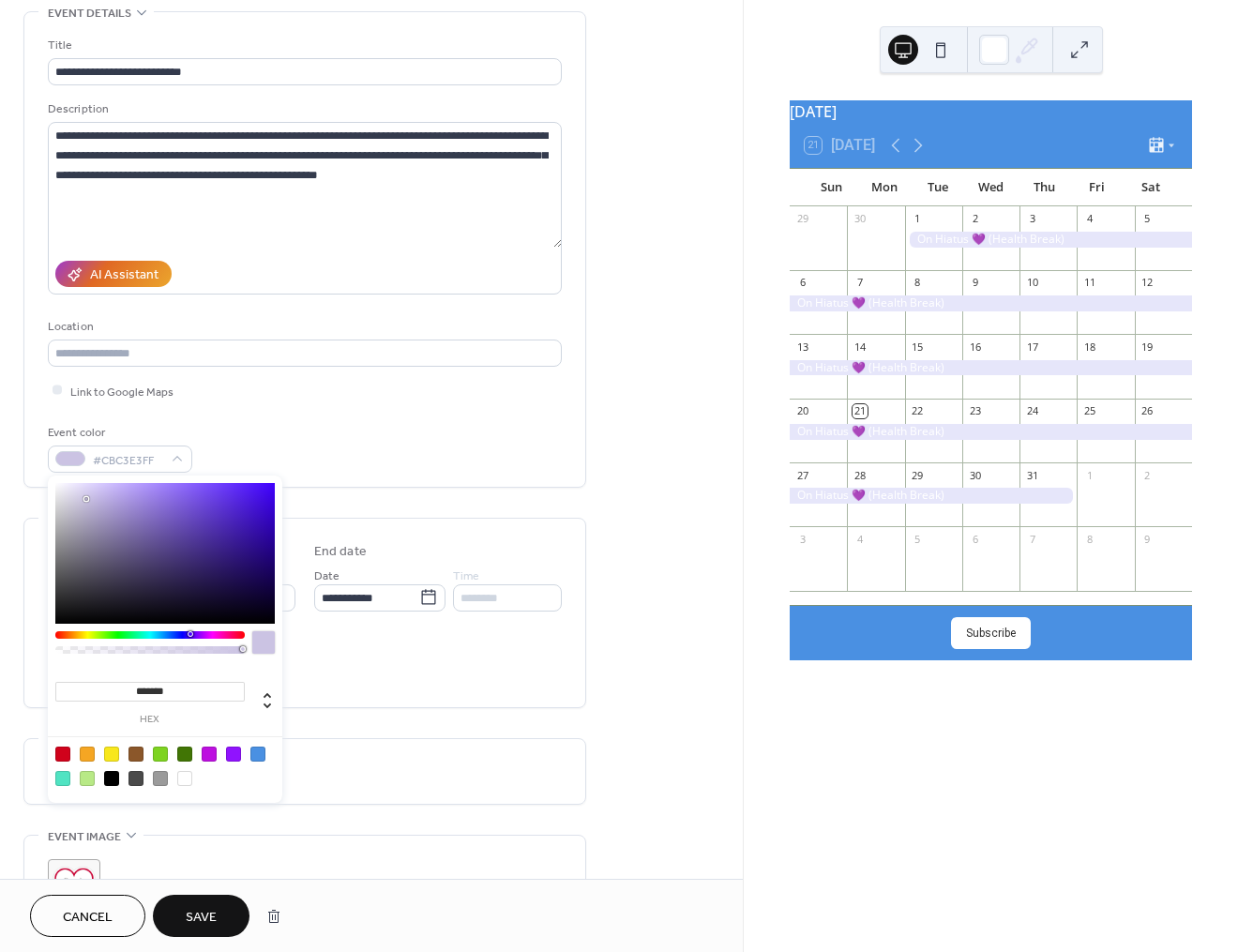drag, startPoint x: 191, startPoint y: 686, endPoint x: 113, endPoint y: 688, distance: 78.0256 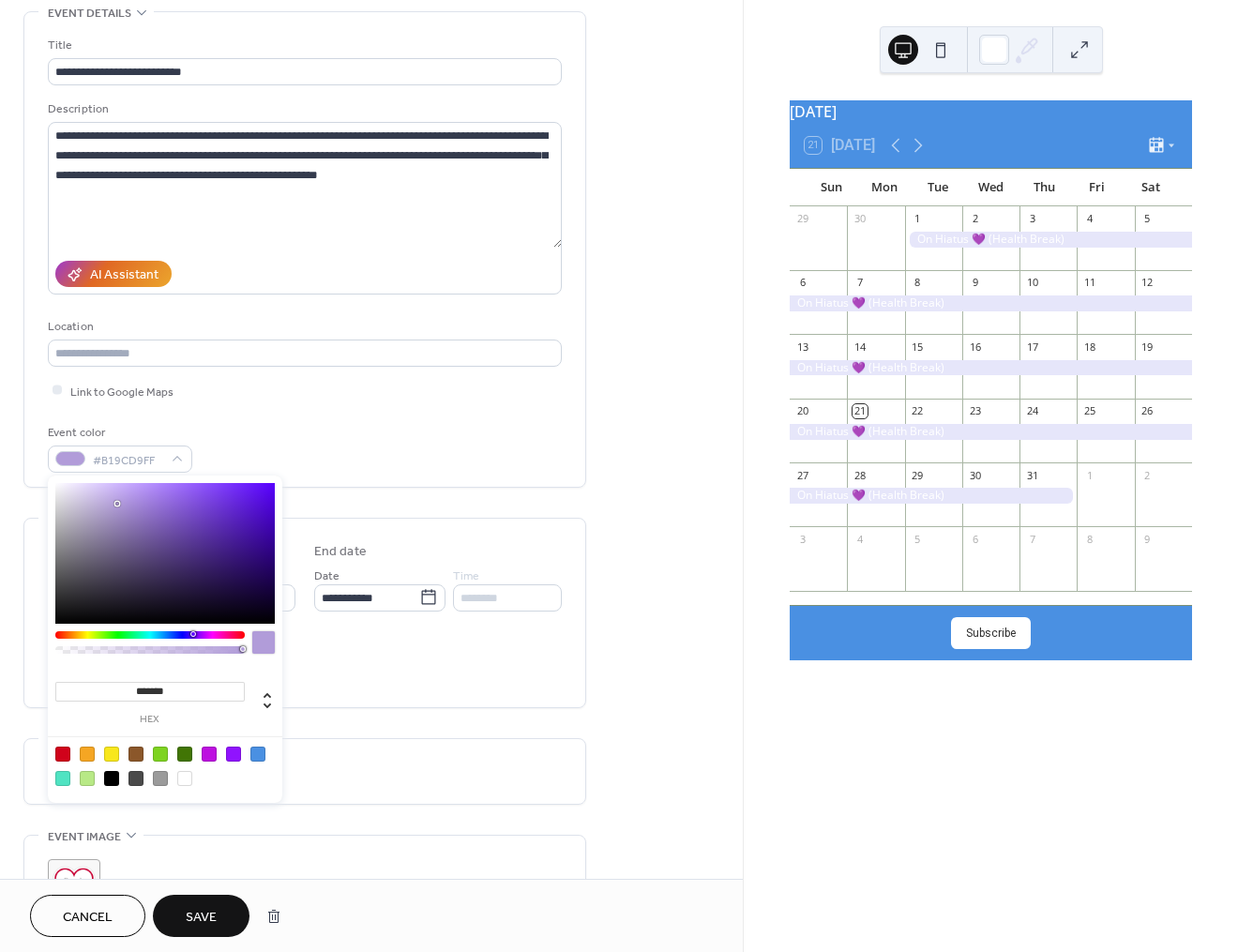 click on "**********" at bounding box center [305, 612] 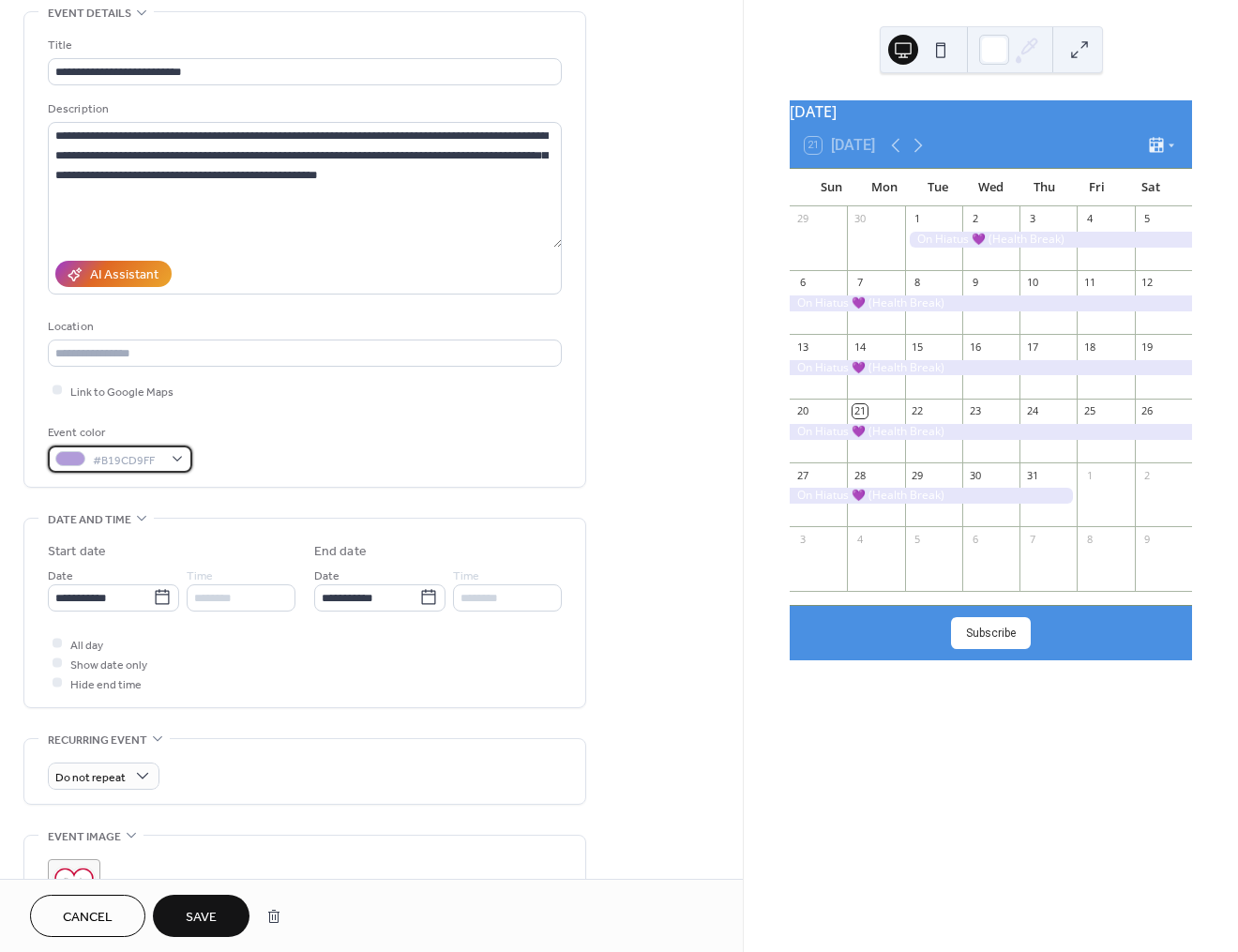 click on "#B19CD9FF" at bounding box center (120, 459) 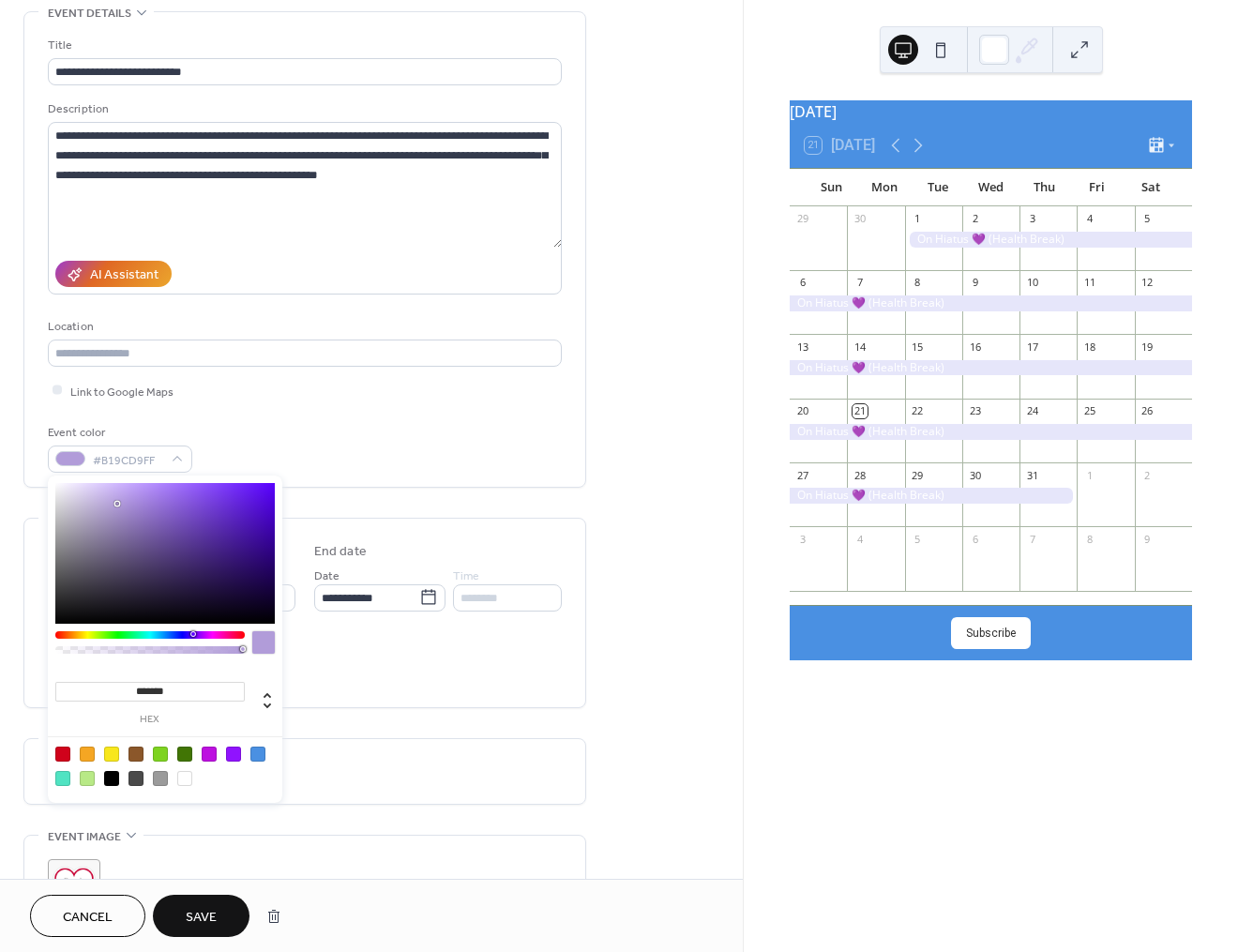 click on "*******" at bounding box center (150, 691) 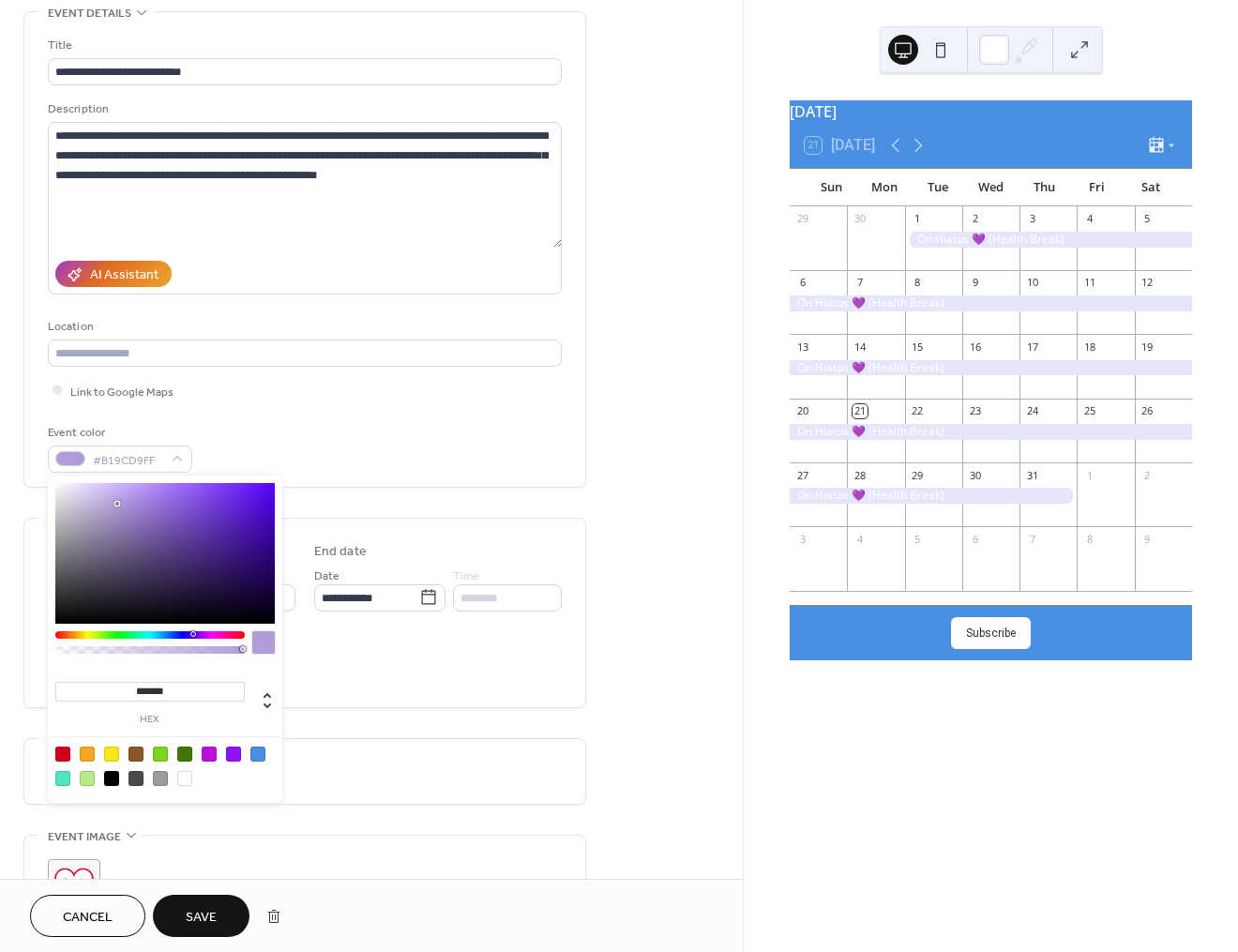 click on "*******" at bounding box center (150, 691) 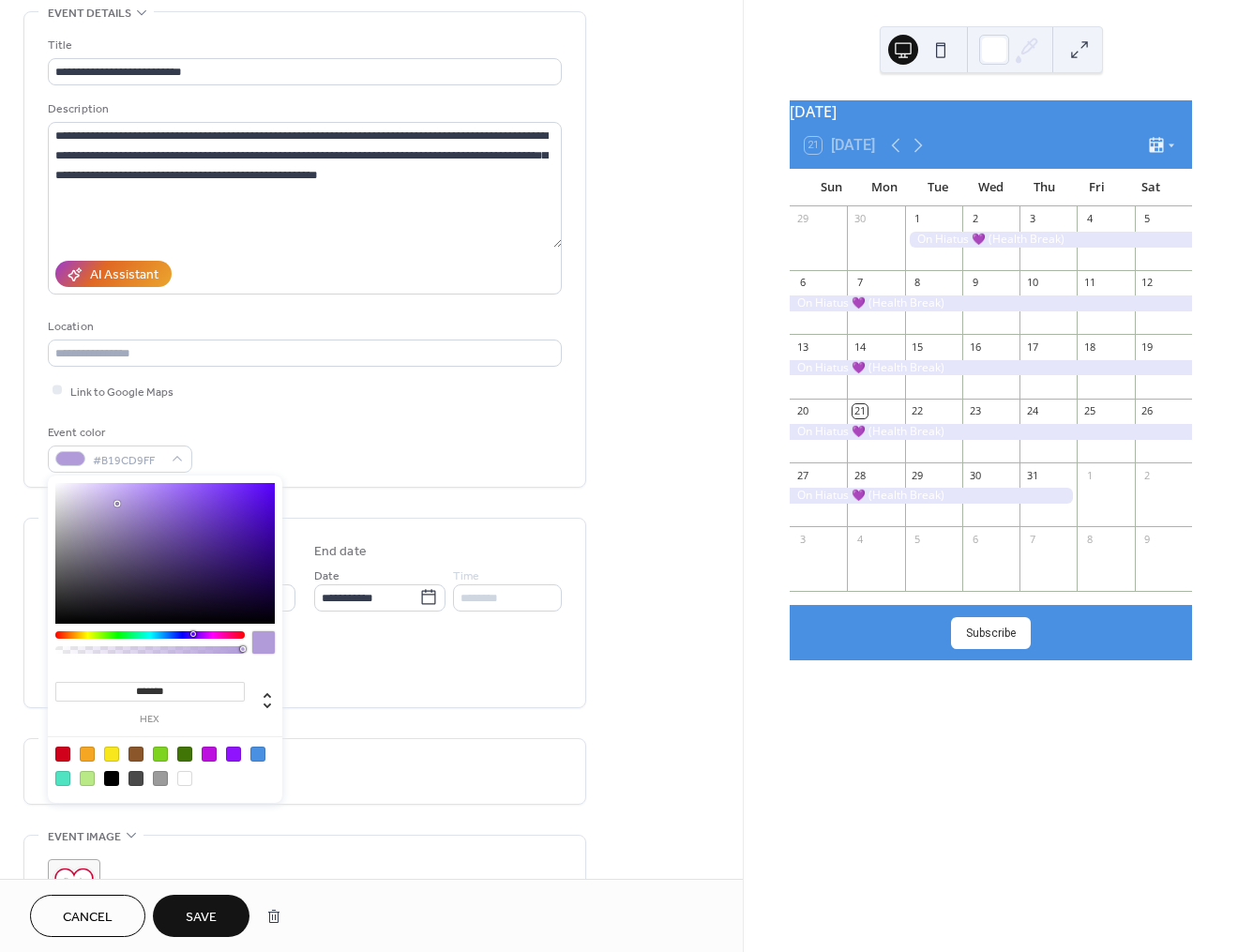 click on "**********" at bounding box center (305, 717) 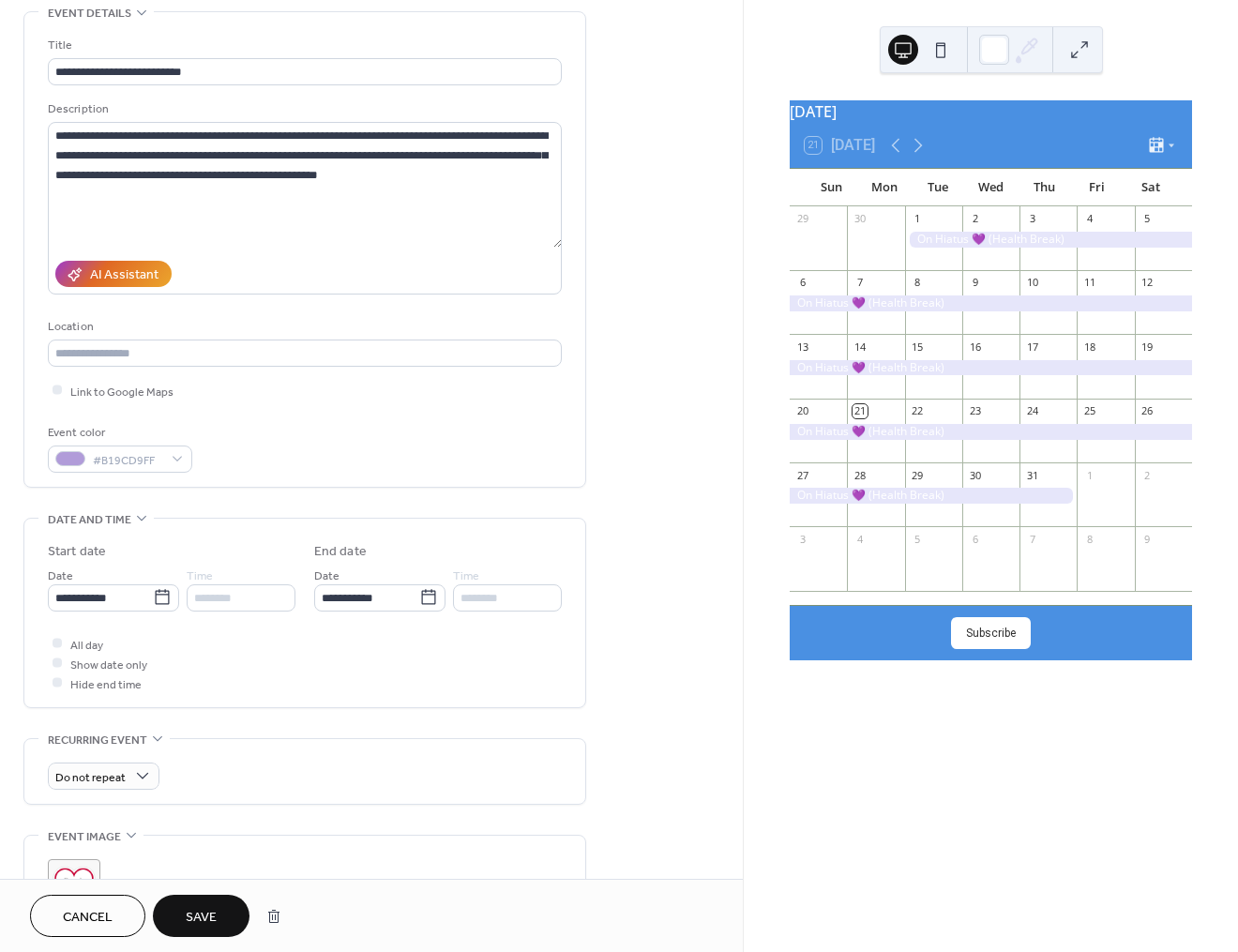 click on "Save" at bounding box center (201, 917) 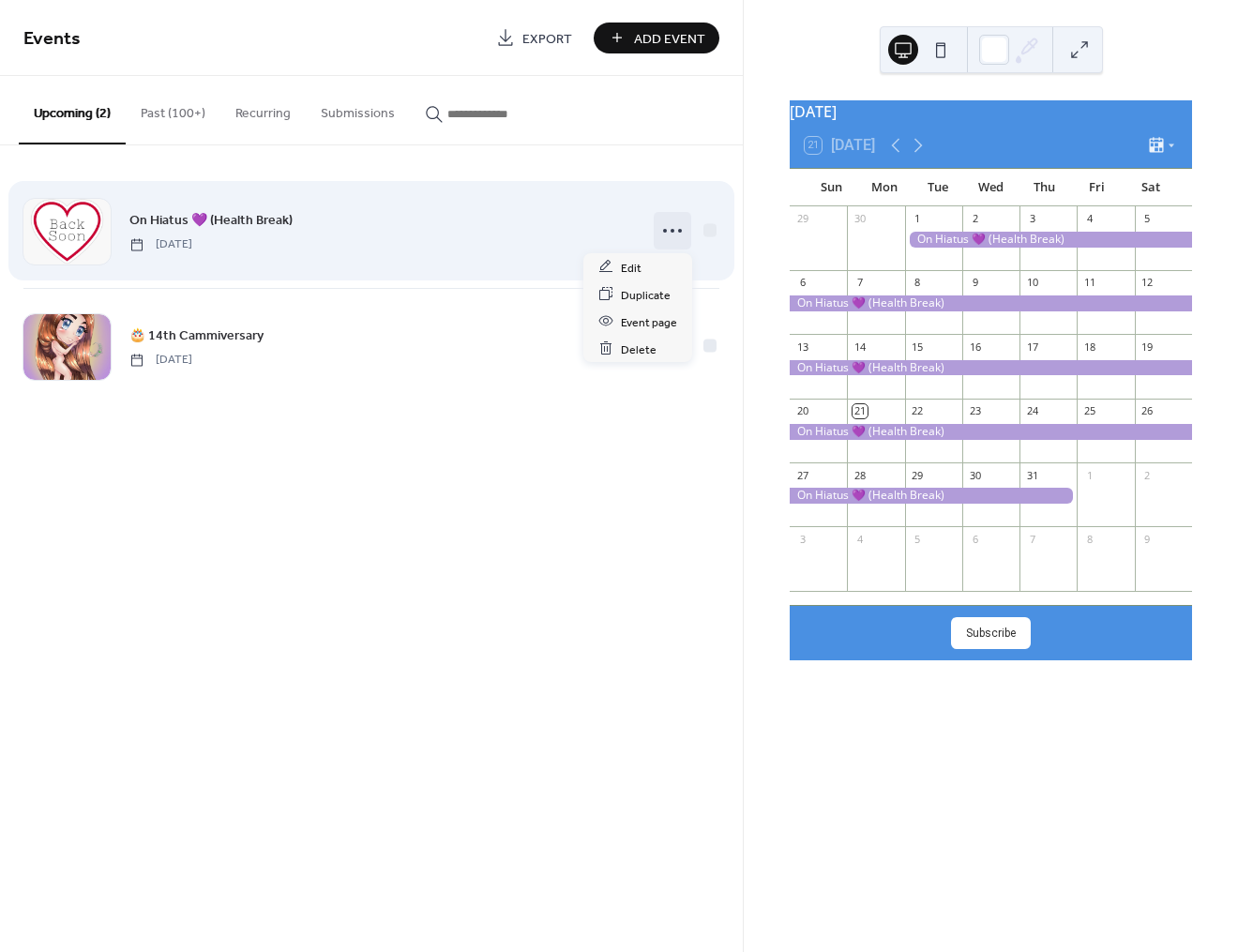 click 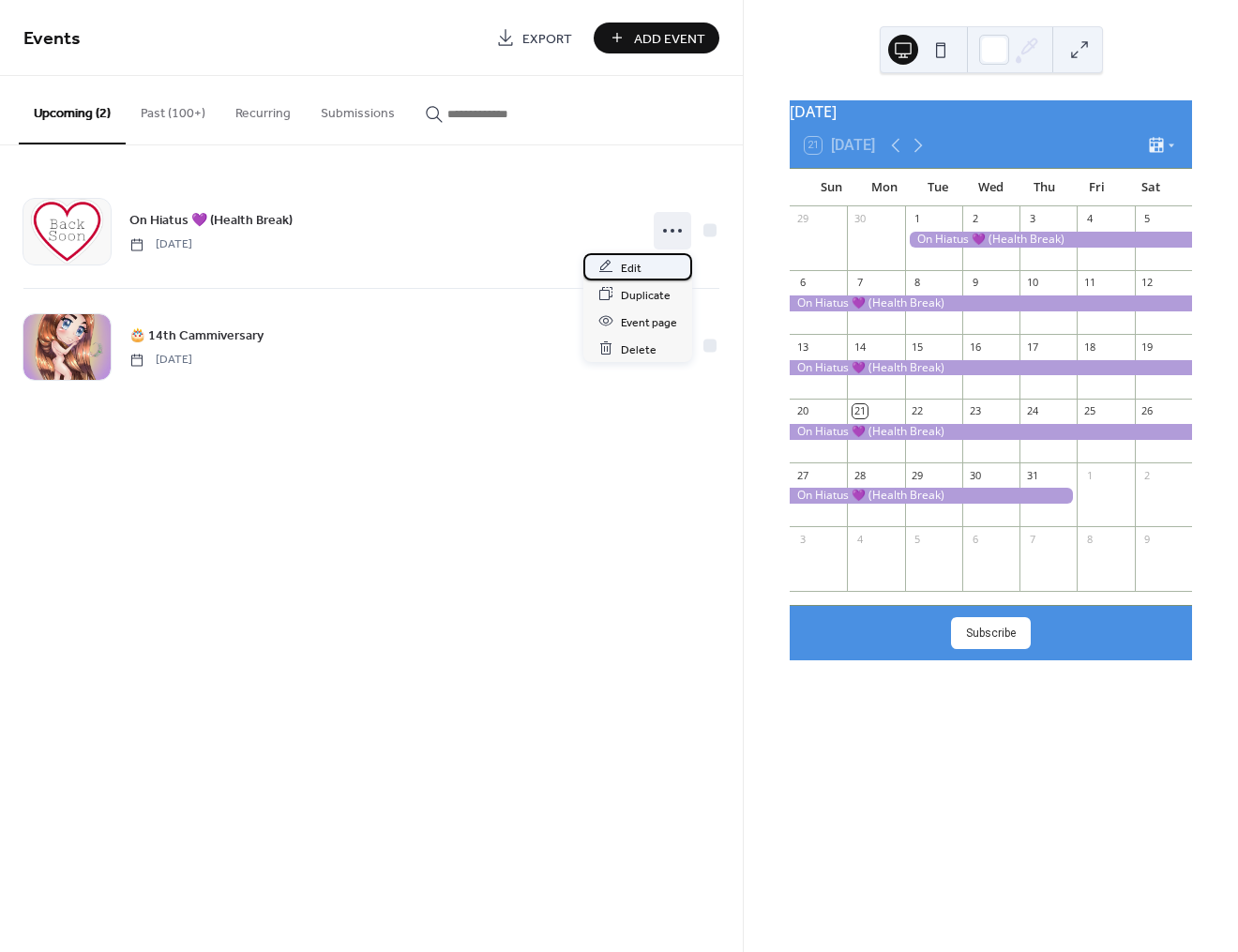 click on "Edit" at bounding box center (638, 266) 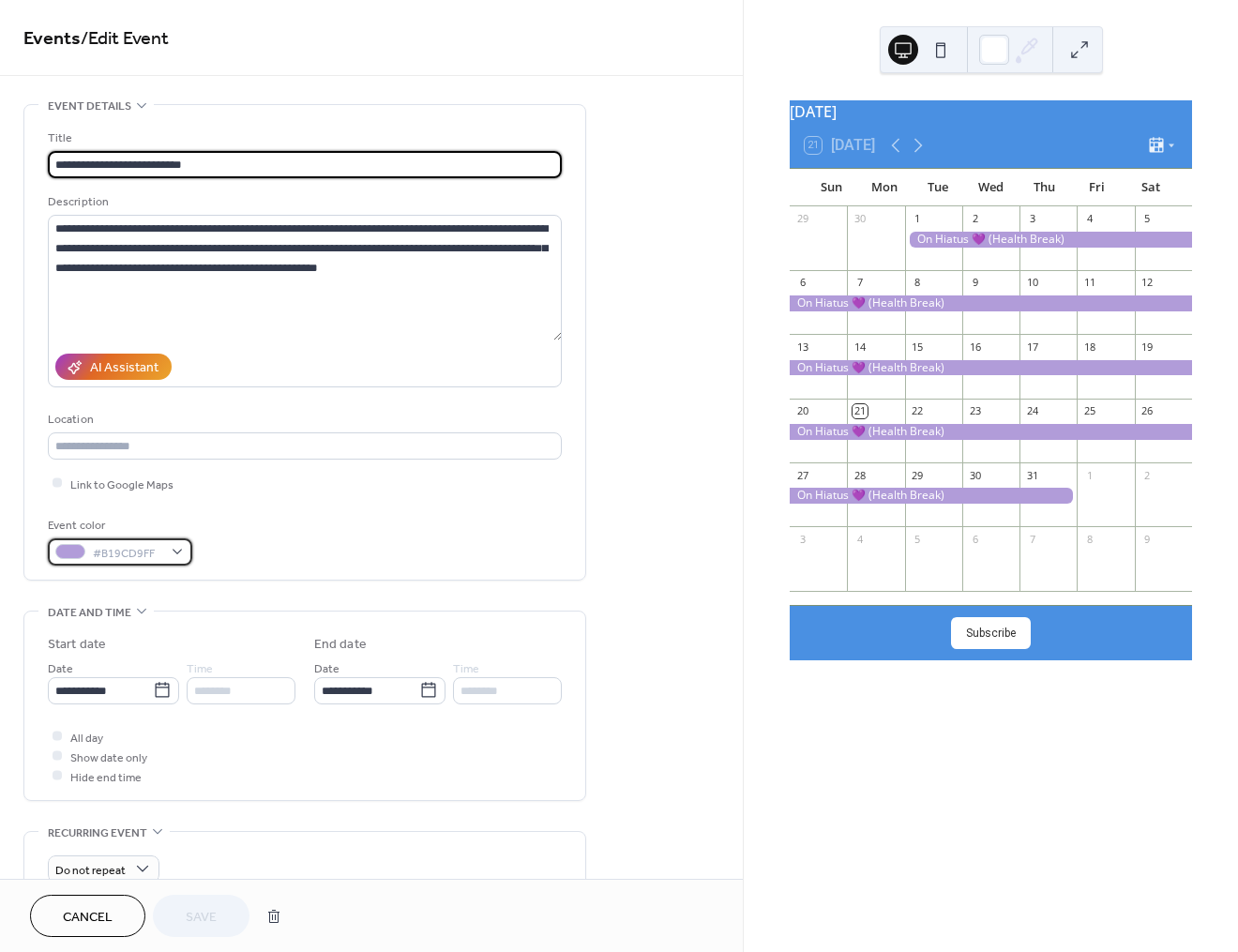 click on "#B19CD9FF" at bounding box center [120, 552] 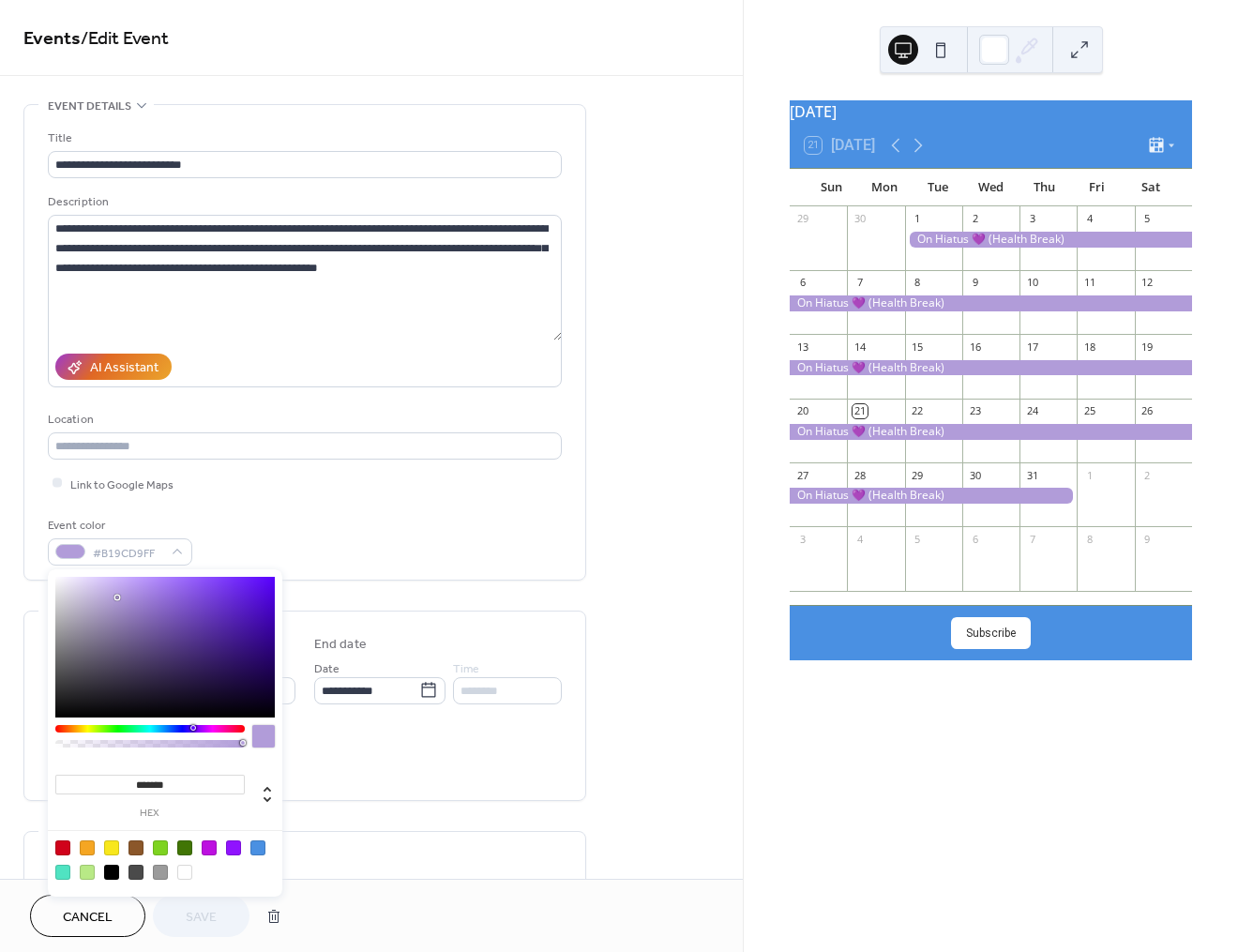 drag, startPoint x: 134, startPoint y: 780, endPoint x: 77, endPoint y: 773, distance: 57.428216 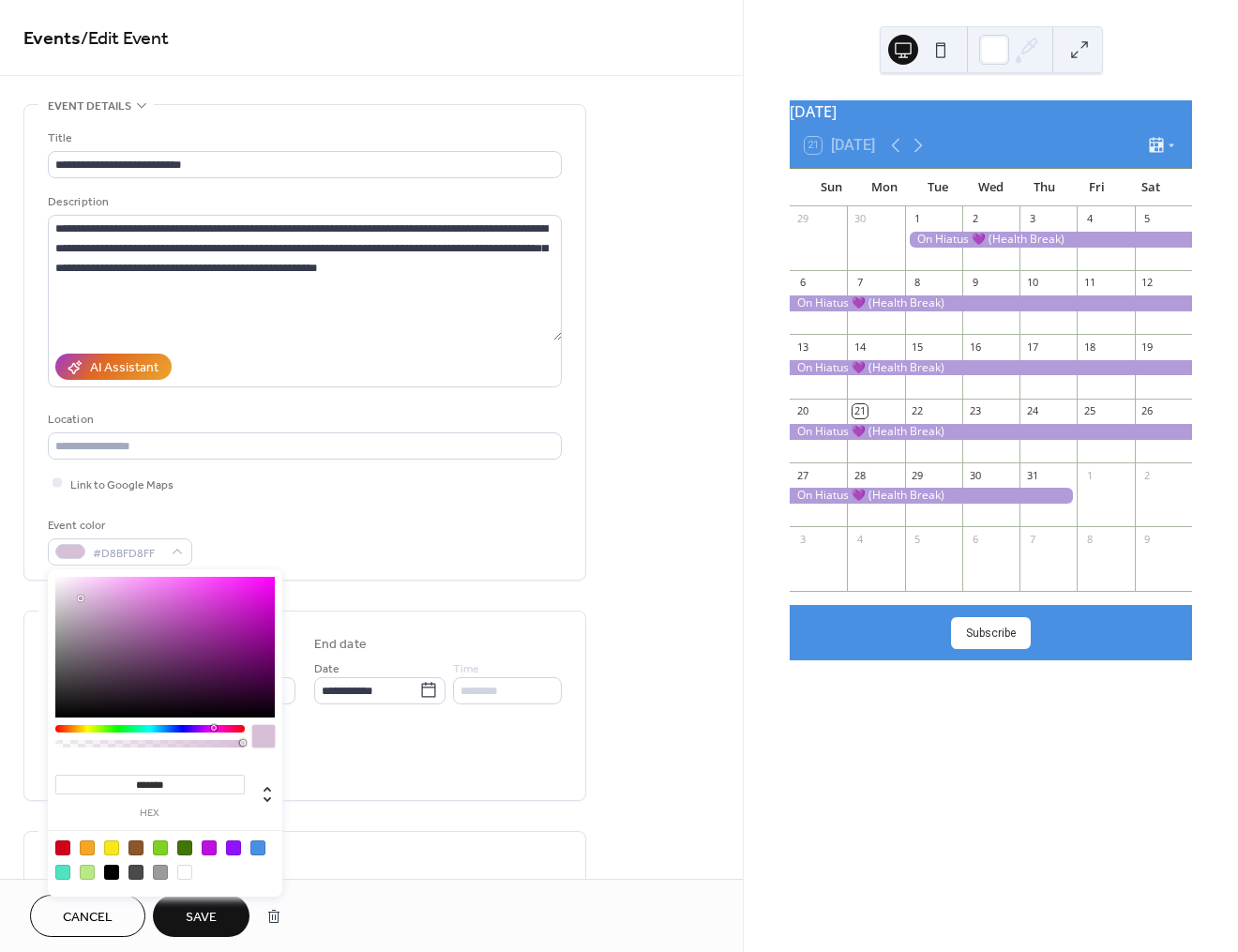 type on "*******" 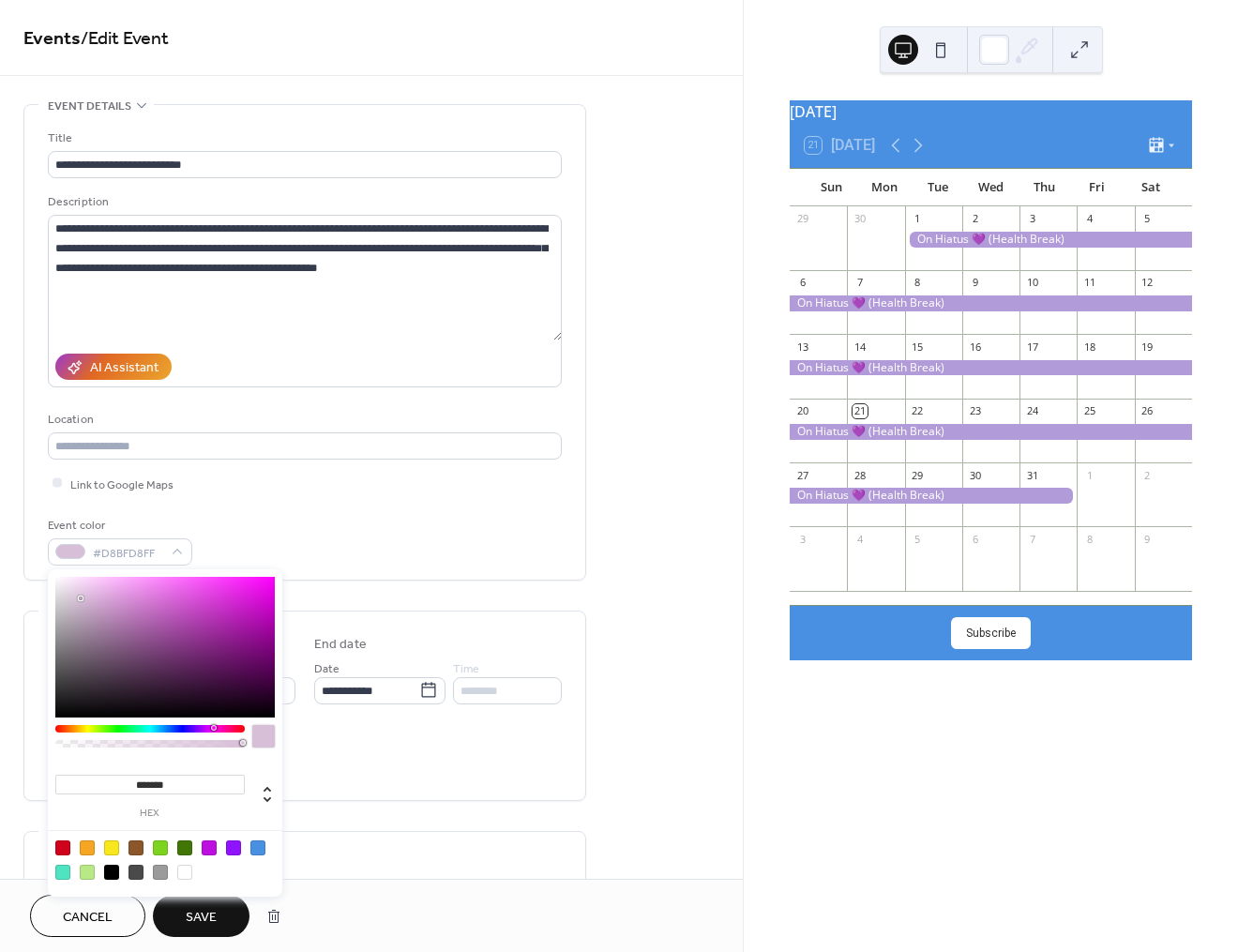 click on "**********" at bounding box center [305, 347] 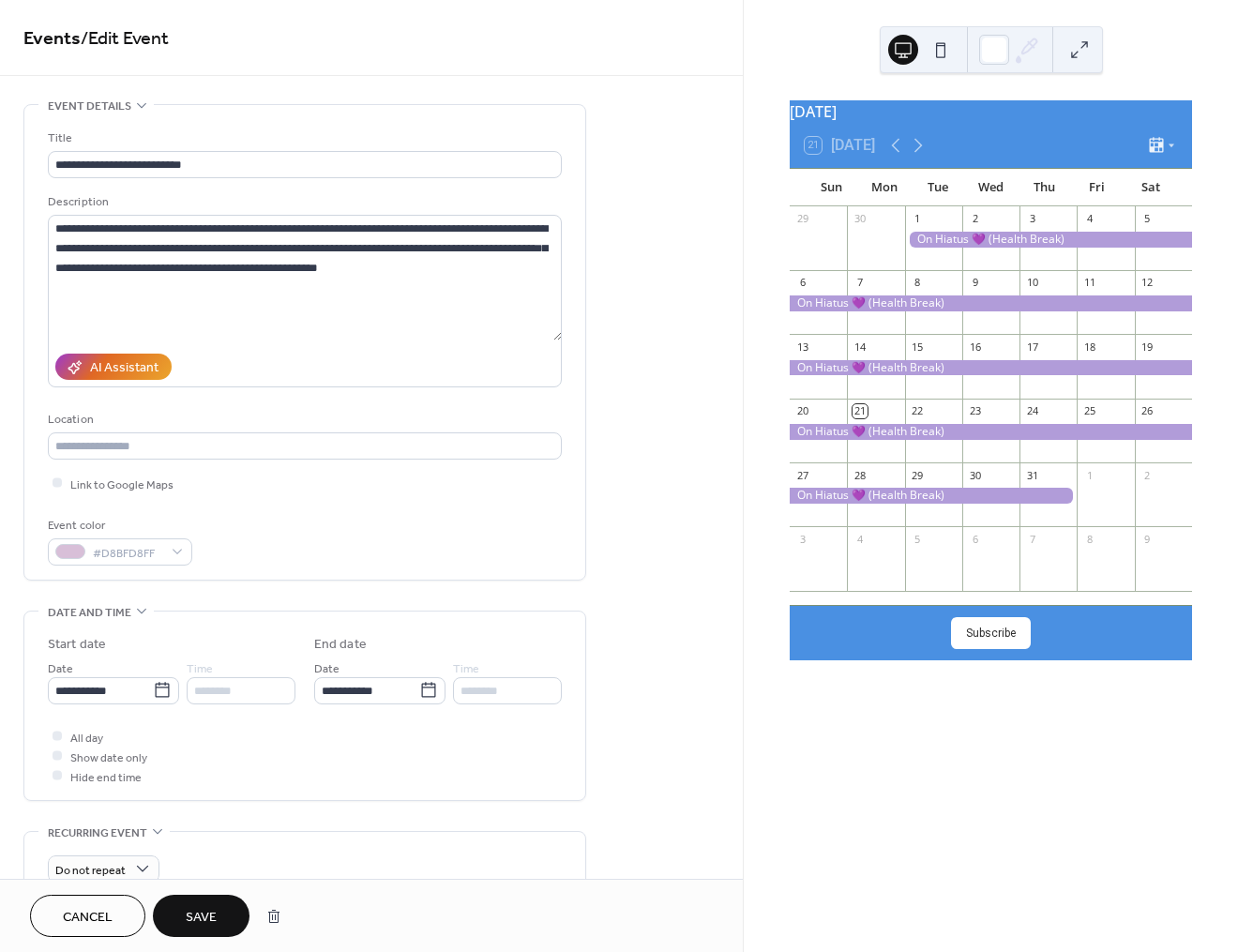 click on "Save" at bounding box center (201, 915) 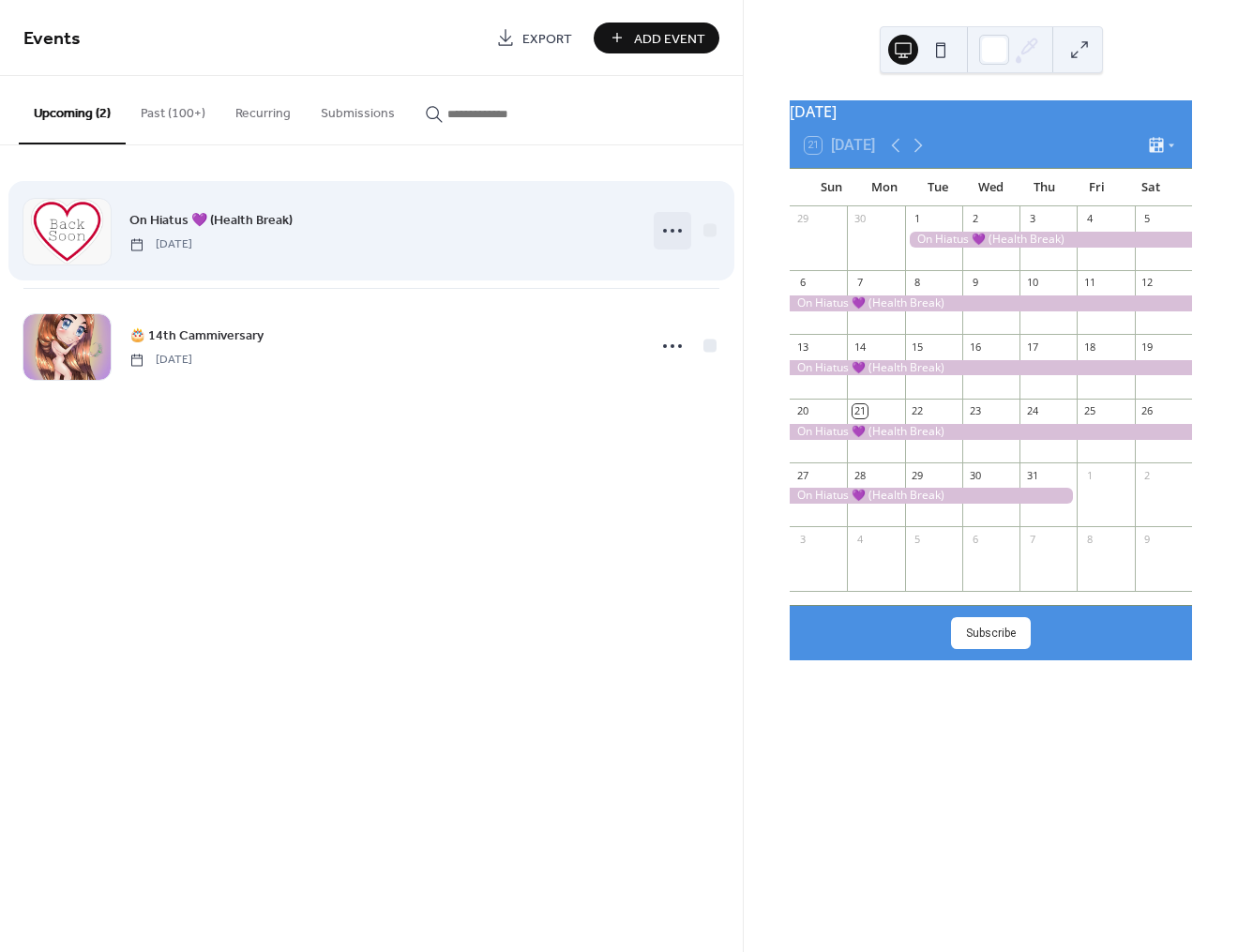 click 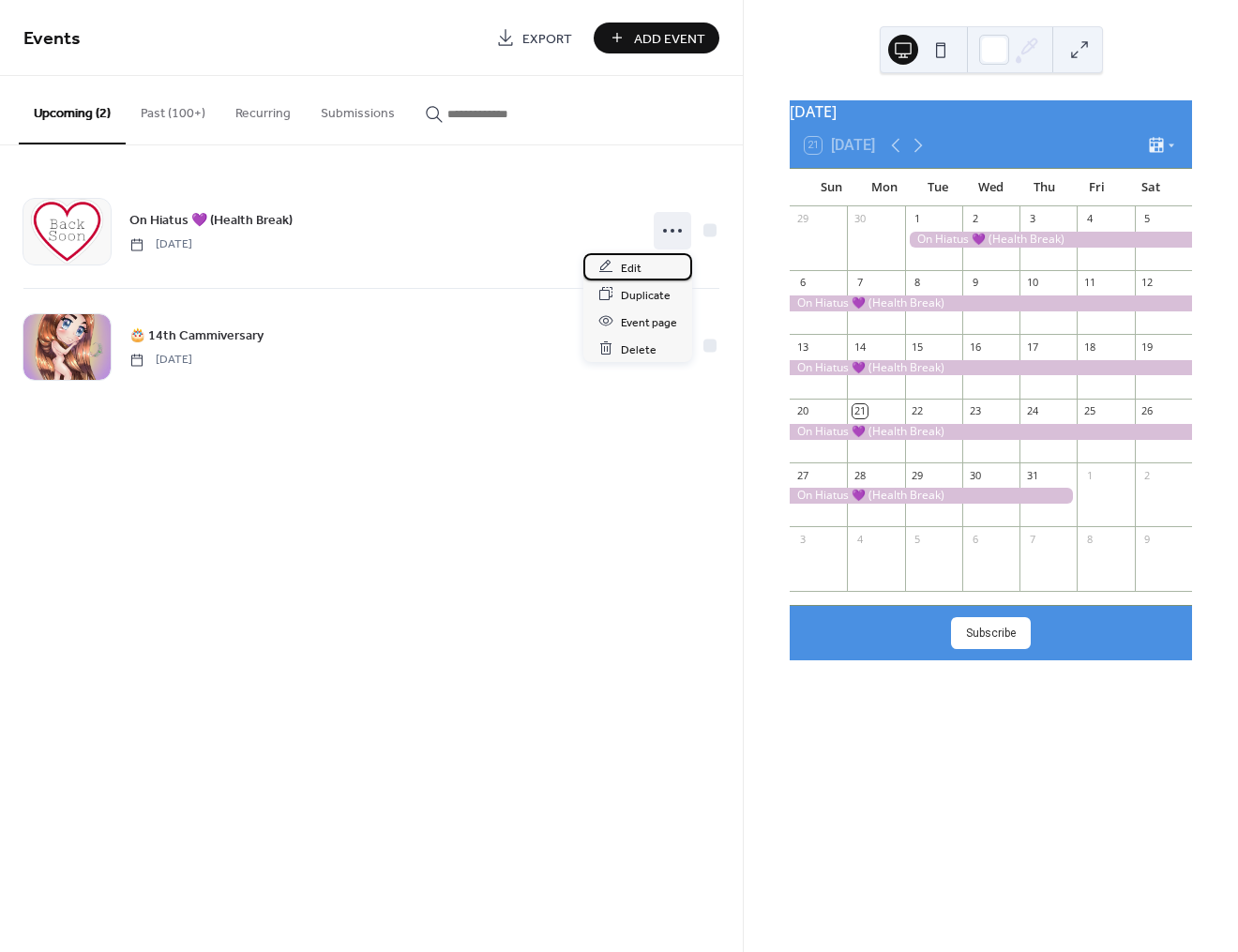 click on "Edit" at bounding box center [638, 266] 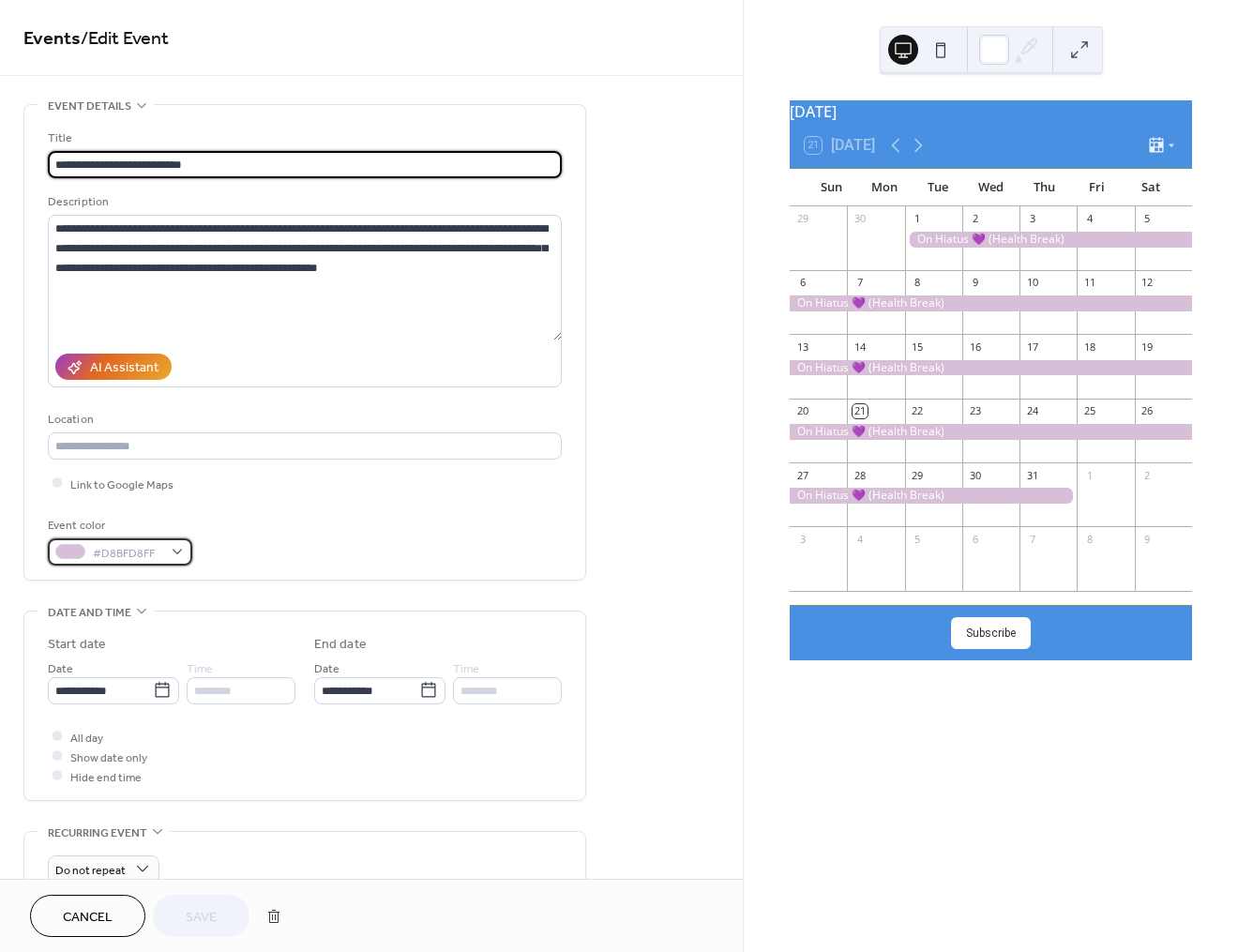 click on "#D8BFD8FF" at bounding box center [120, 552] 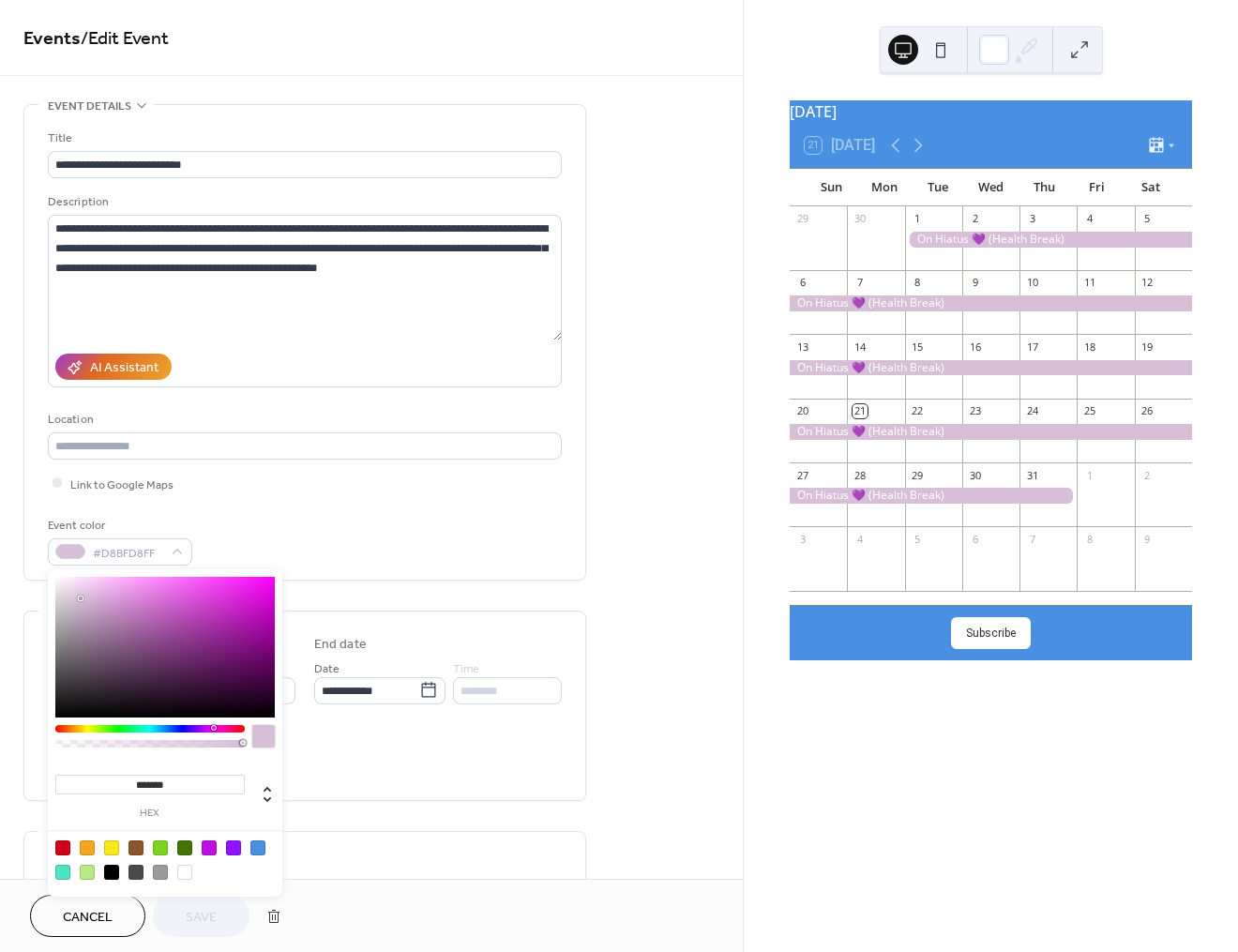 drag, startPoint x: 93, startPoint y: 792, endPoint x: 46, endPoint y: 796, distance: 47.16991 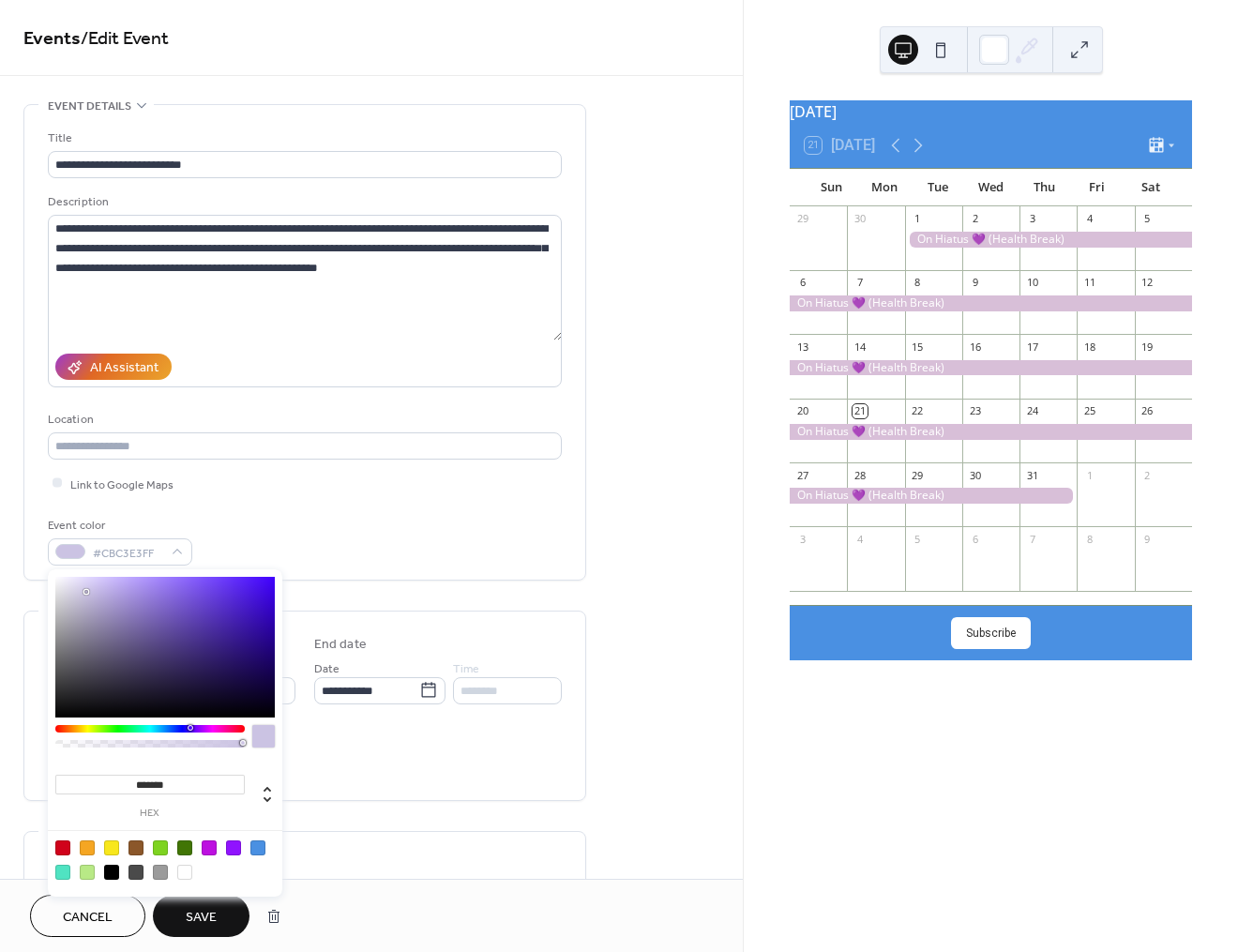 click on "Link to Google Maps" at bounding box center (305, 483) 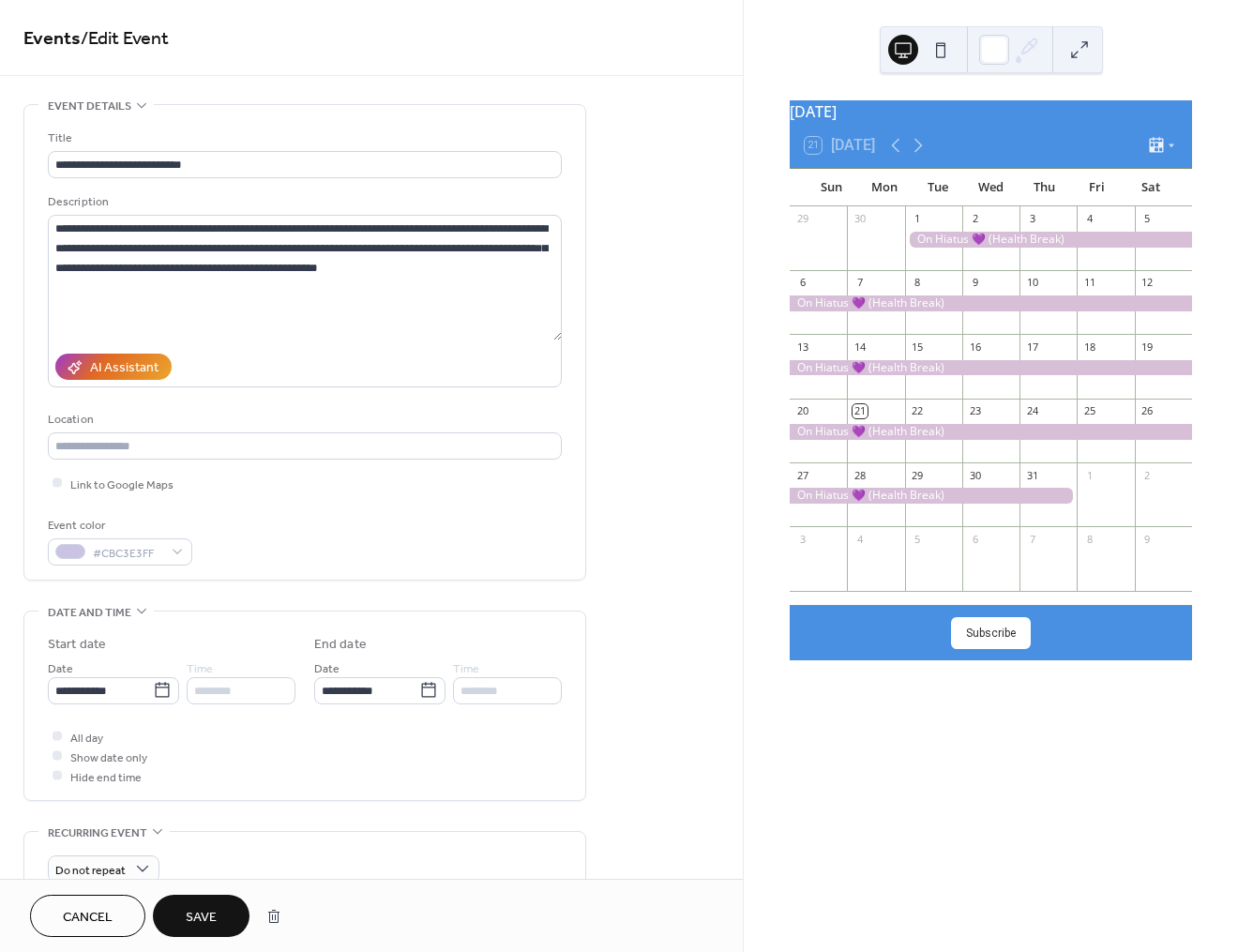 click on "Save" at bounding box center (201, 917) 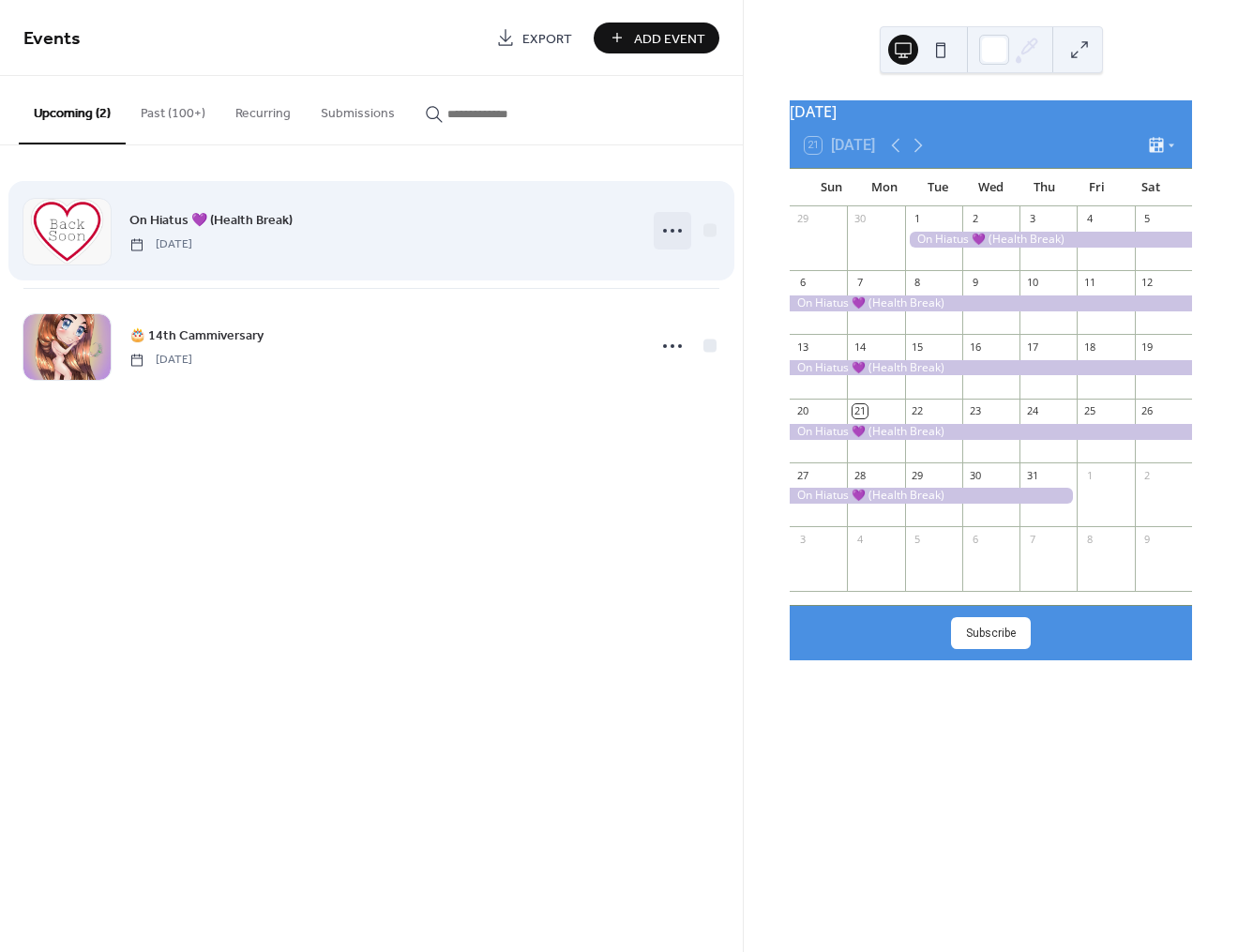 click 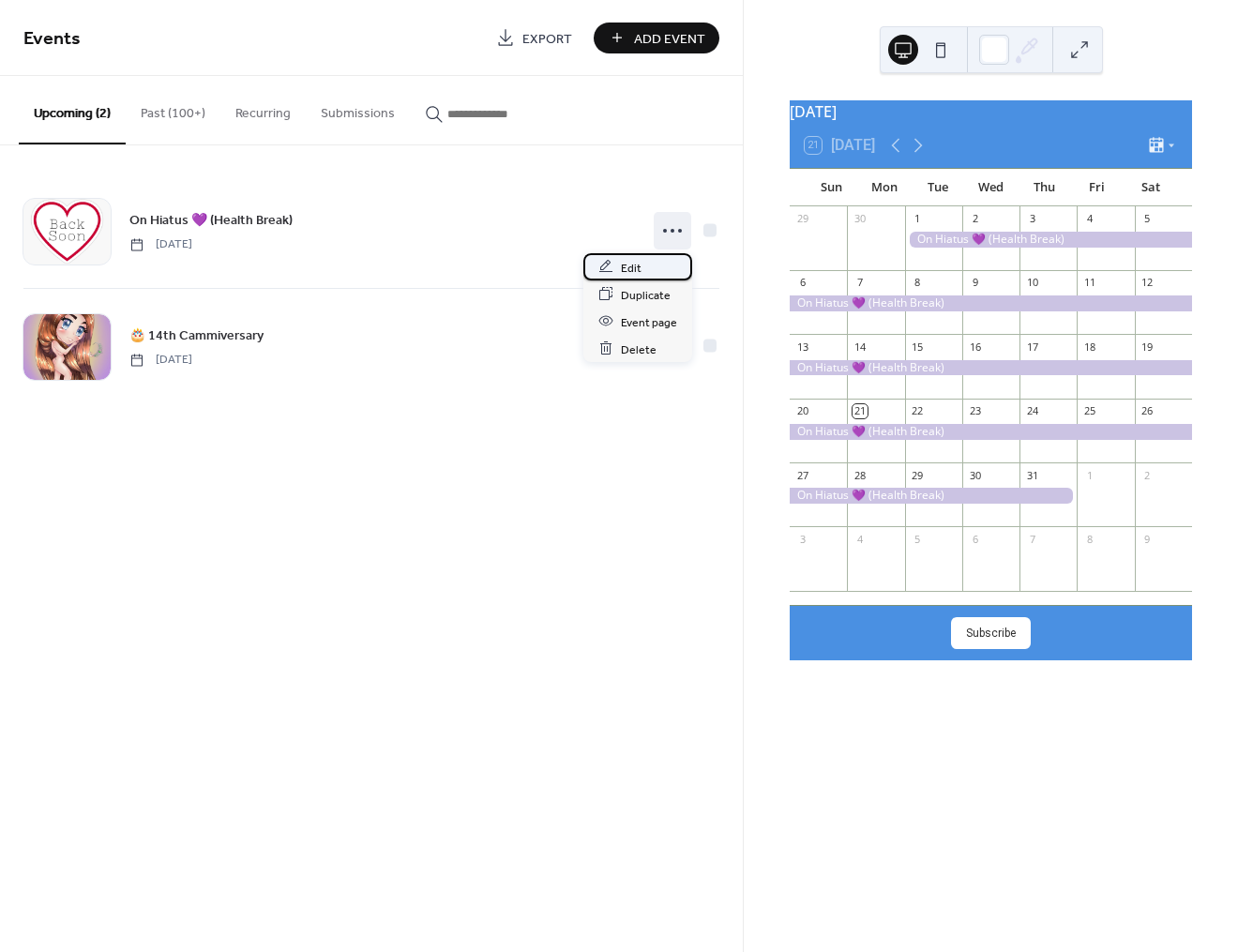 click on "Edit" at bounding box center (638, 266) 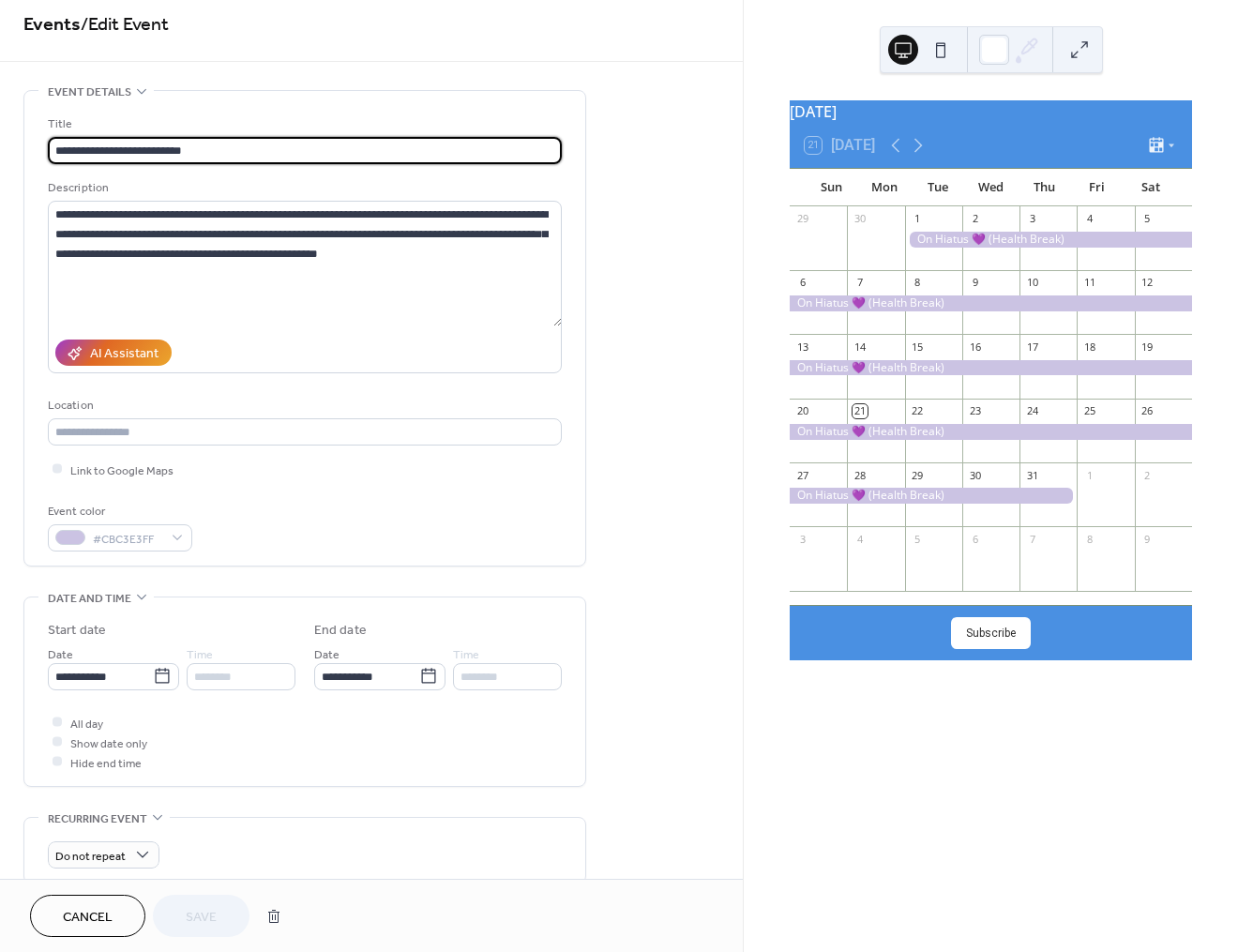 scroll, scrollTop: 280, scrollLeft: 0, axis: vertical 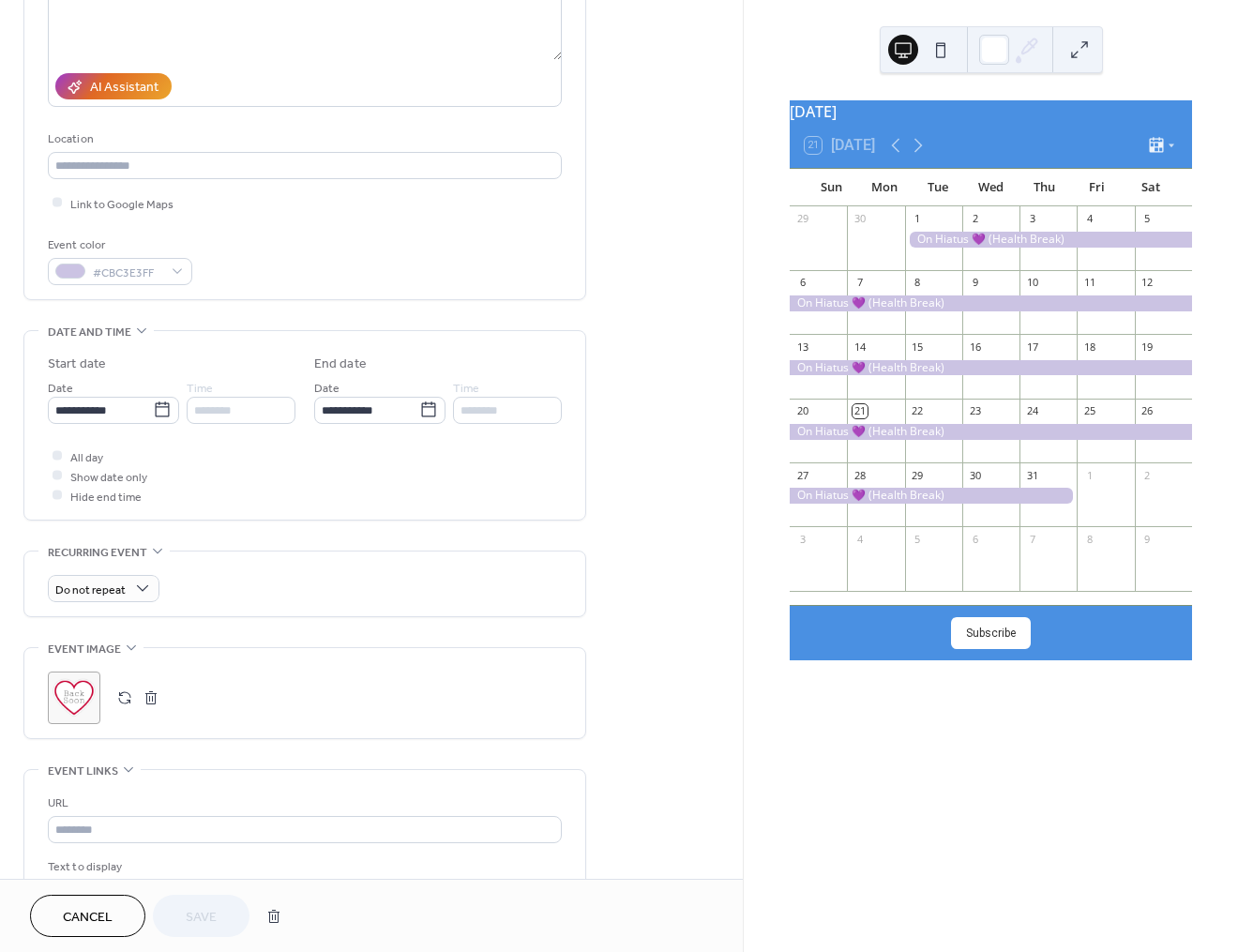 click at bounding box center [151, 698] 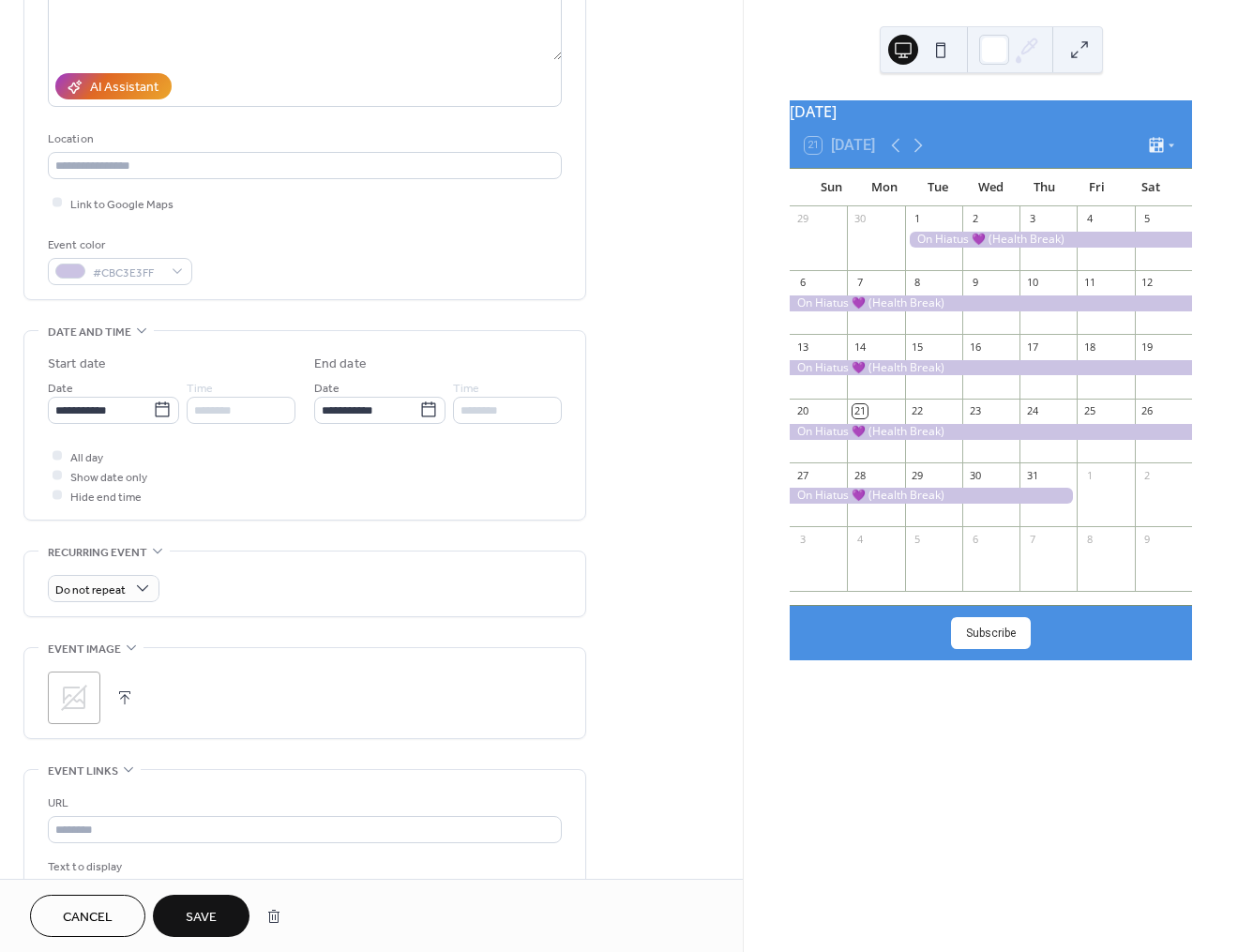 click at bounding box center [125, 698] 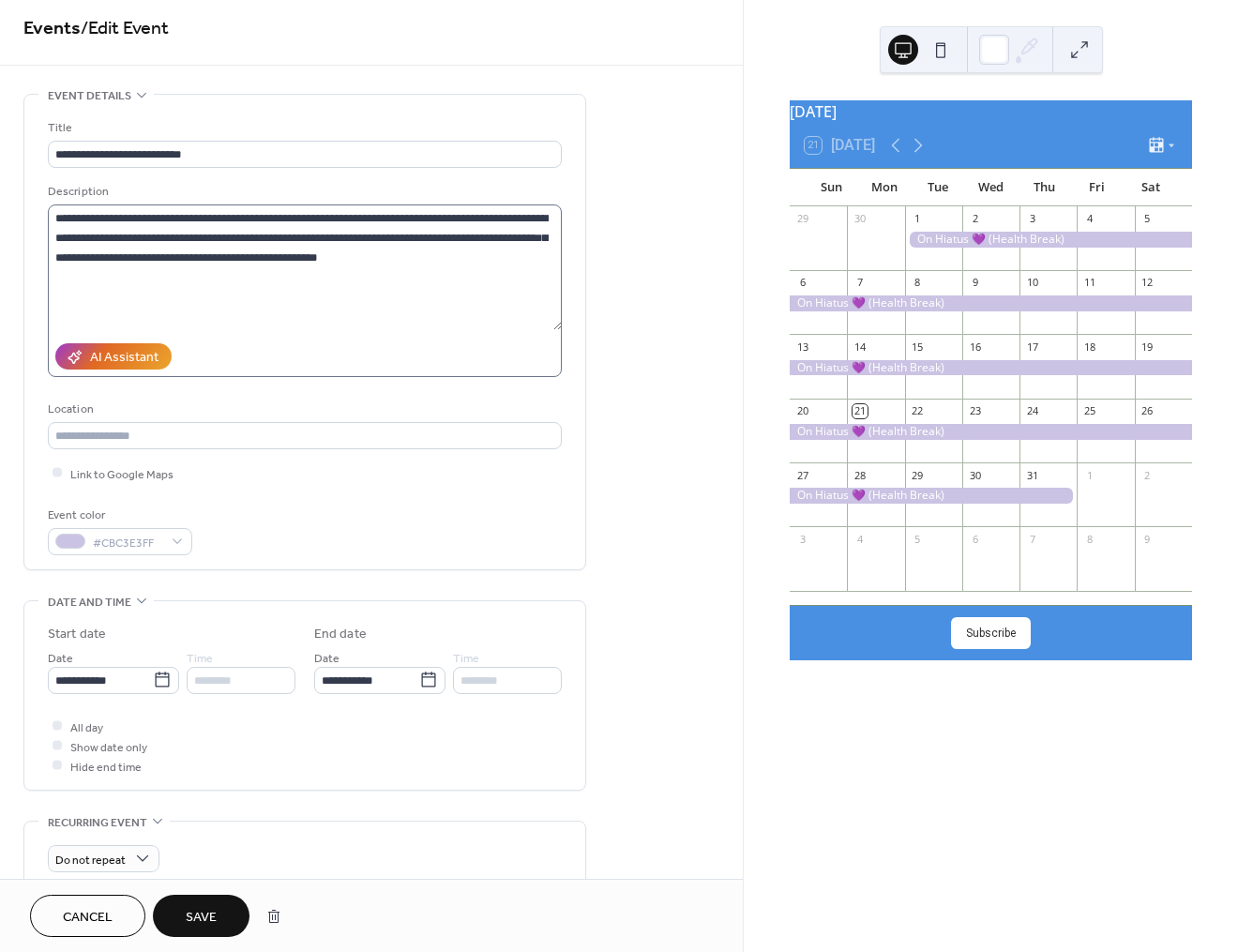 scroll, scrollTop: 0, scrollLeft: 0, axis: both 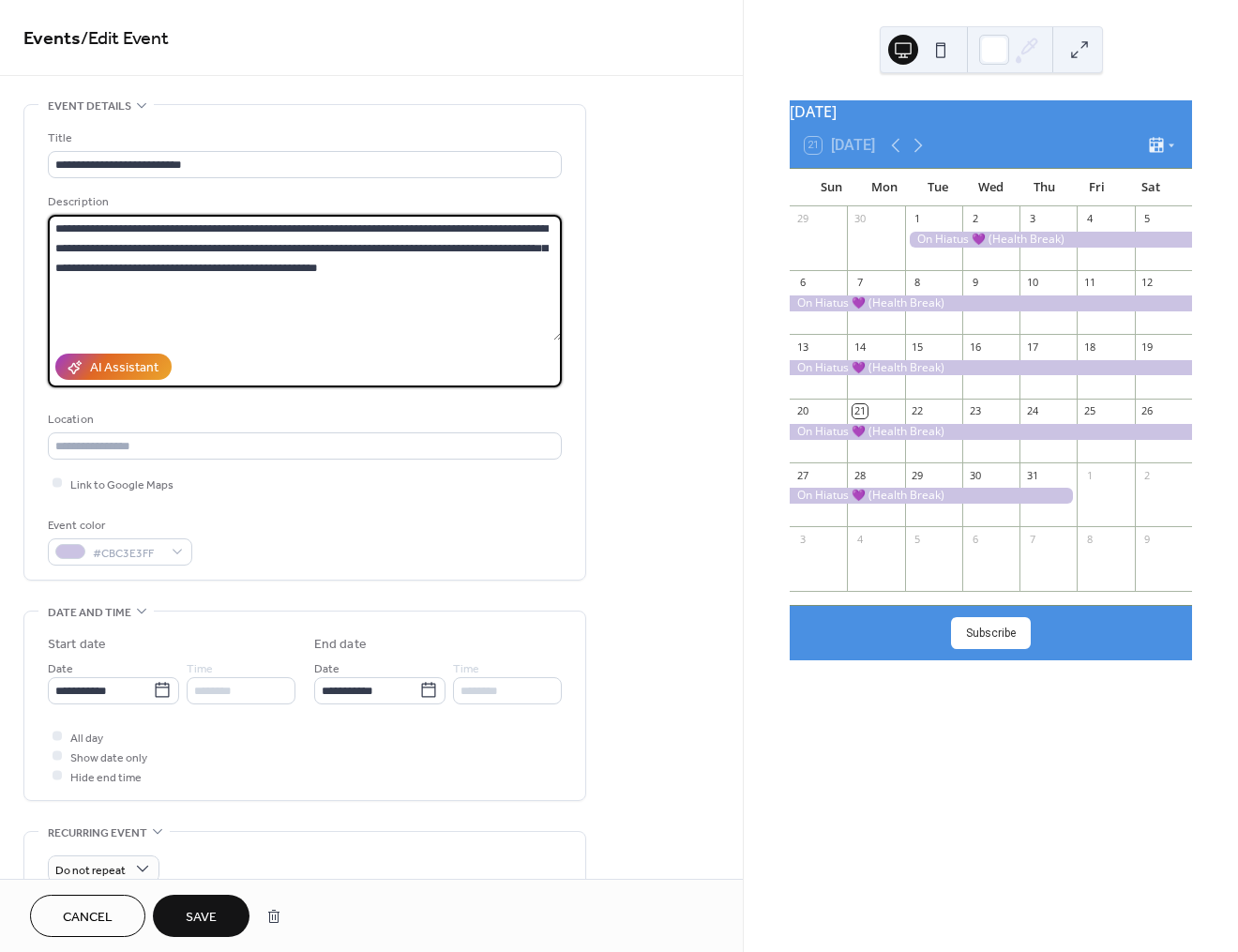 drag, startPoint x: 344, startPoint y: 273, endPoint x: -15, endPoint y: 214, distance: 363.81589 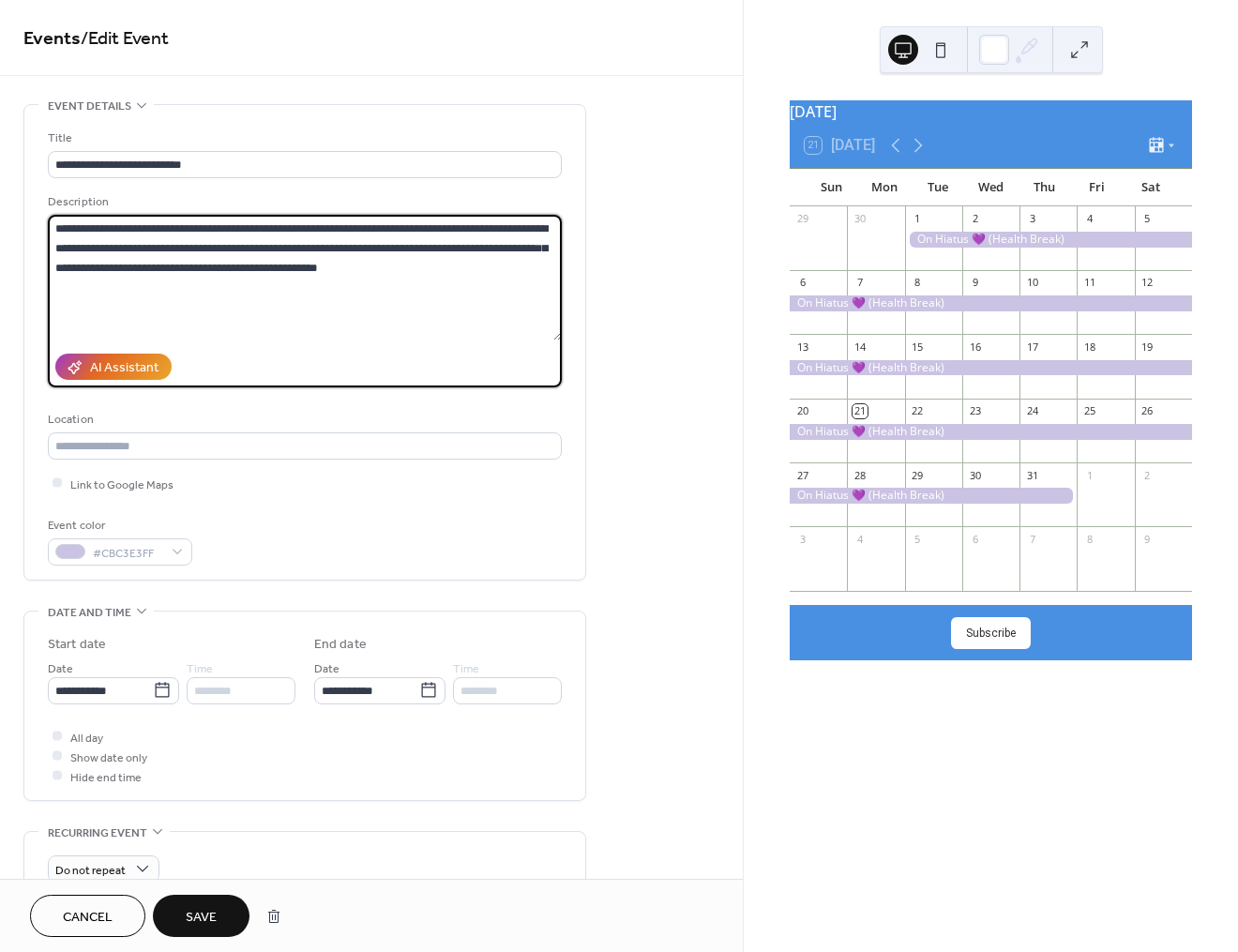 click on "**********" at bounding box center (619, 476) 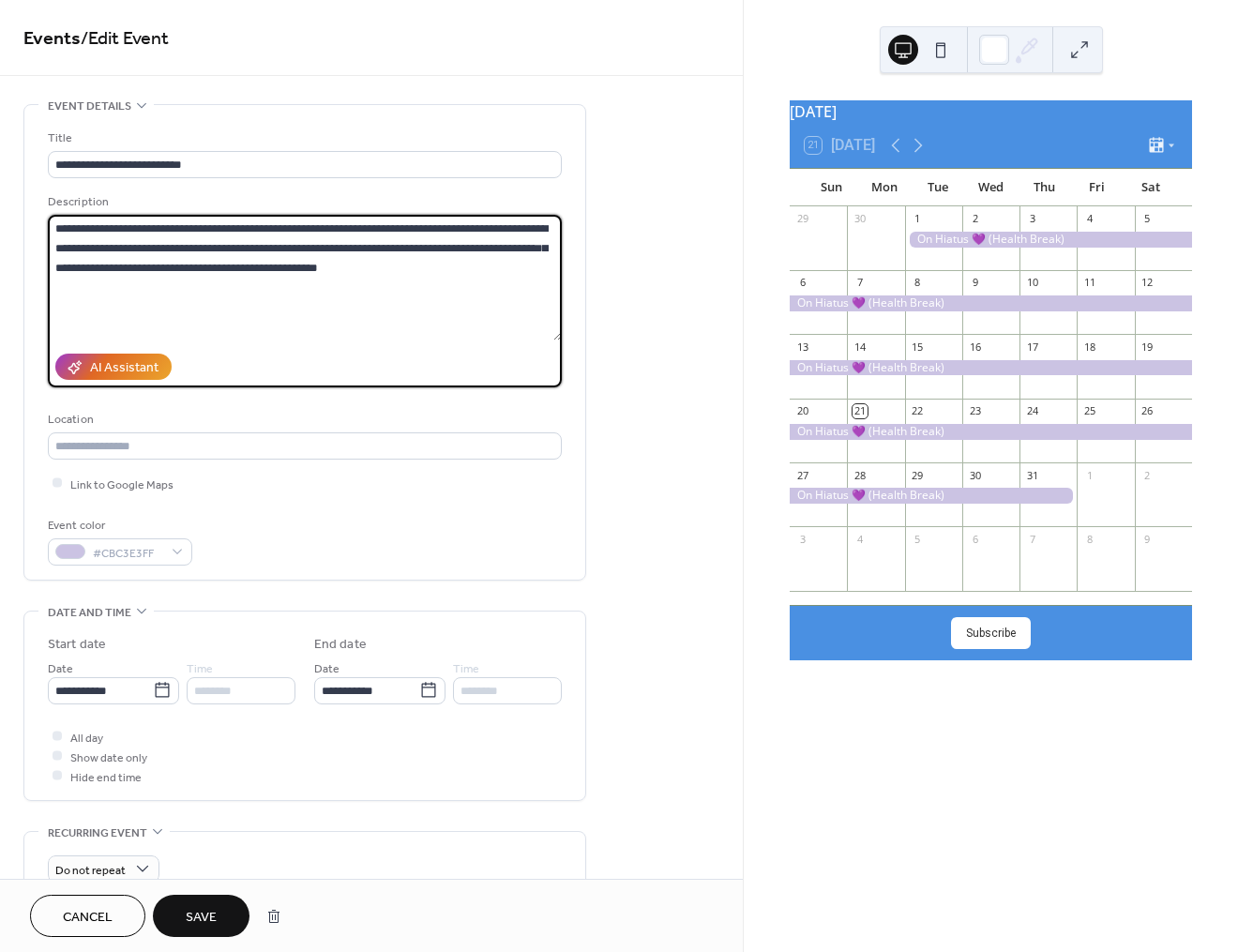 click on "**********" at bounding box center [305, 278] 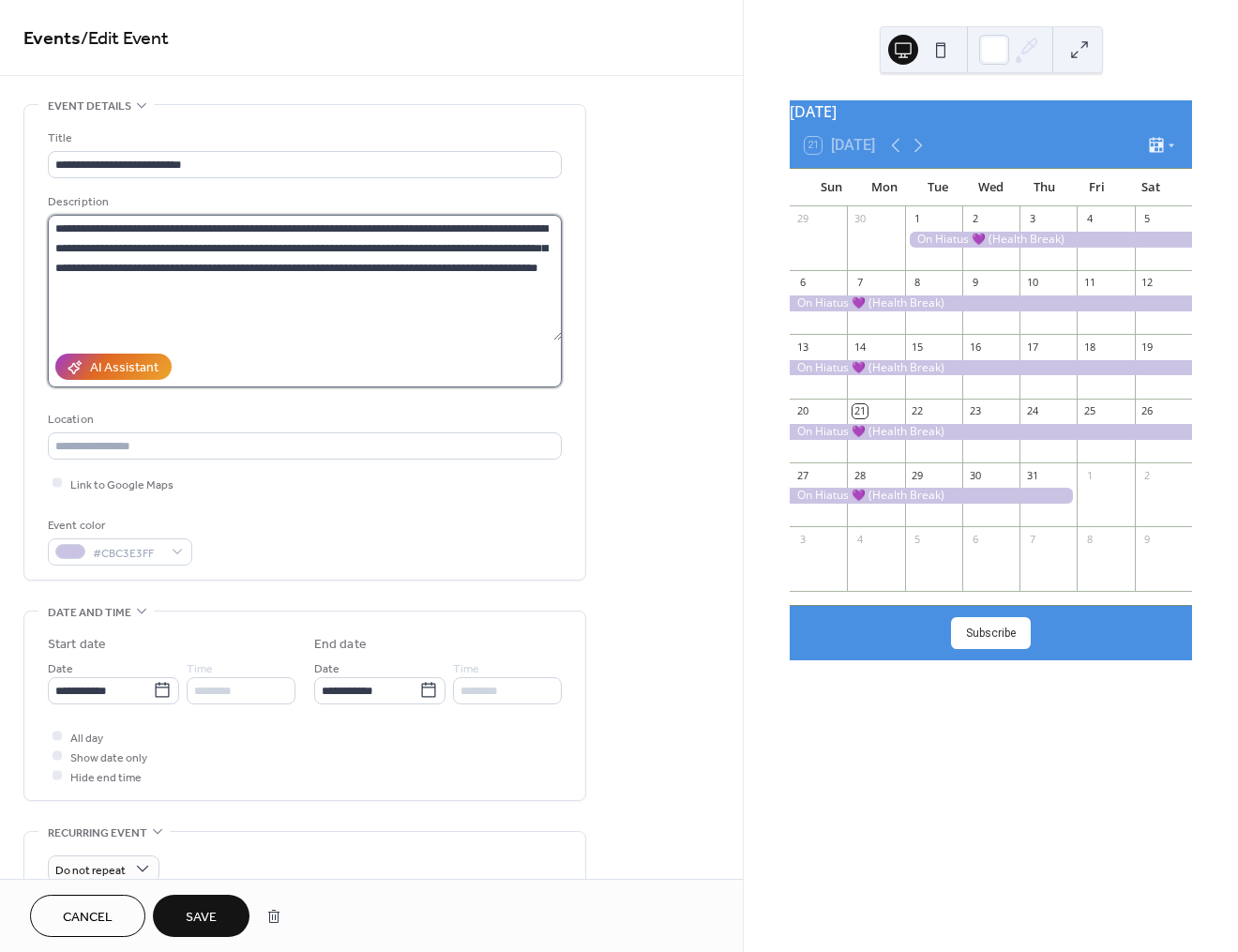 click on "**********" at bounding box center [305, 278] 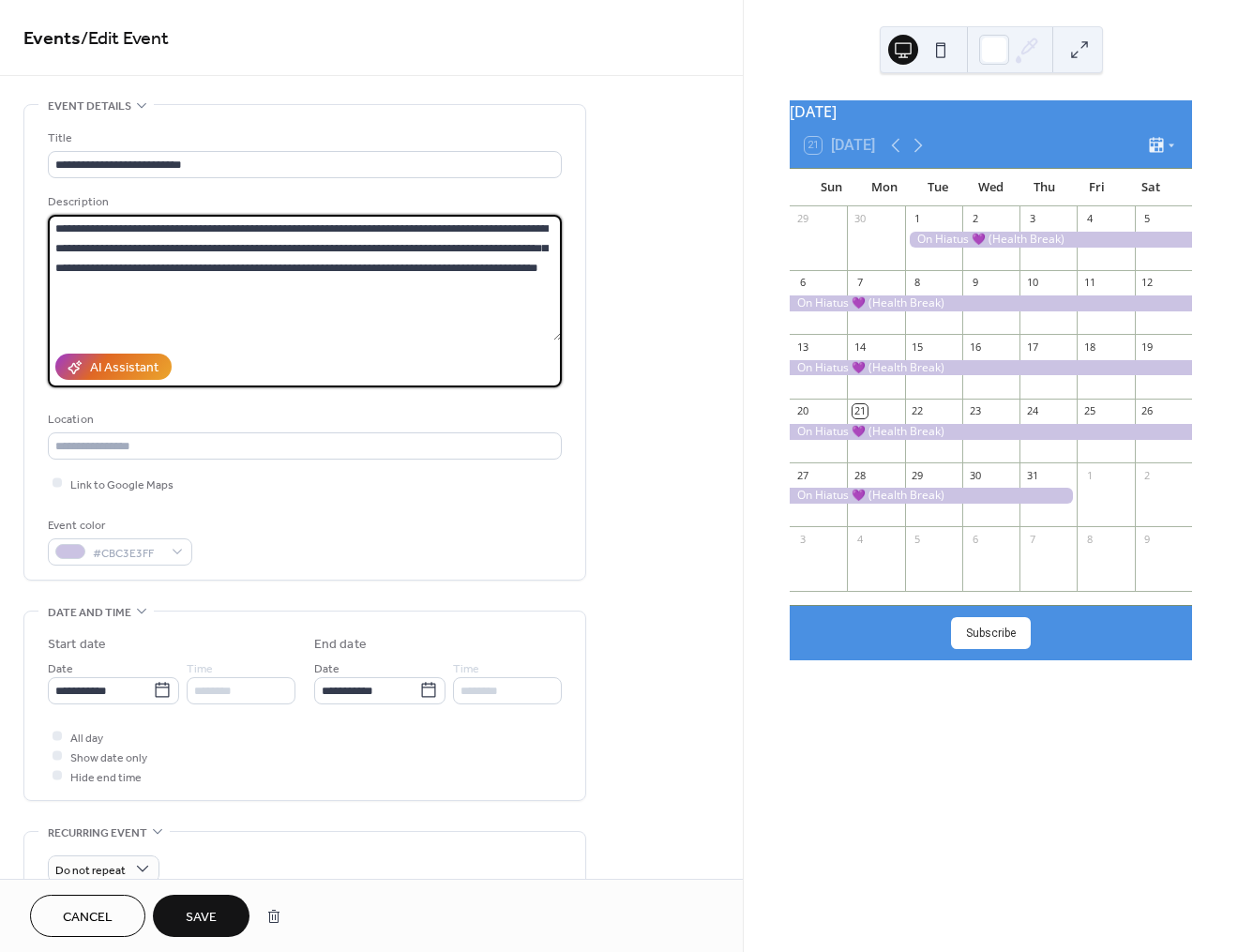 paste on "****" 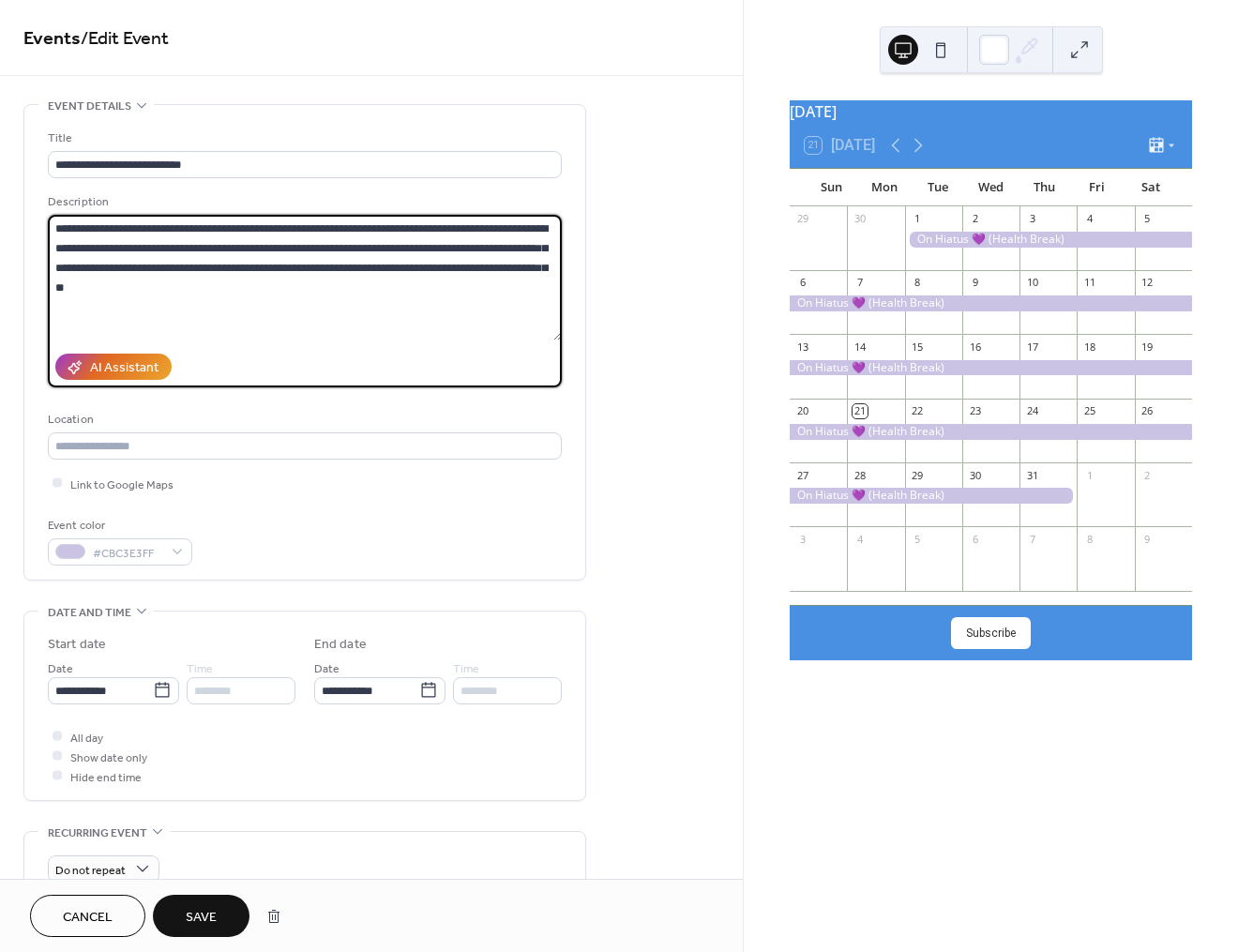 type on "**********" 